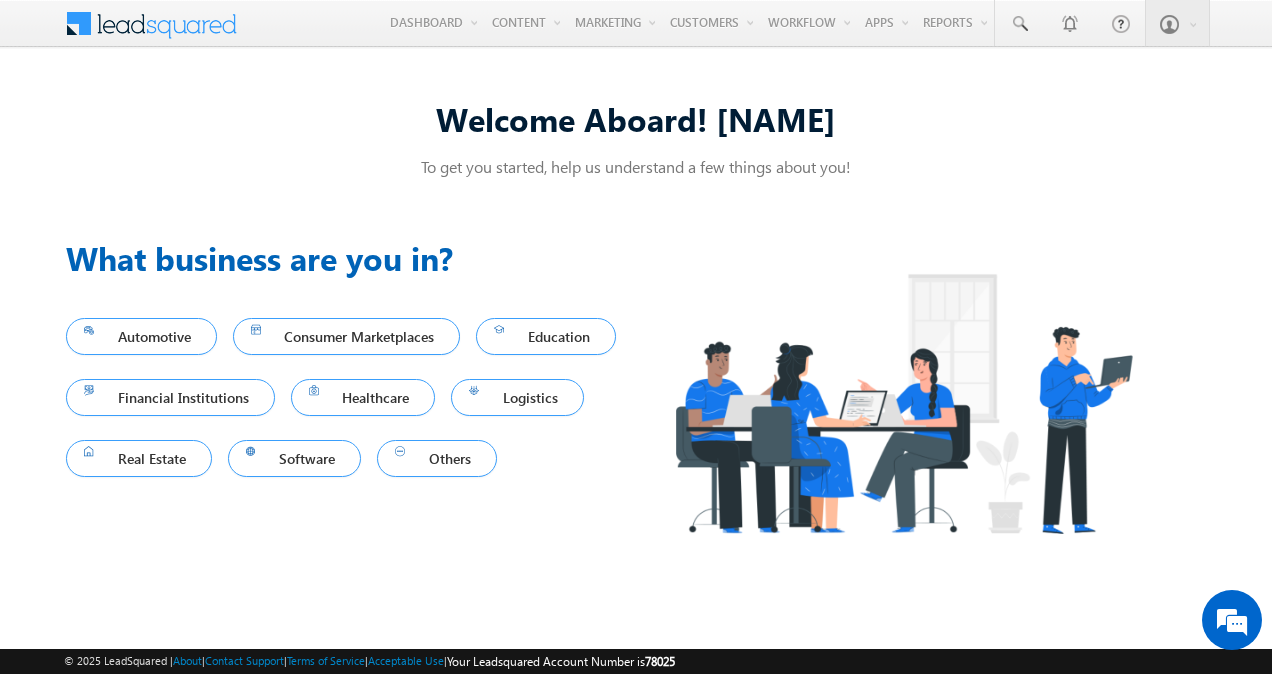 scroll, scrollTop: 0, scrollLeft: 0, axis: both 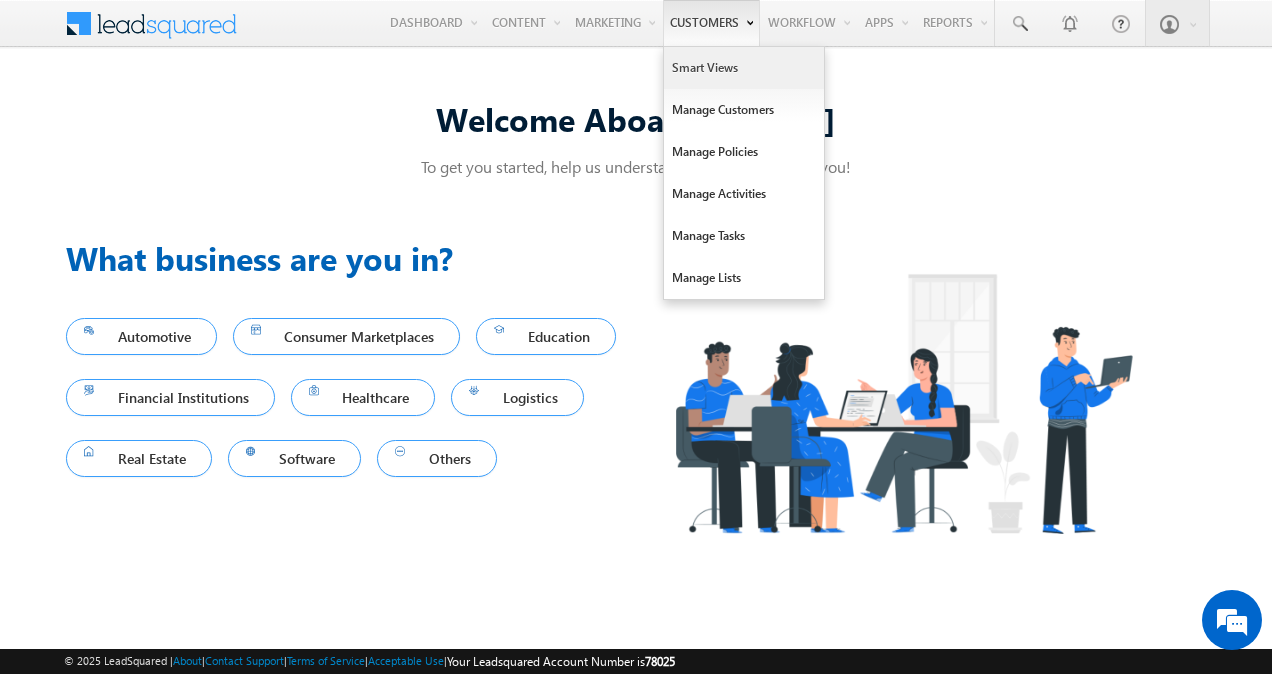 click on "Smart Views" at bounding box center [744, 68] 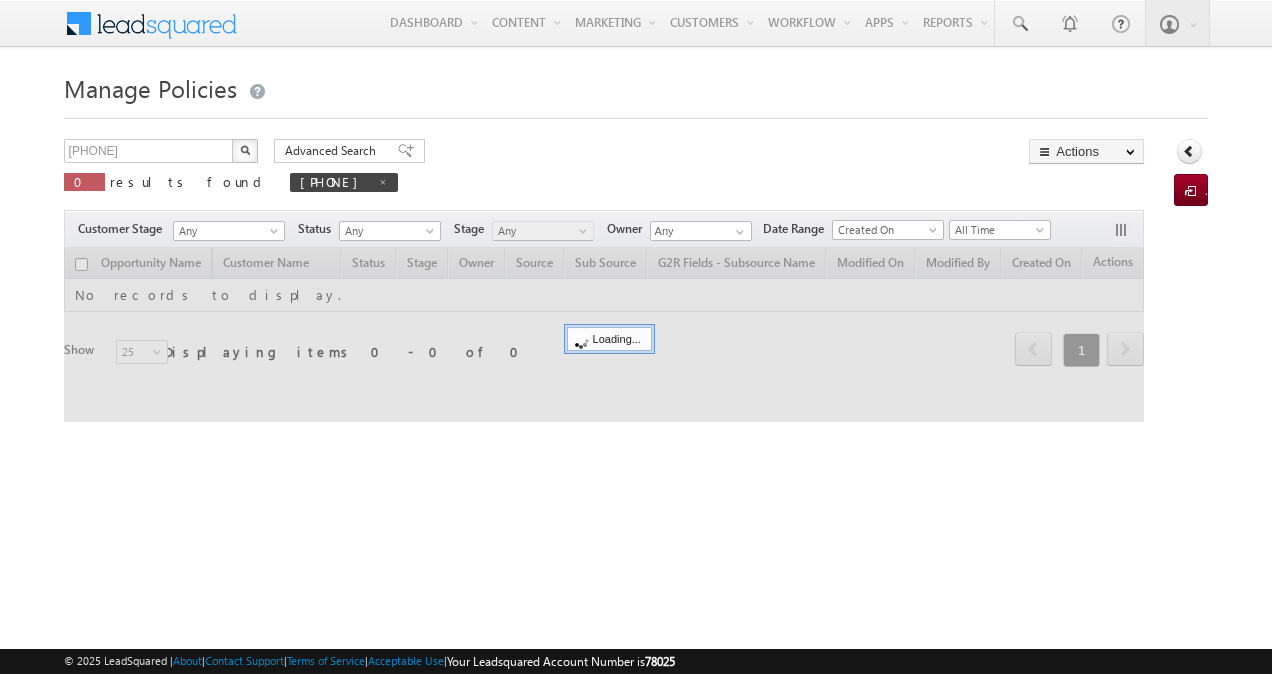 scroll, scrollTop: 0, scrollLeft: 0, axis: both 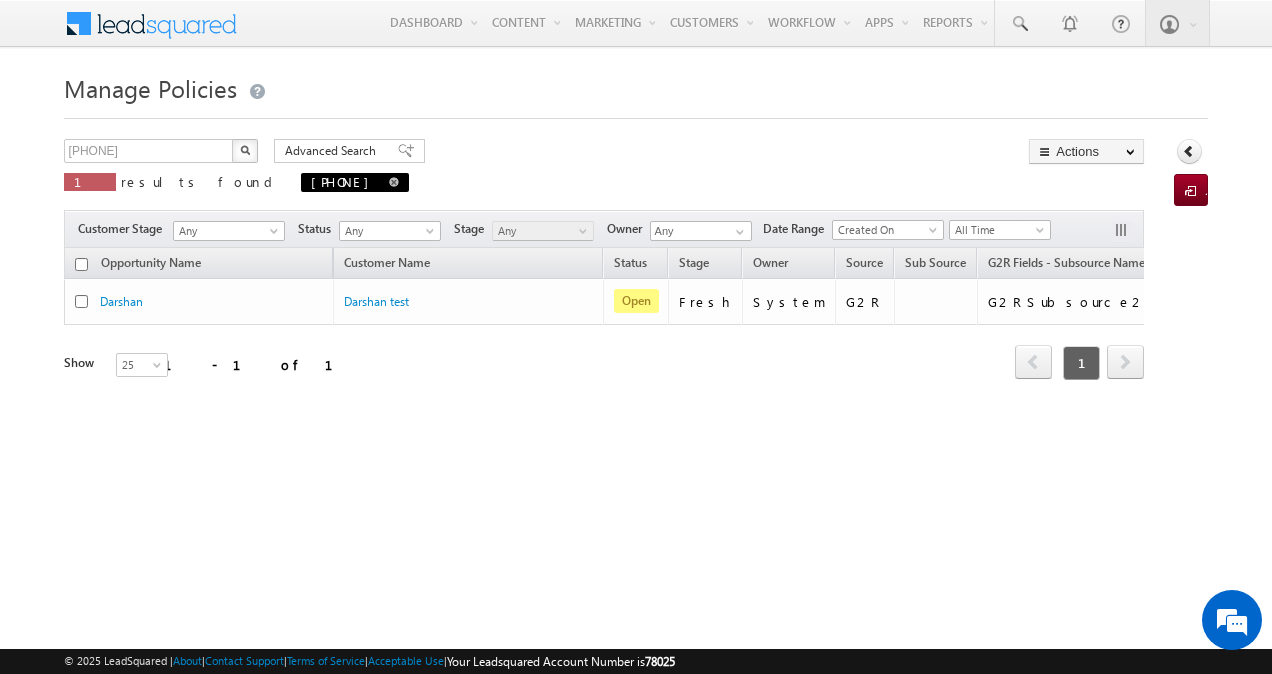 click at bounding box center [394, 182] 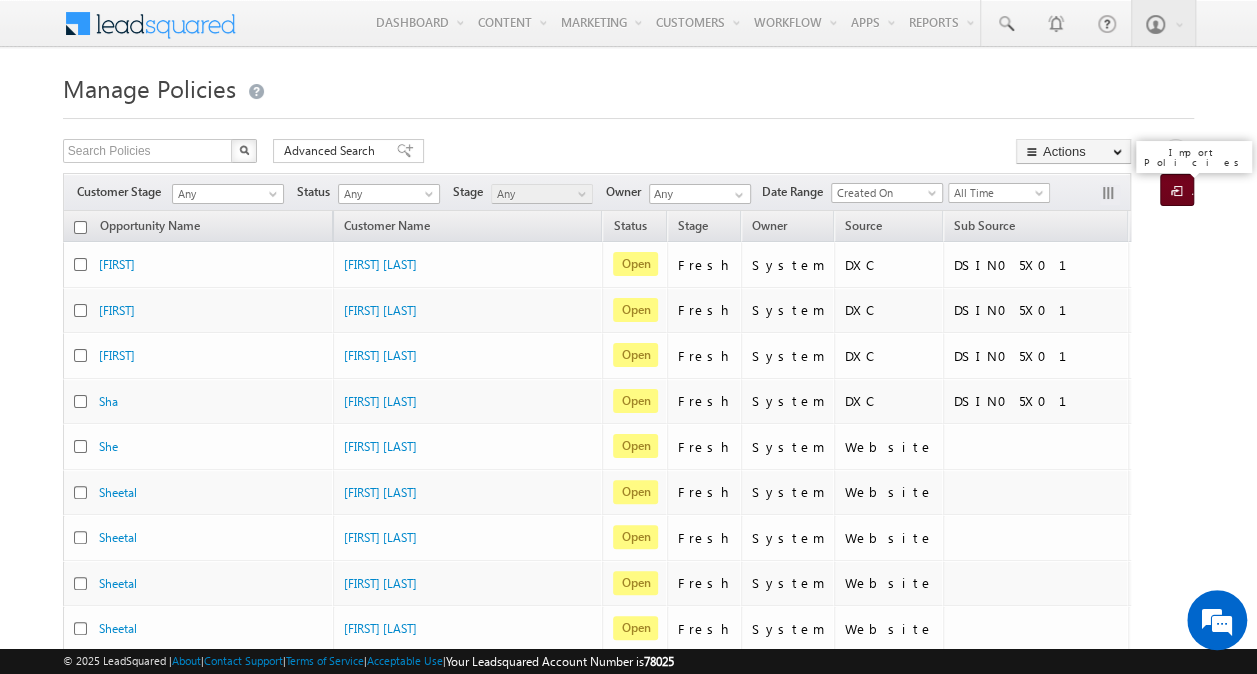 click at bounding box center (1180, 192) 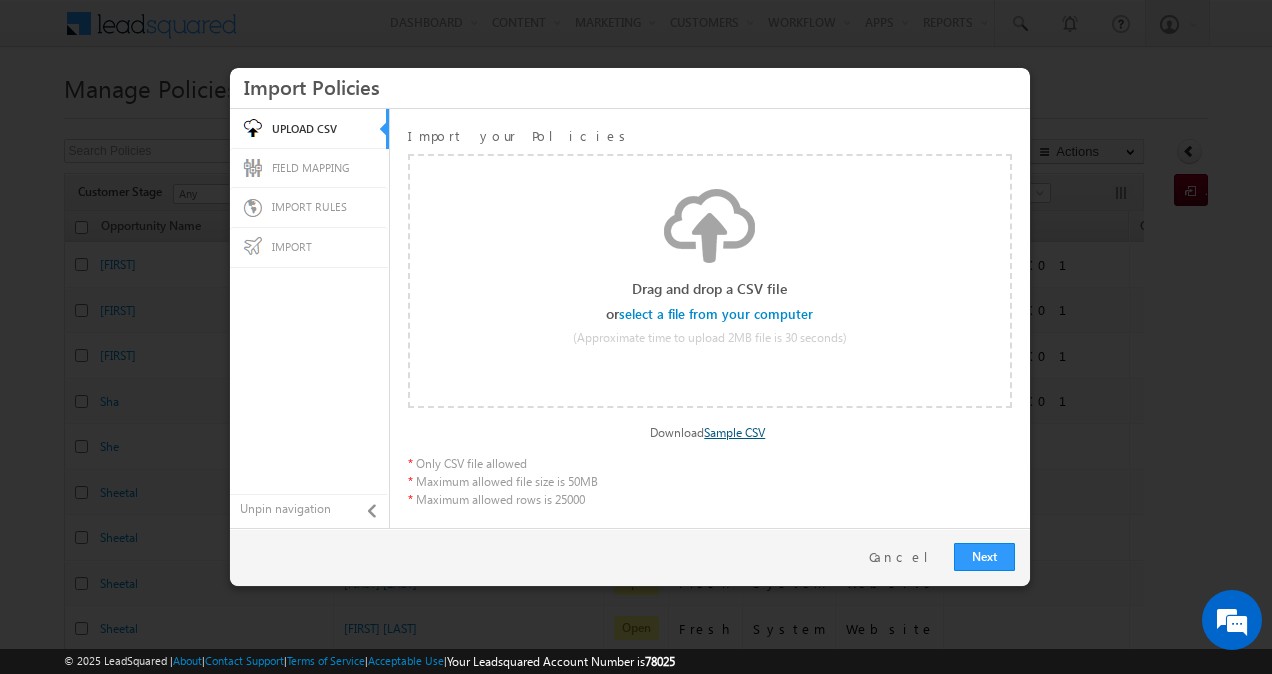 scroll, scrollTop: 0, scrollLeft: 0, axis: both 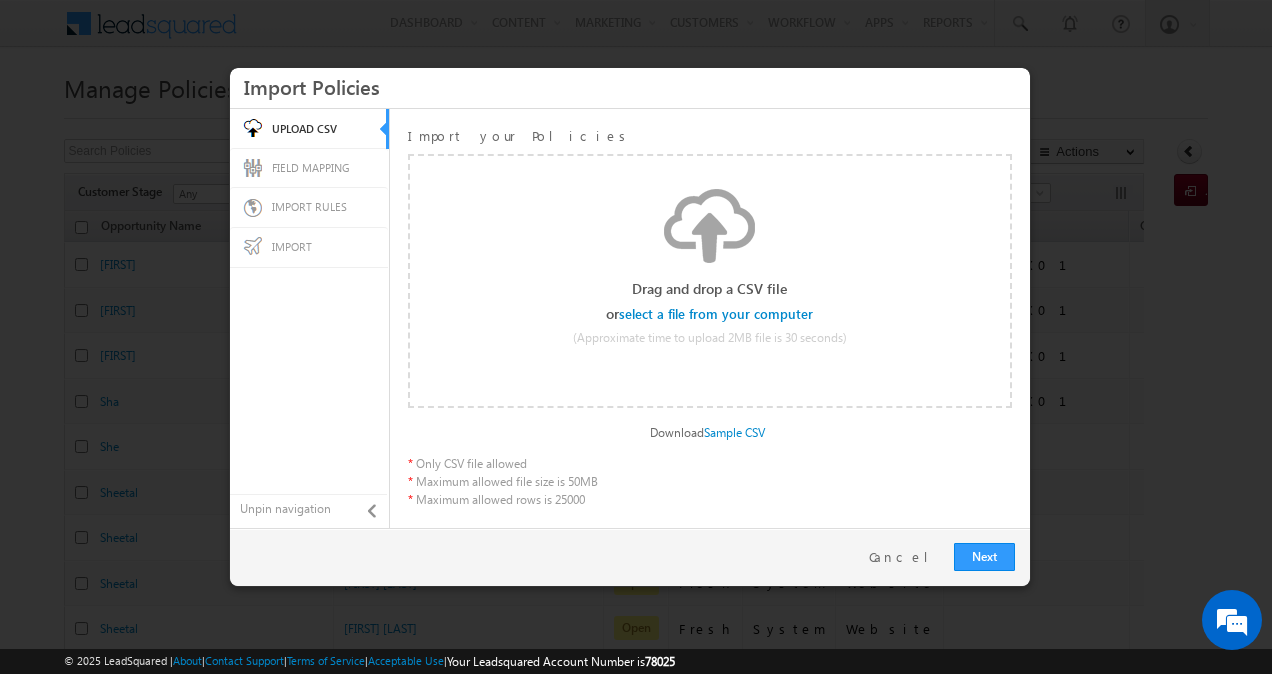 click on "FIELD MAPPING" at bounding box center [311, 167] 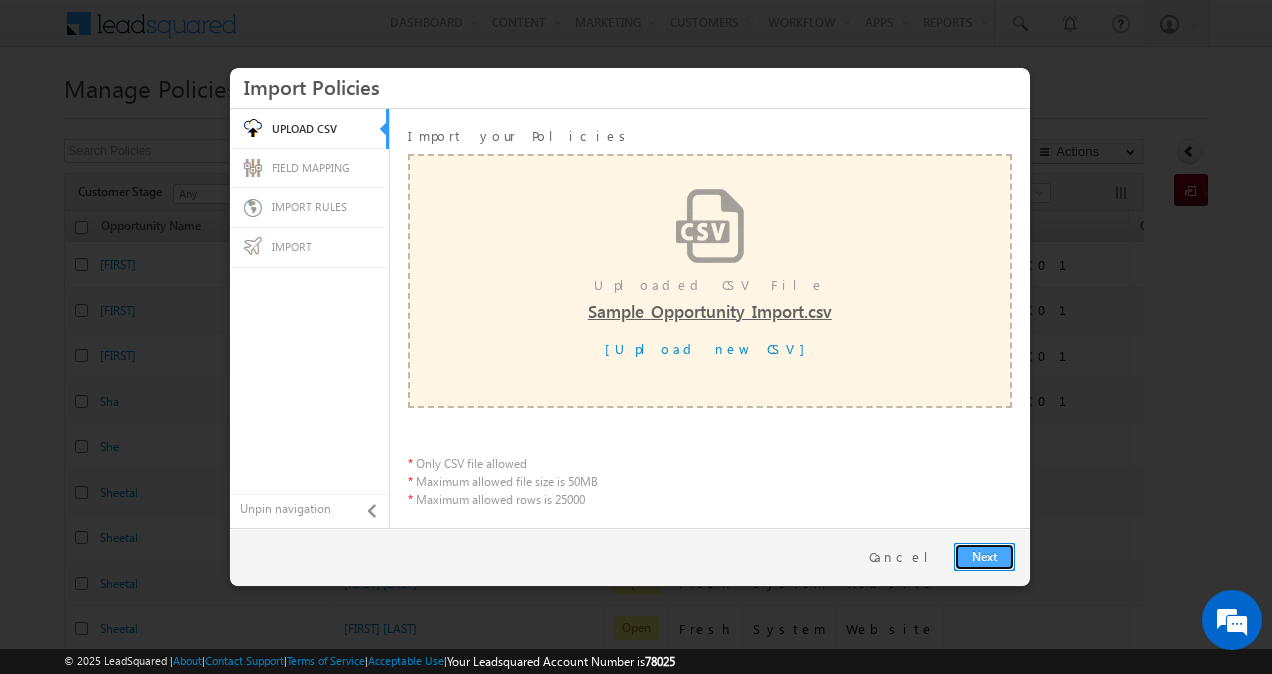 click on "Next" at bounding box center [984, 557] 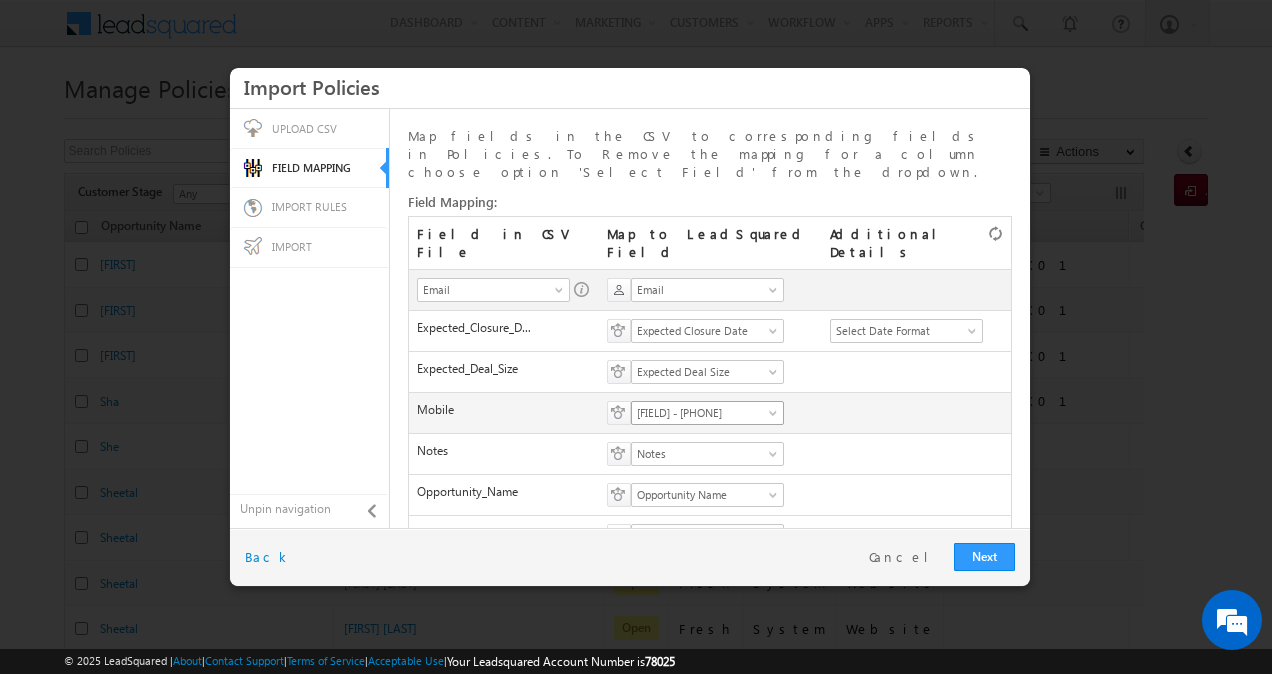 scroll, scrollTop: 4654, scrollLeft: 0, axis: vertical 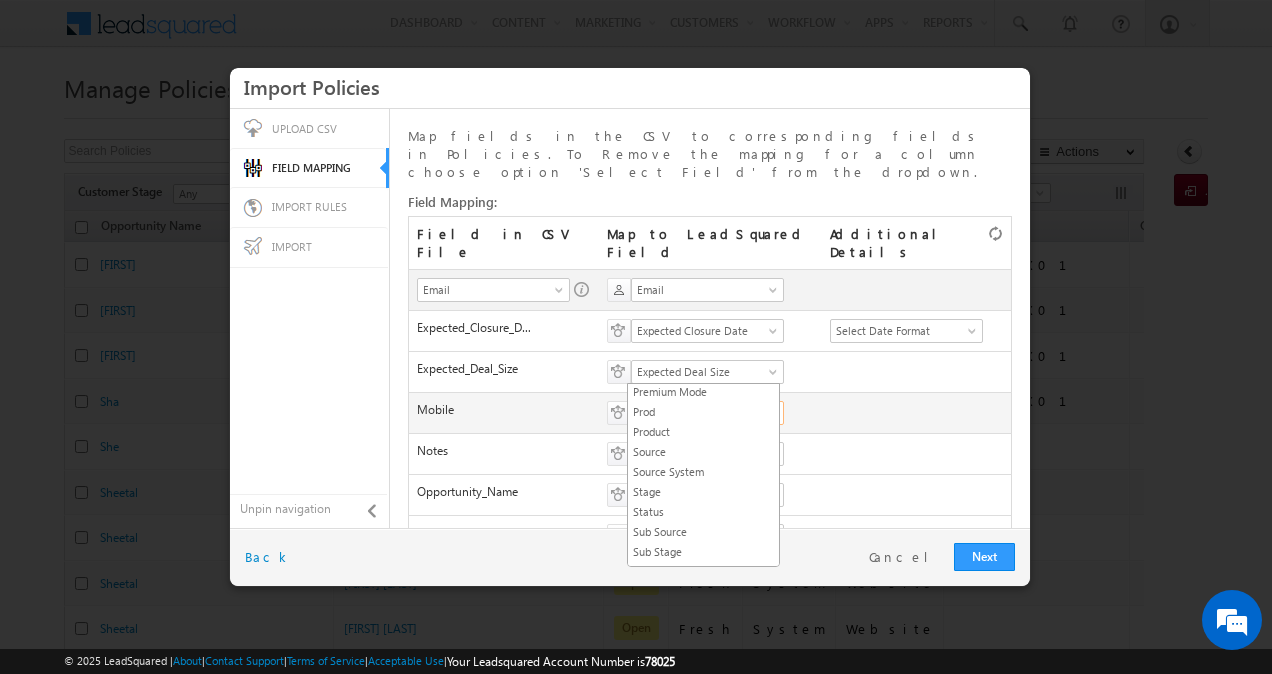 click on "Menu
Vikas Nerkar
vikas .nerk ar-v+ G2R@a ditya birla capit al.co" at bounding box center [636, 745] 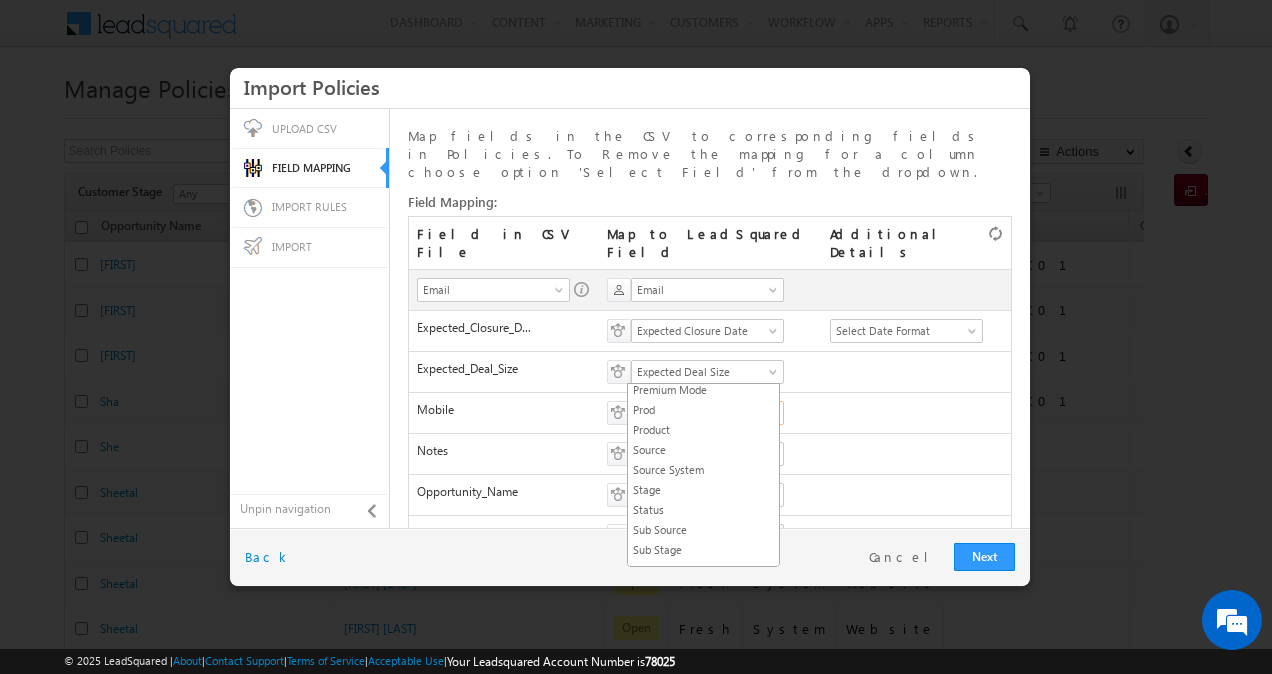 scroll, scrollTop: 4766, scrollLeft: 0, axis: vertical 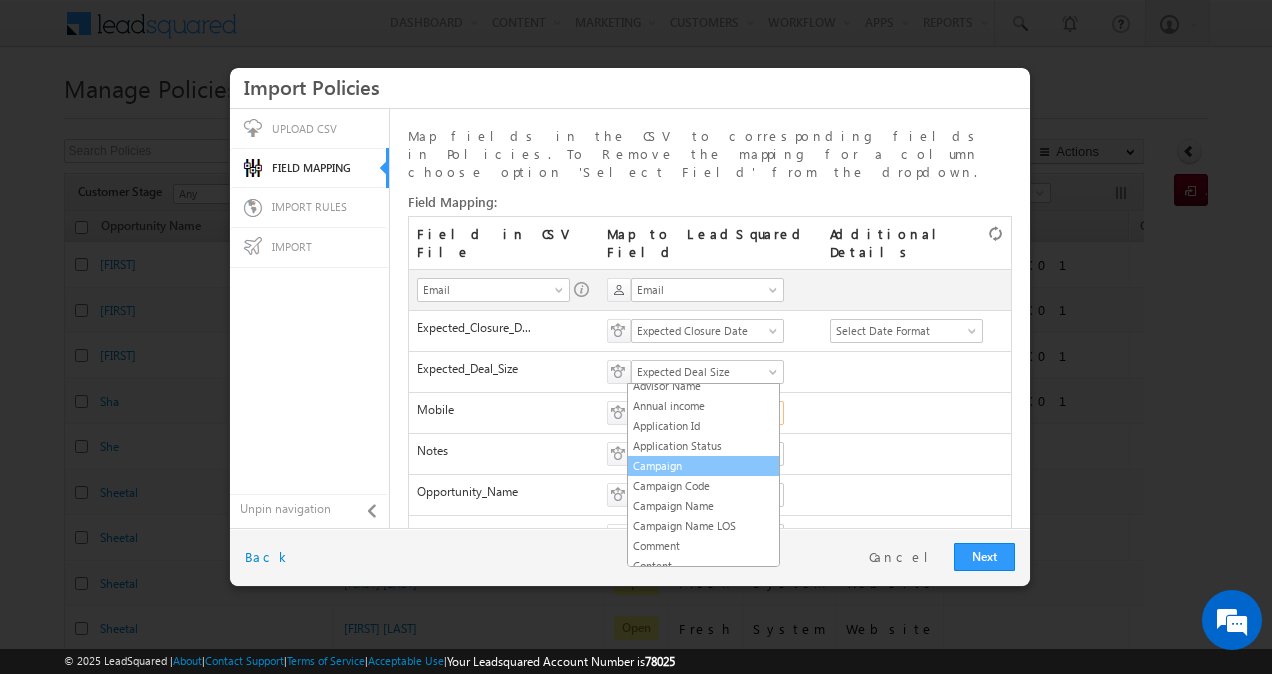 click on "Application Id" at bounding box center [703, 426] 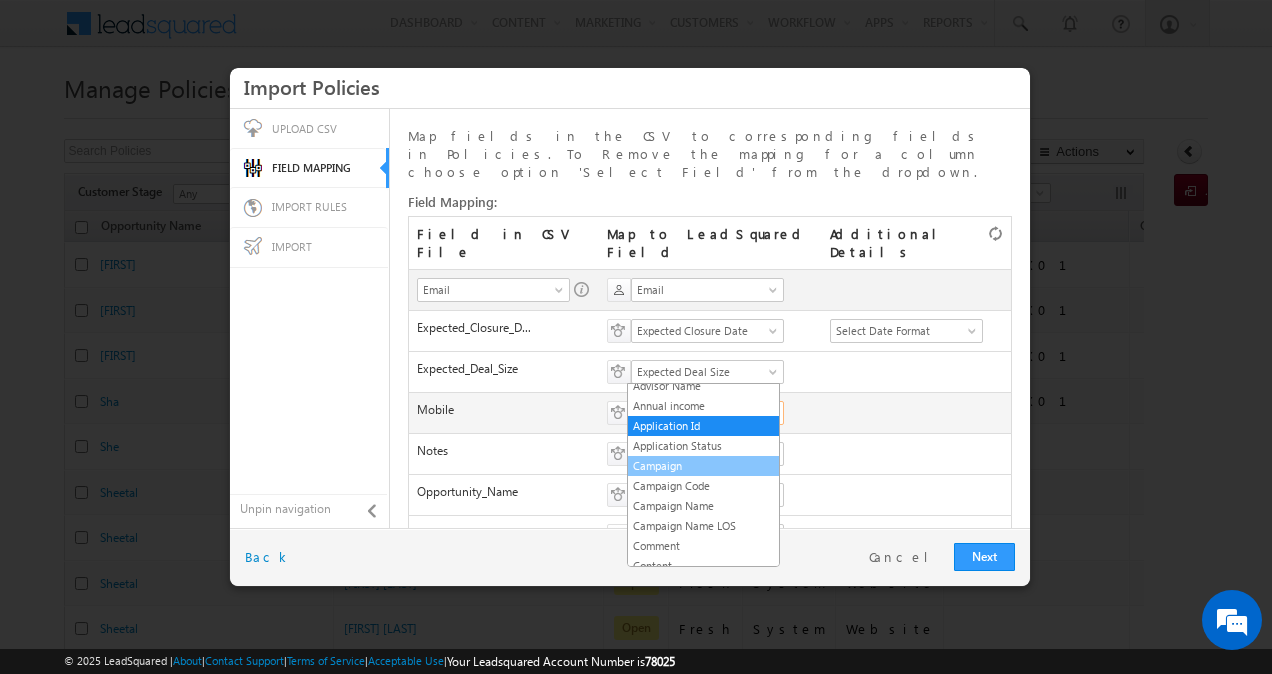 click at bounding box center [775, 417] 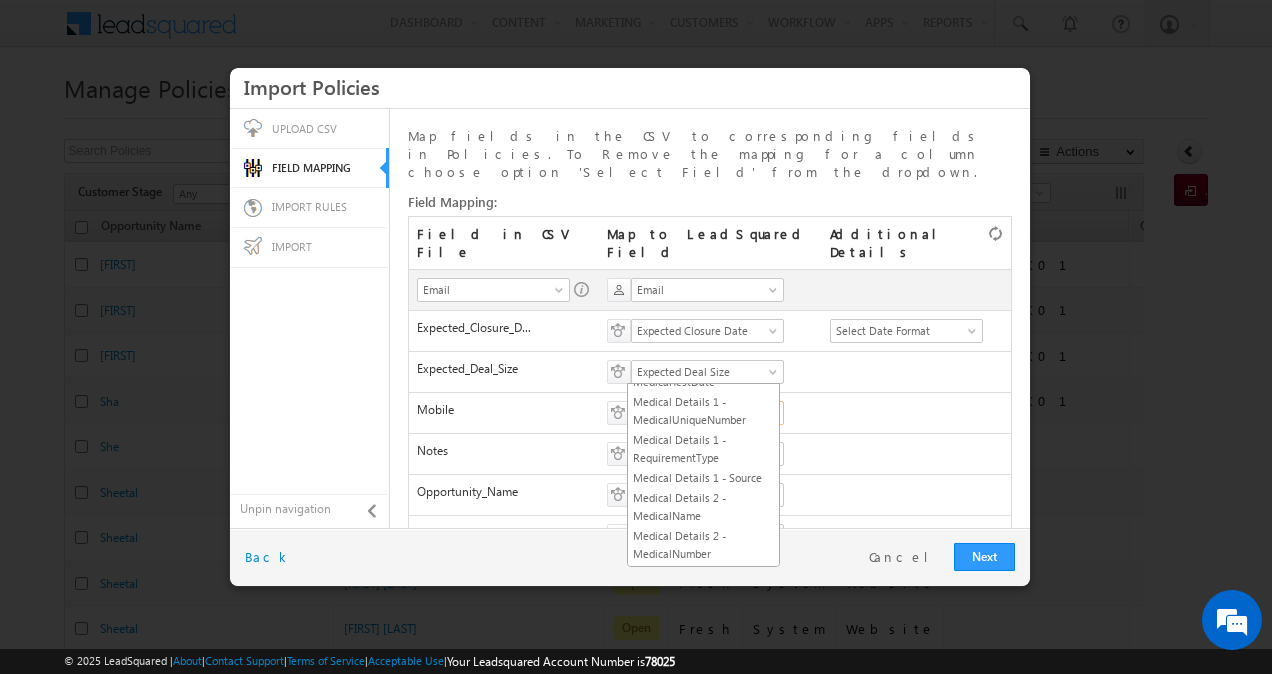 scroll, scrollTop: 3690, scrollLeft: 0, axis: vertical 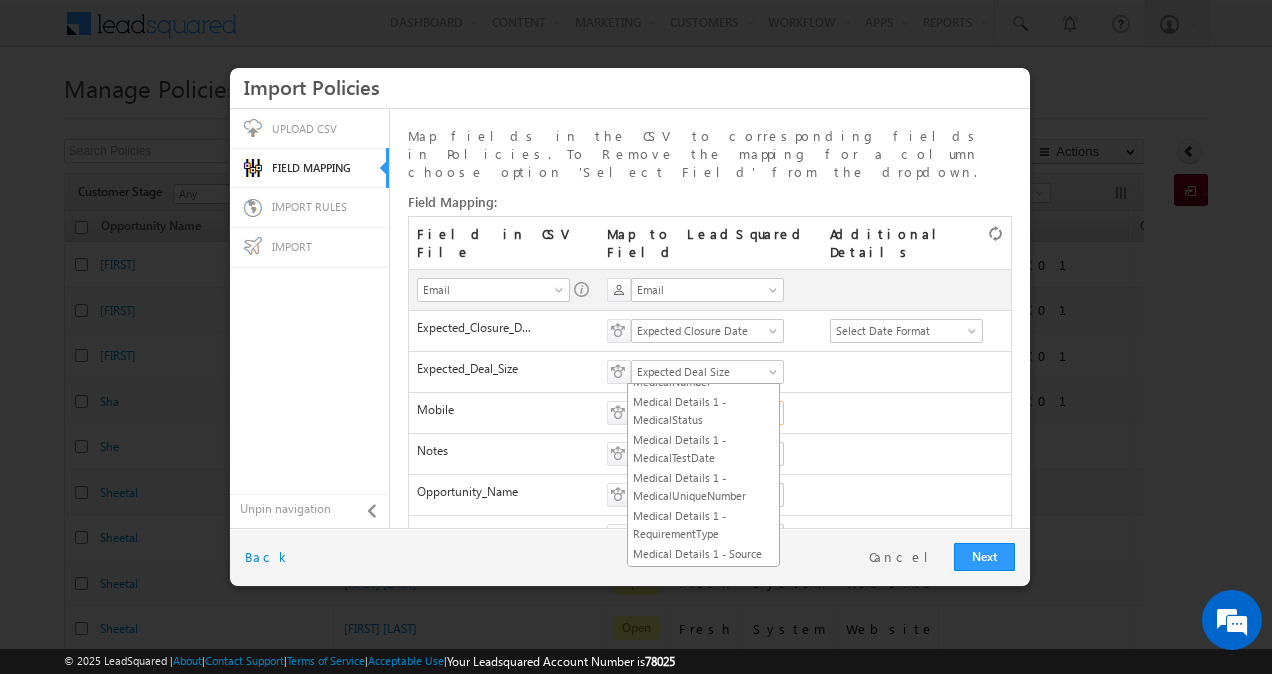 click on "G2R Further Details - Count of Dispositions" at bounding box center [703, 159] 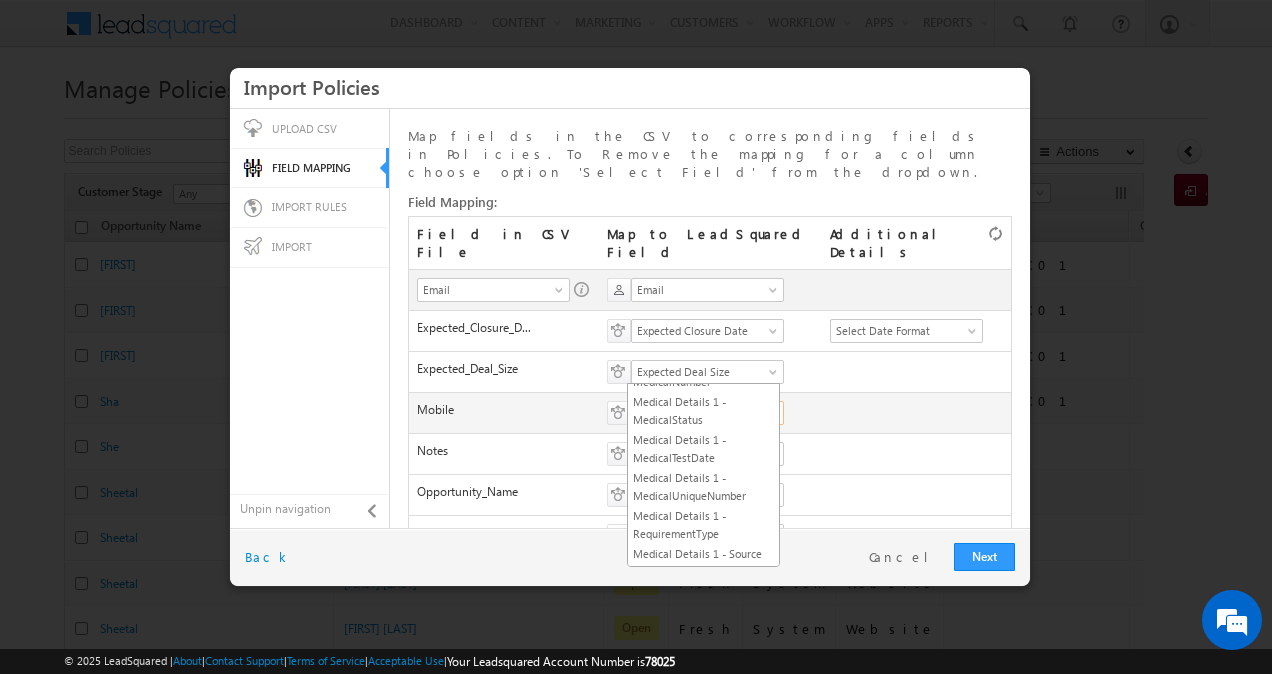 click at bounding box center (775, 417) 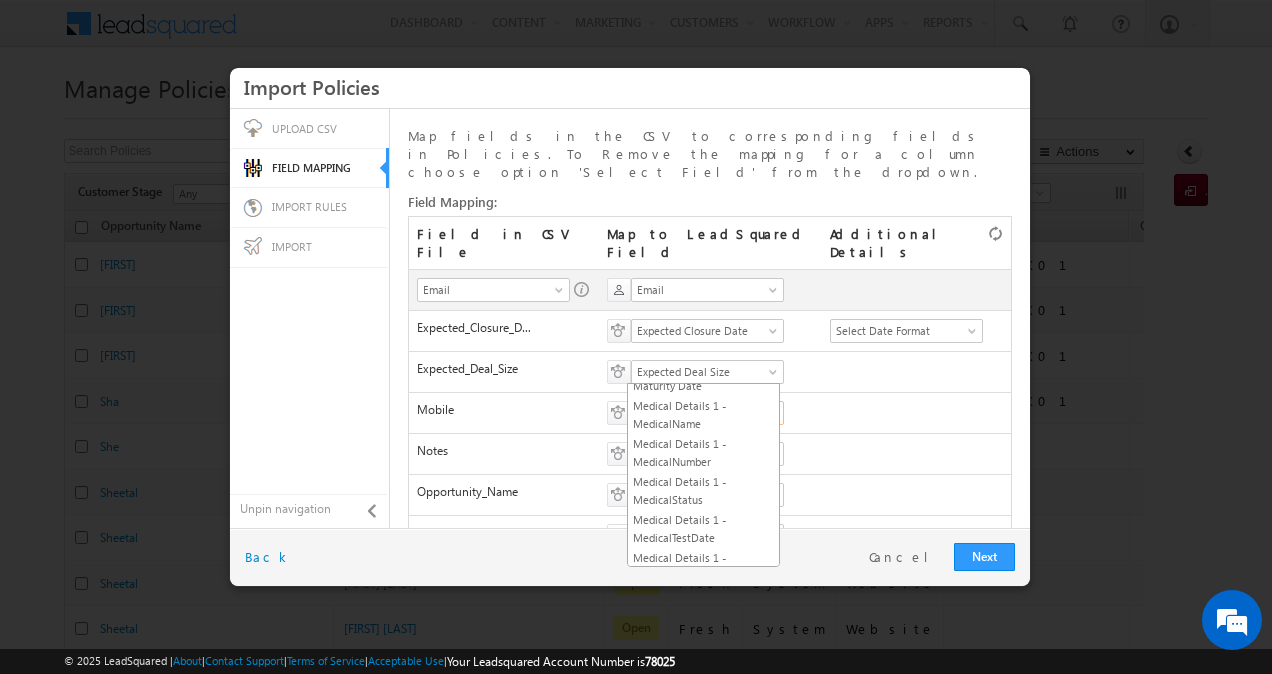scroll, scrollTop: 3526, scrollLeft: 0, axis: vertical 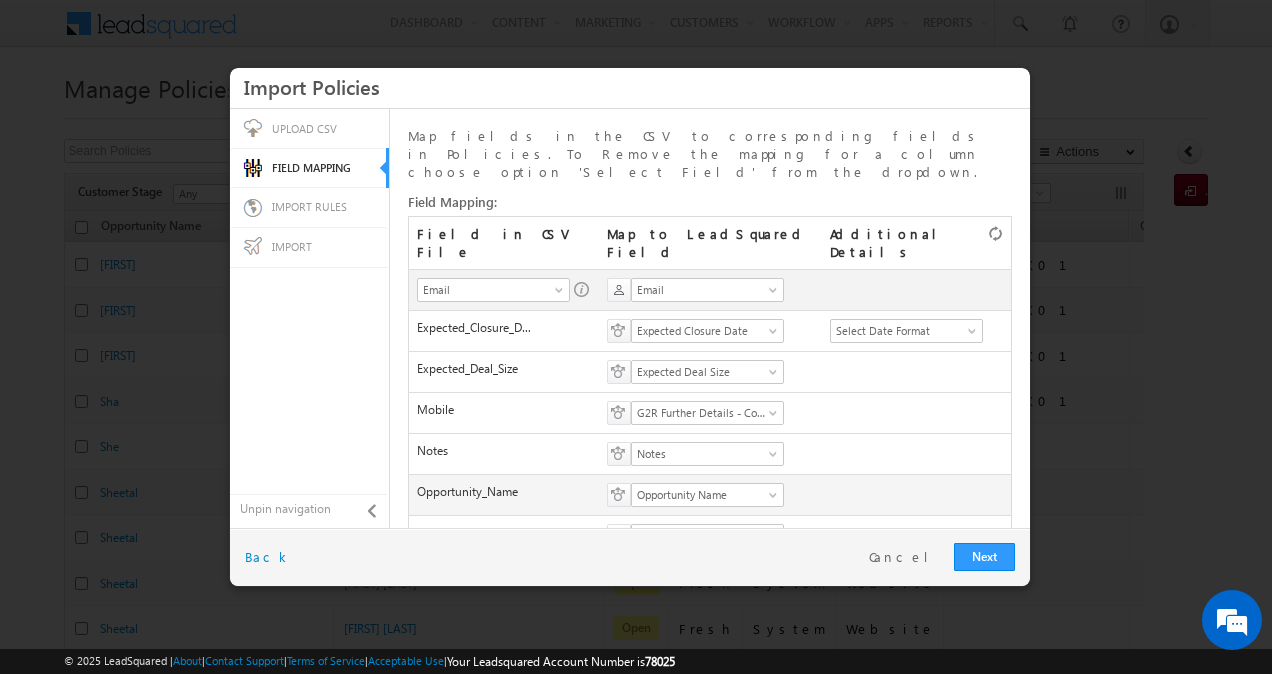 click on "Select Date Format mm/dd/yy mm/dd/yyyy dd/mm/yy dd/mm/yyyy Select Date Format Select Action on New Option Create Non-existant Options Throw Error Select Action on New Option" at bounding box center (916, 494) 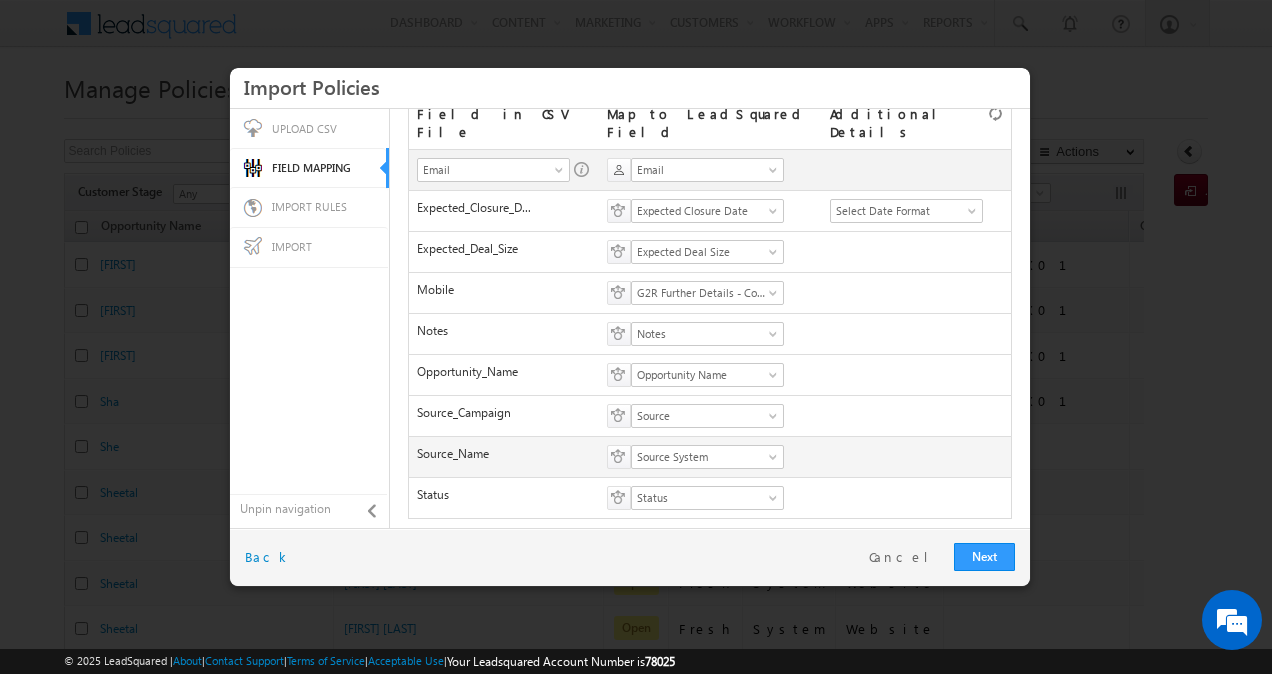 scroll, scrollTop: 0, scrollLeft: 0, axis: both 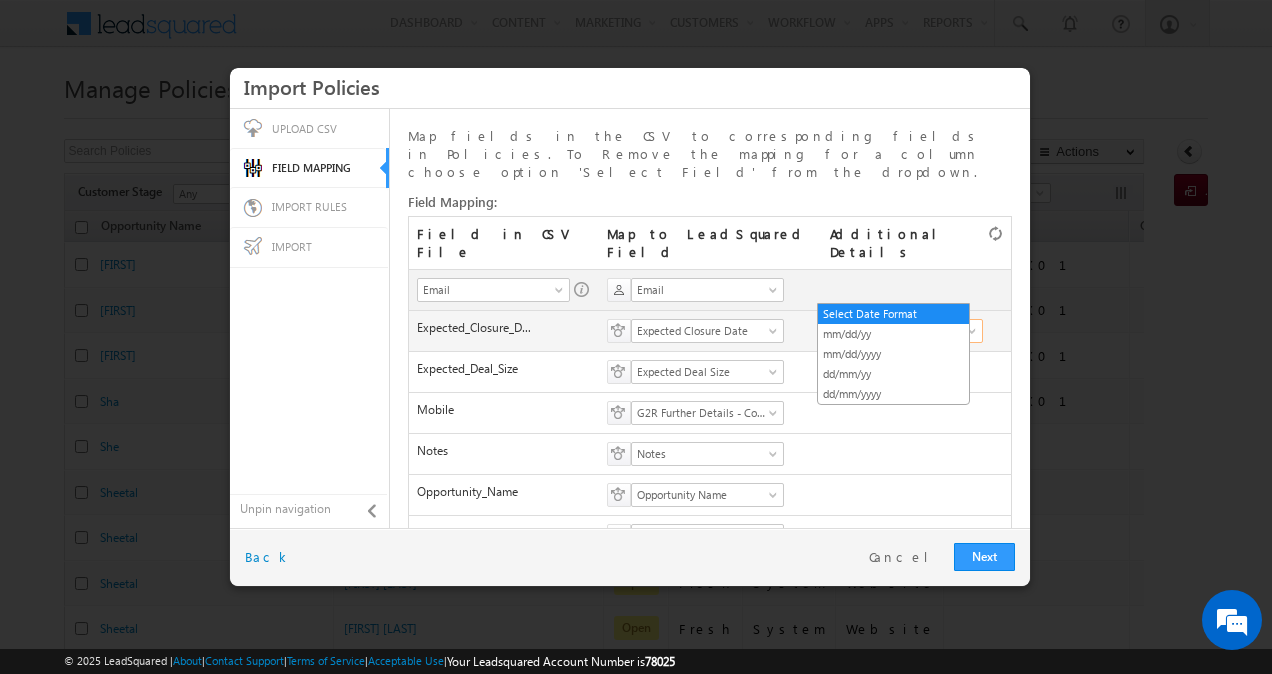 click on "Select Date Format" at bounding box center (900, 331) 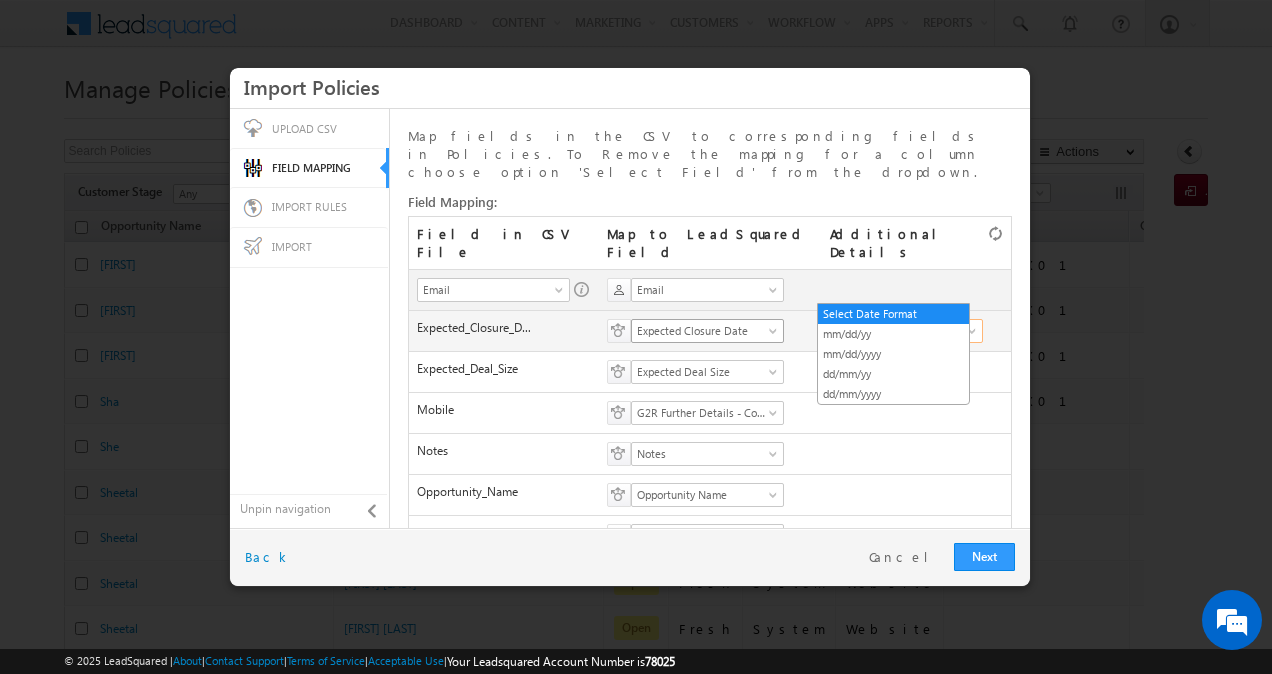 scroll, scrollTop: 1348, scrollLeft: 0, axis: vertical 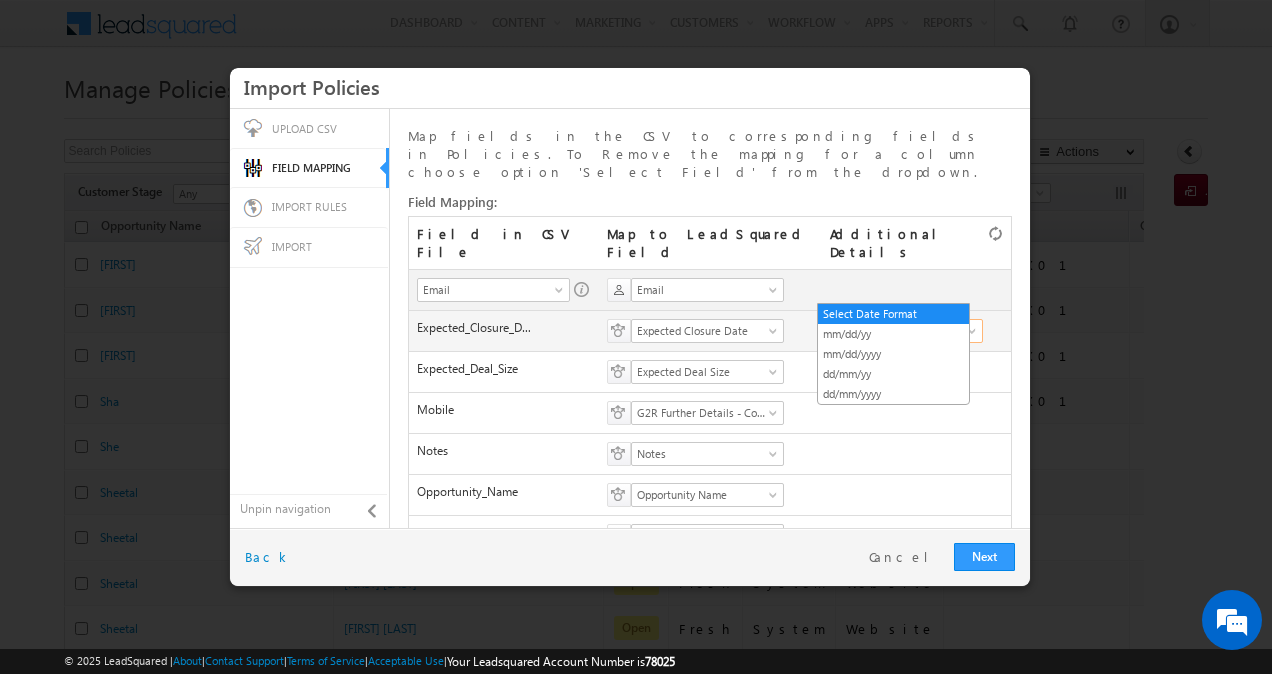 click on "Select Date Format" at bounding box center (900, 331) 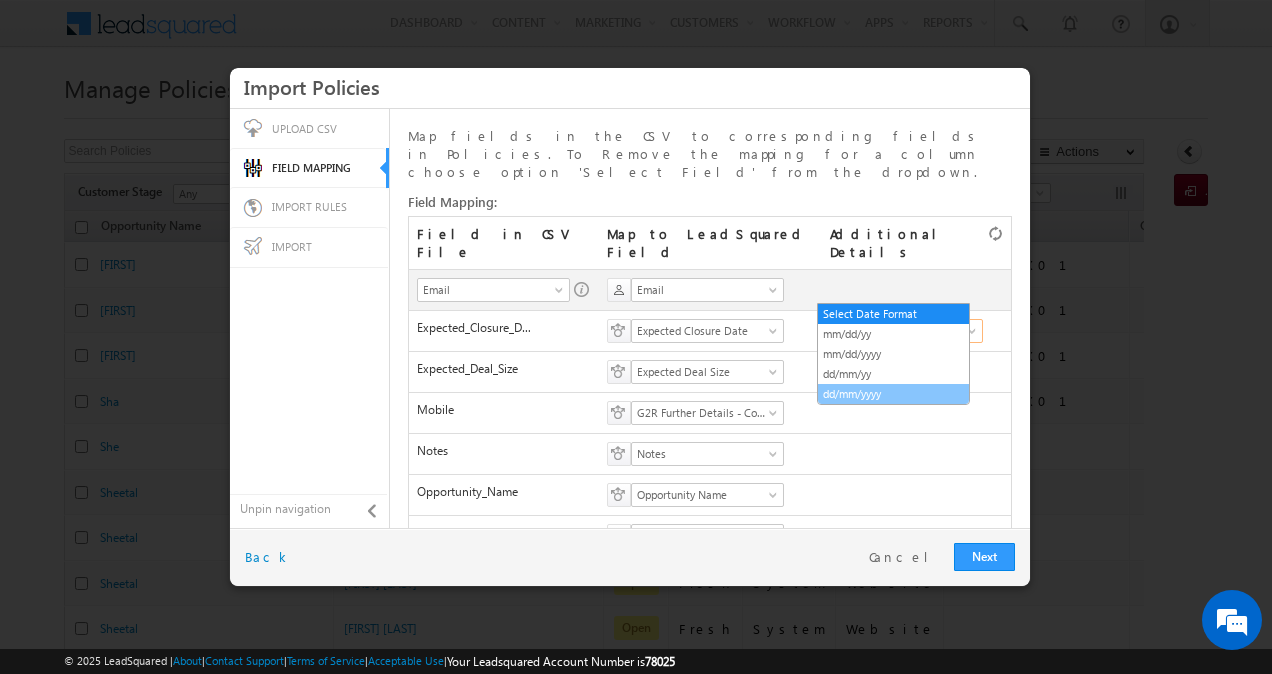 click on "dd/mm/yyyy" at bounding box center [893, 394] 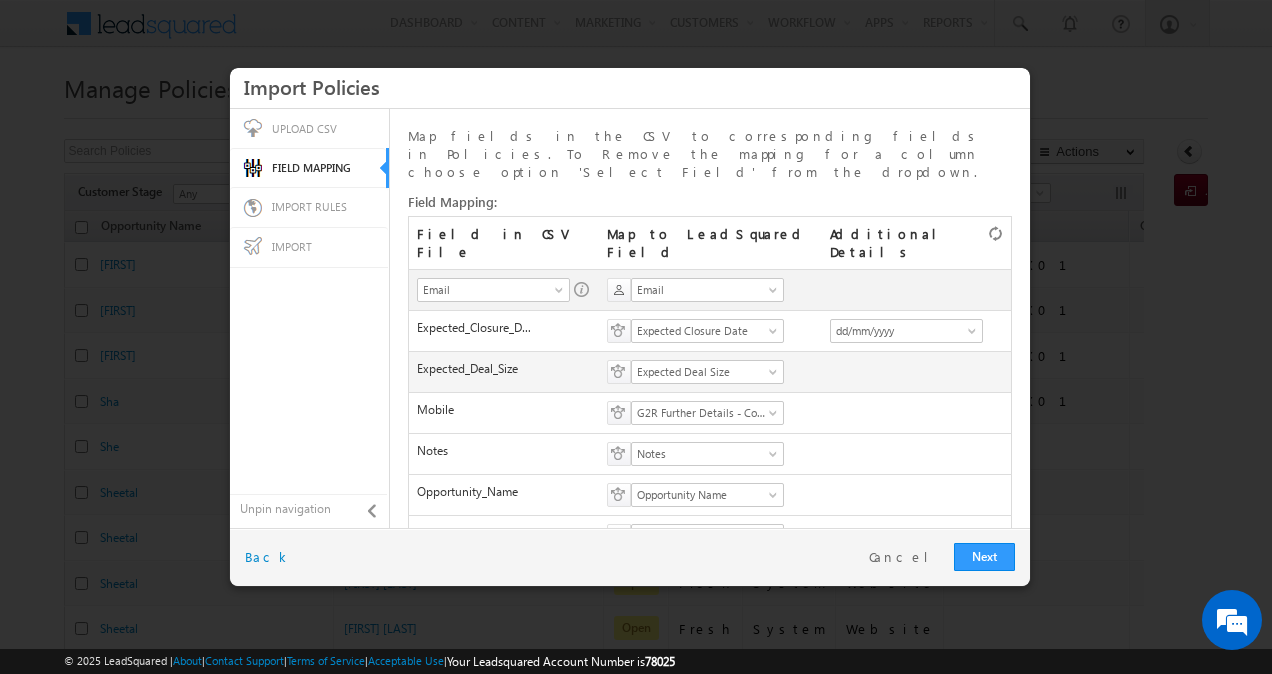 click on "Select Date Format mm/dd/yy mm/dd/yyyy dd/mm/yy dd/mm/yyyy Select Date Format Select Action on New Option Create Non-existant Options Throw Error Select Action on New Option" at bounding box center (916, 371) 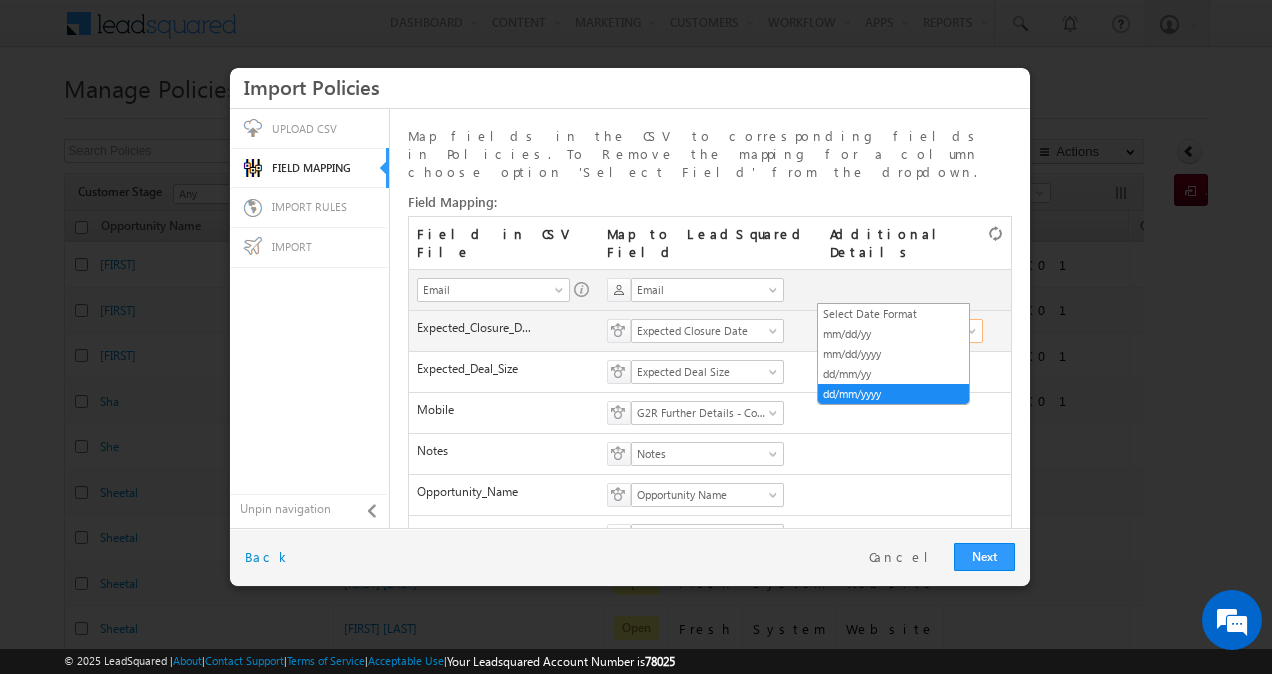 click at bounding box center (974, 335) 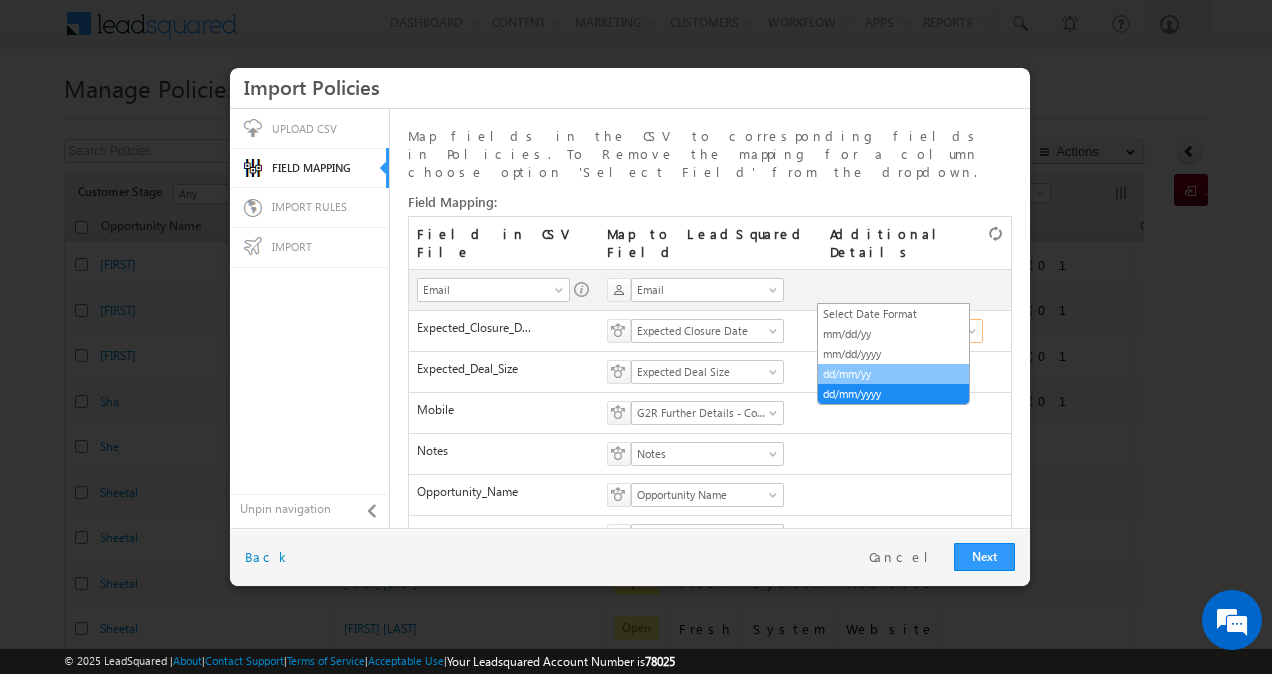 click on "dd/mm/yy" at bounding box center (893, 374) 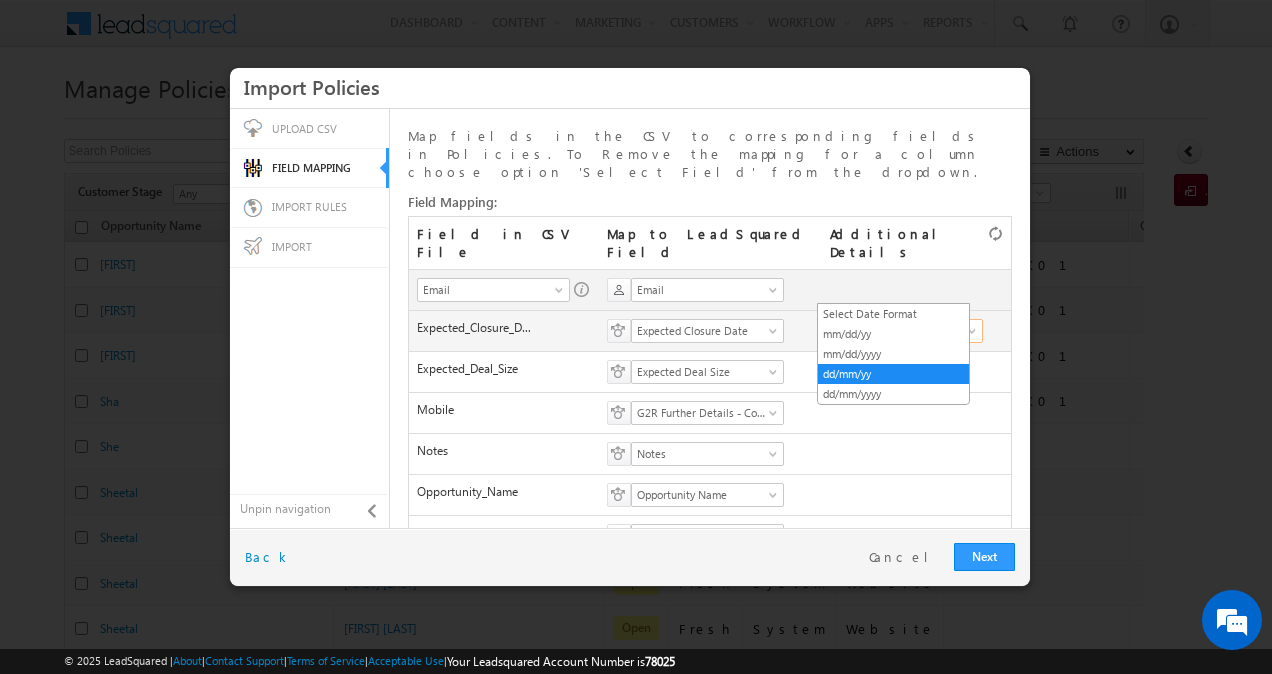 click on "dd/mm/yy" at bounding box center (900, 331) 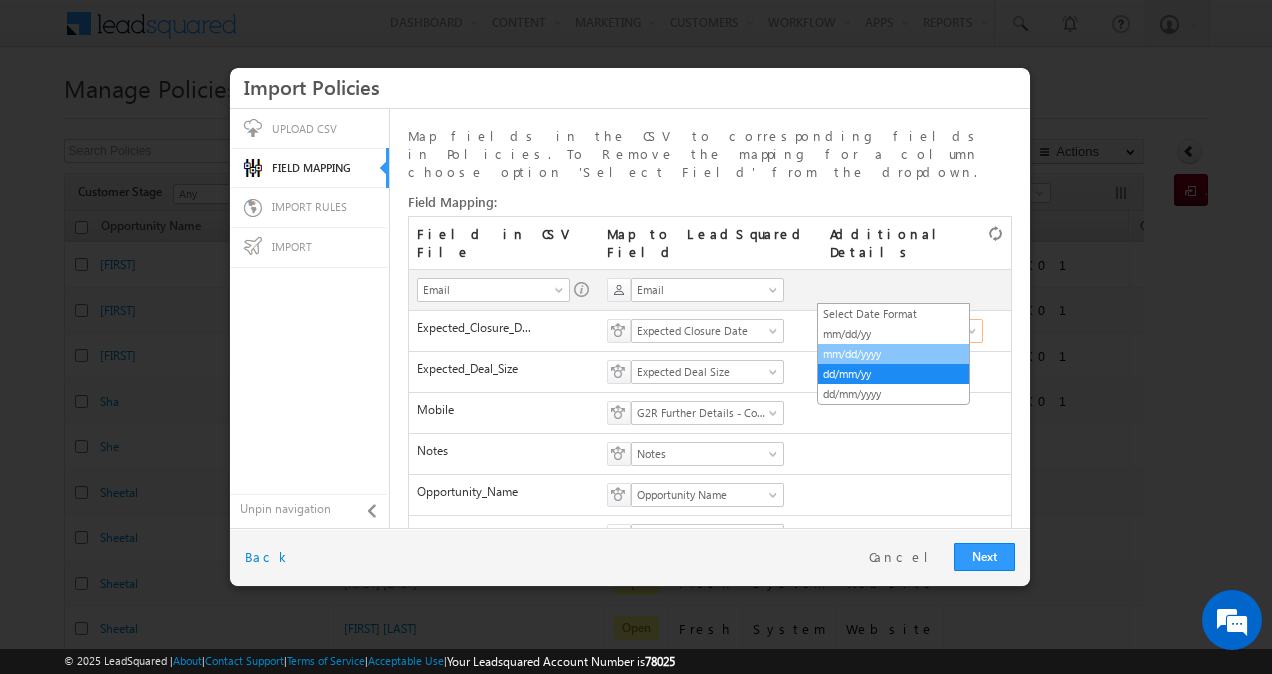click on "mm/dd/yyyy" at bounding box center [893, 354] 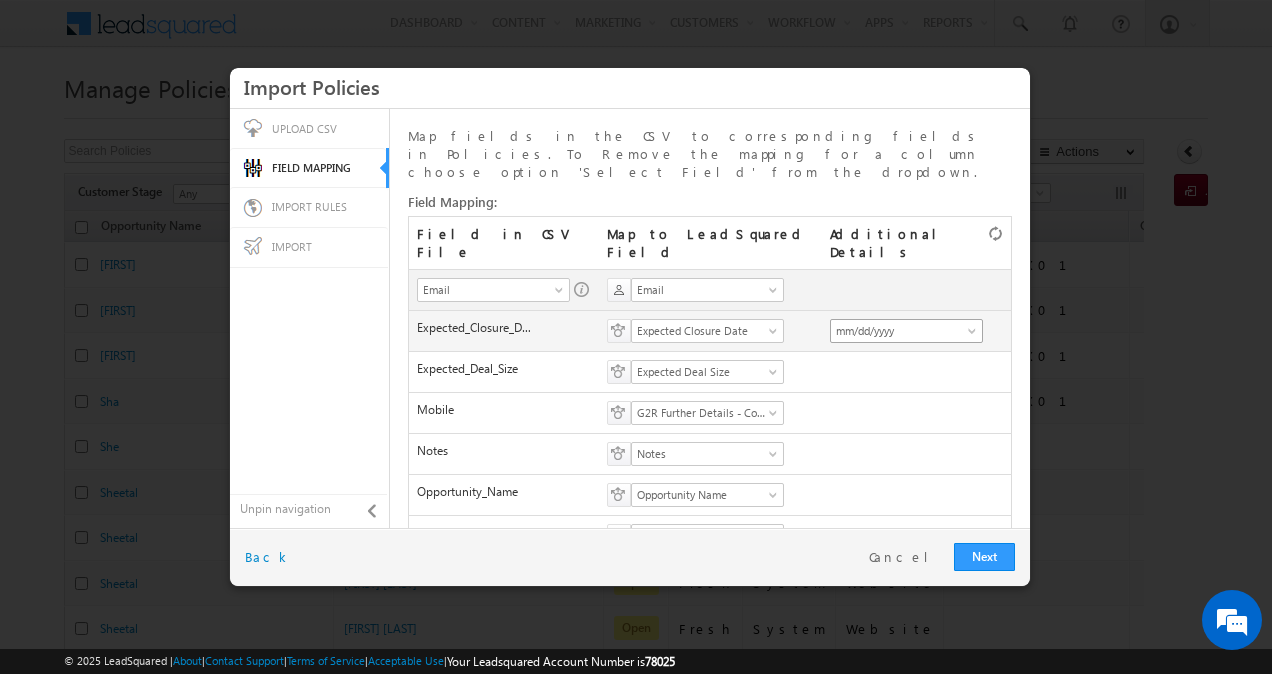 click on "mm/dd/yyyy" at bounding box center [900, 331] 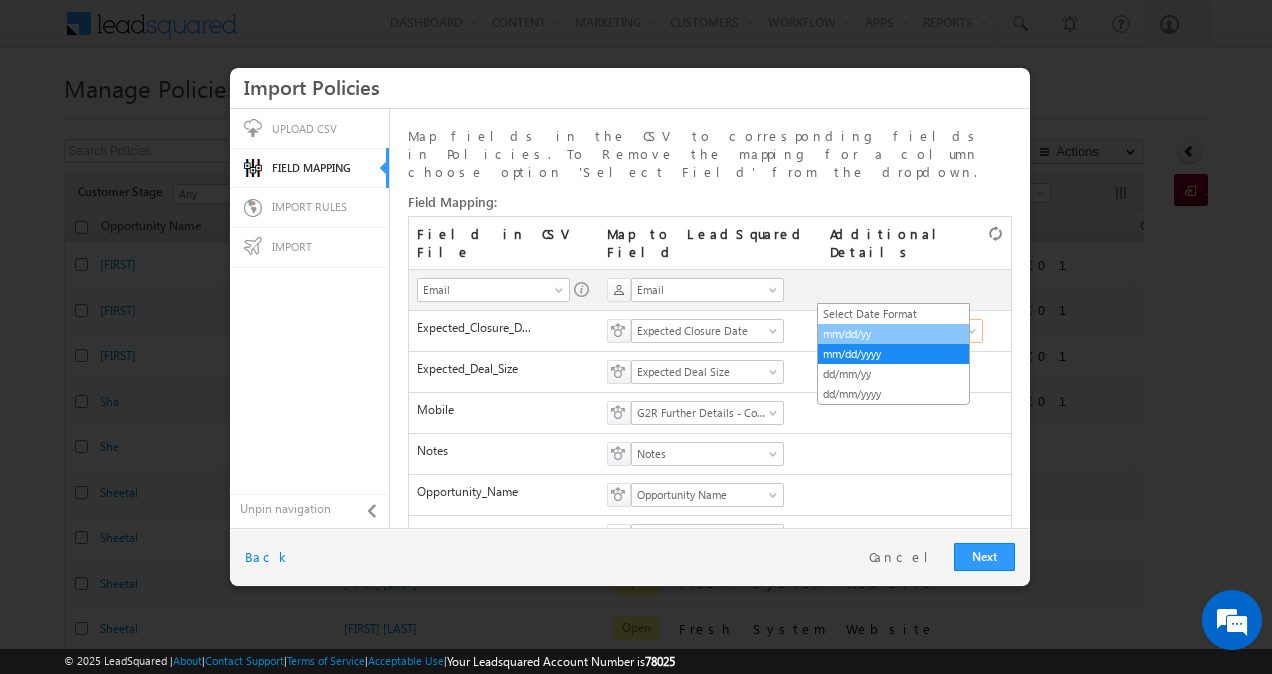 click on "mm/dd/yy" at bounding box center [893, 334] 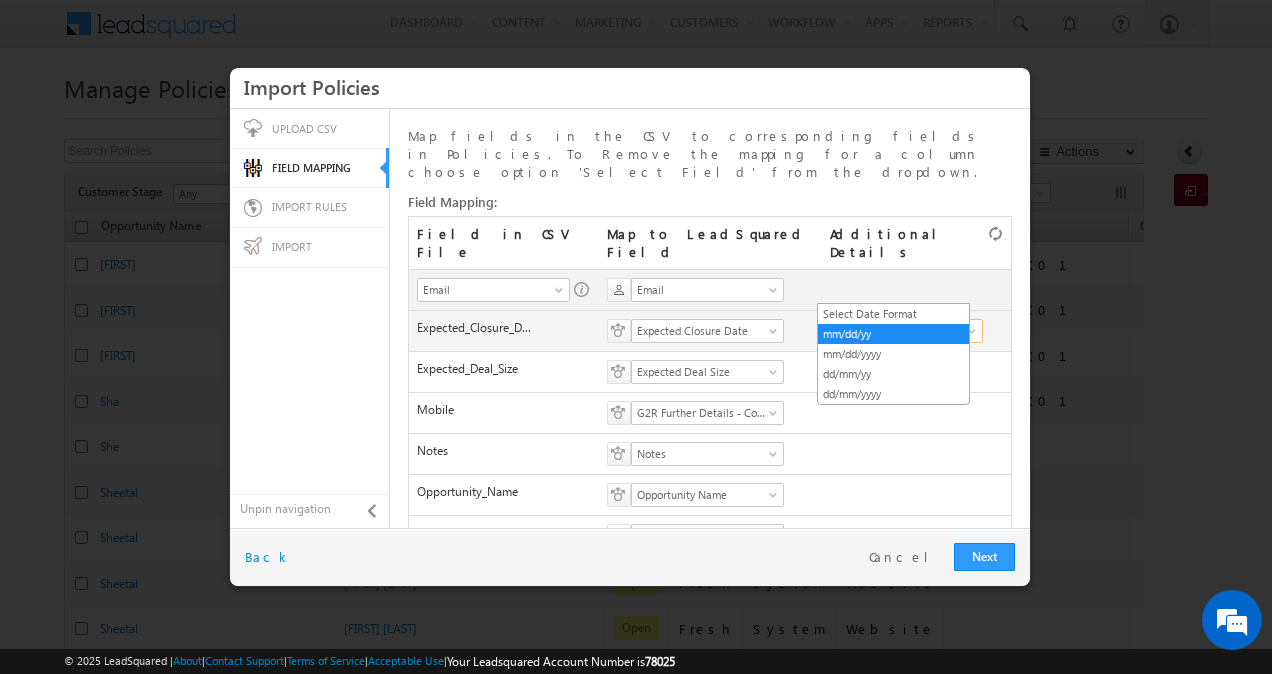 click on "mm/dd/yy" at bounding box center (900, 331) 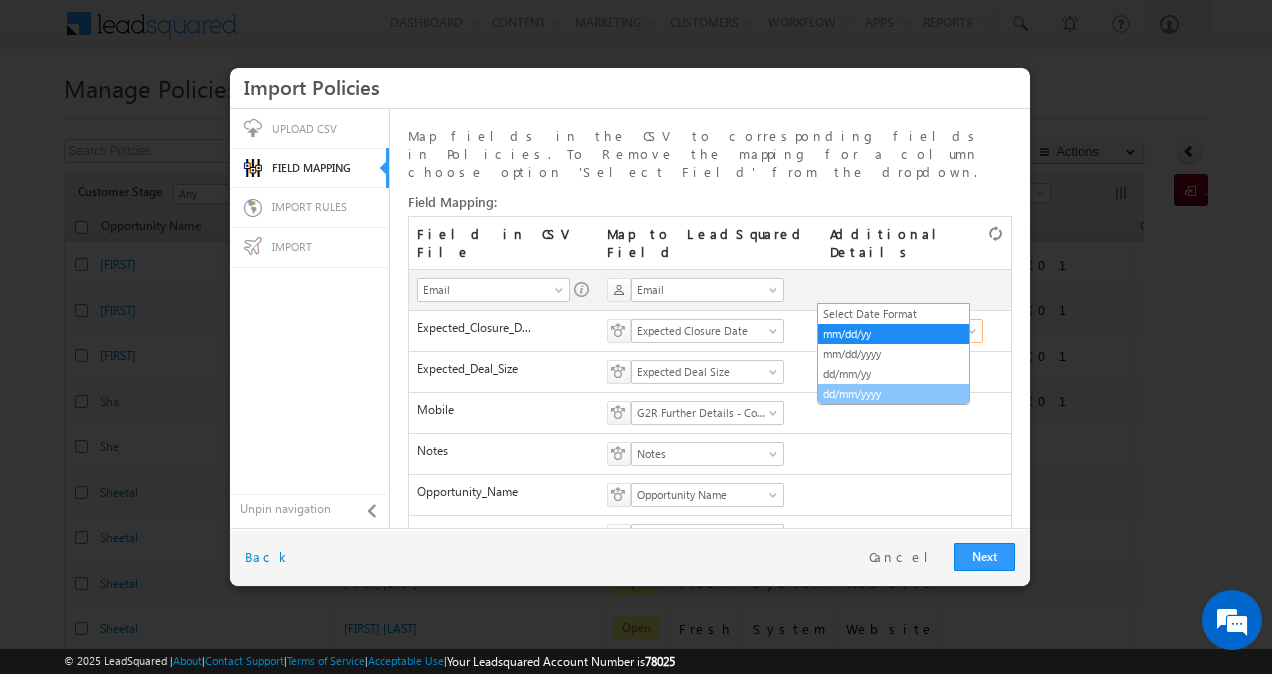 click on "dd/mm/yyyy" at bounding box center (893, 394) 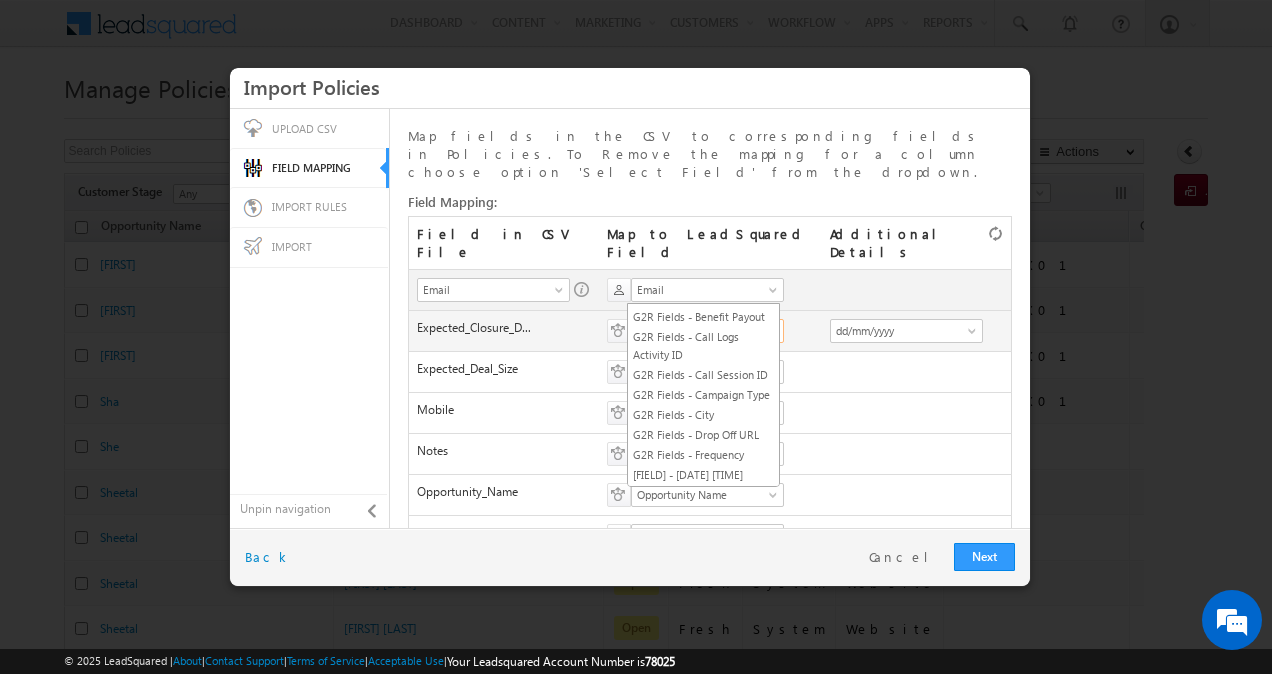 scroll, scrollTop: 1348, scrollLeft: 0, axis: vertical 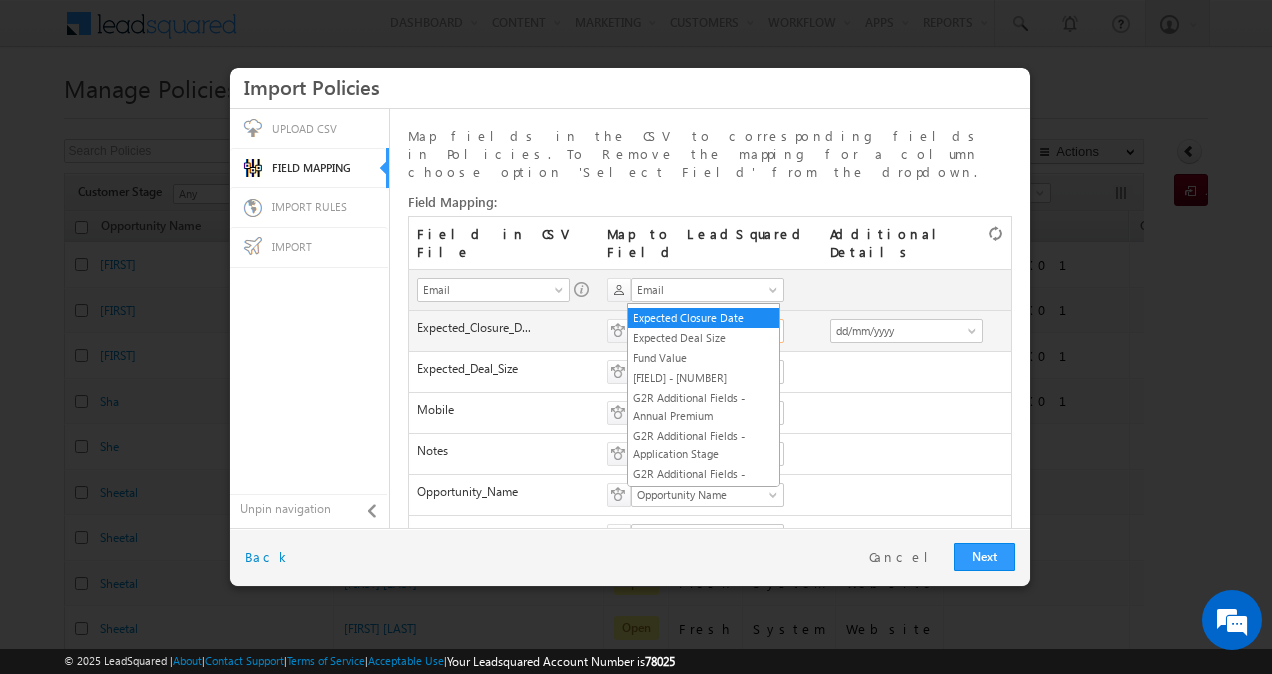 click on "Expected Closure Date" at bounding box center (701, 331) 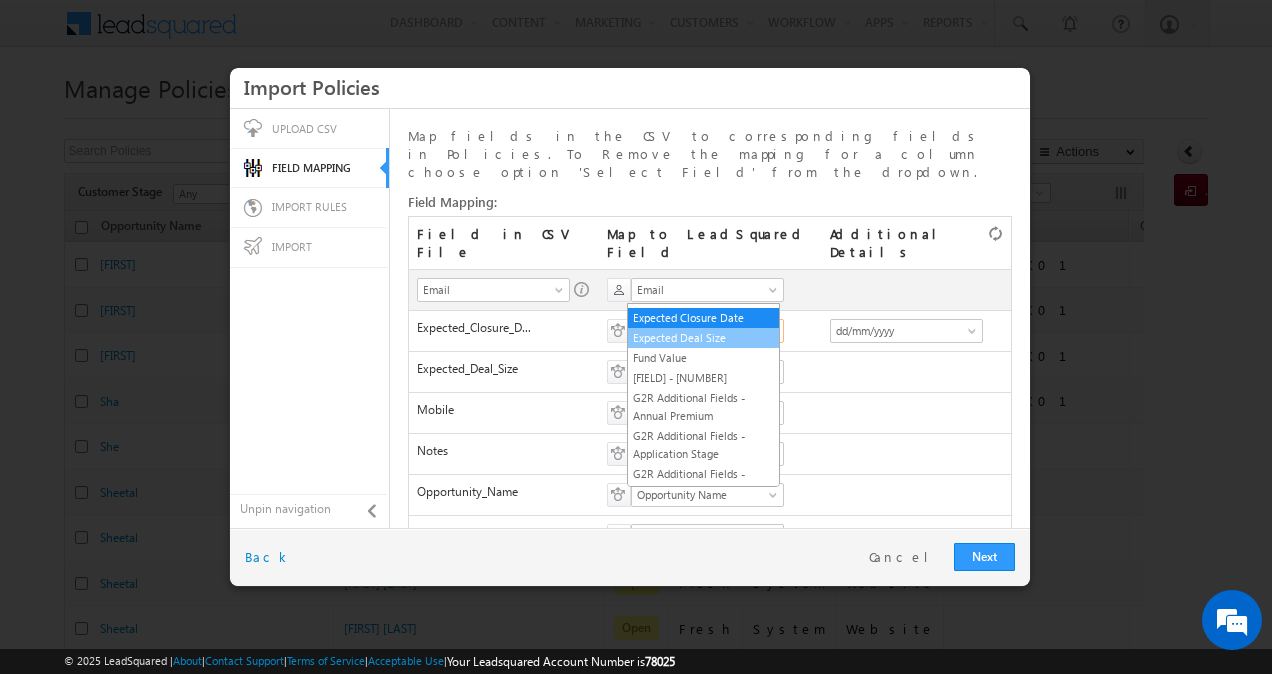 click on "Expected Deal Size" at bounding box center (703, 338) 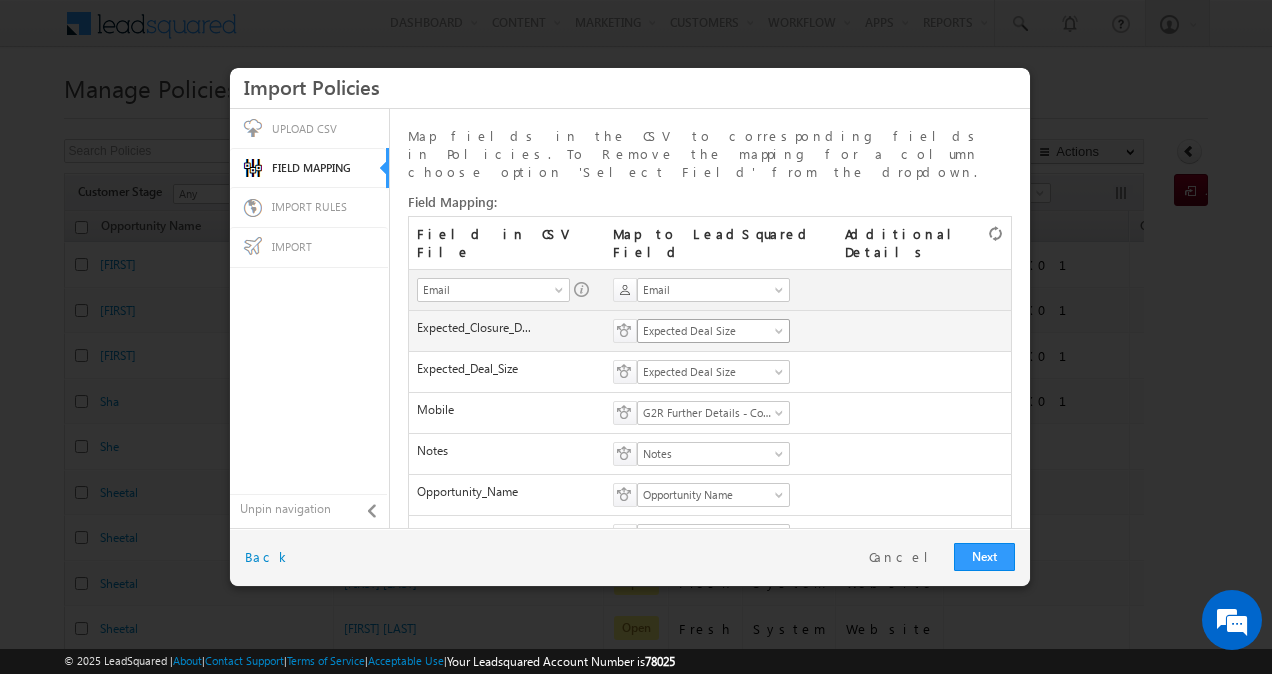 click at bounding box center (781, 335) 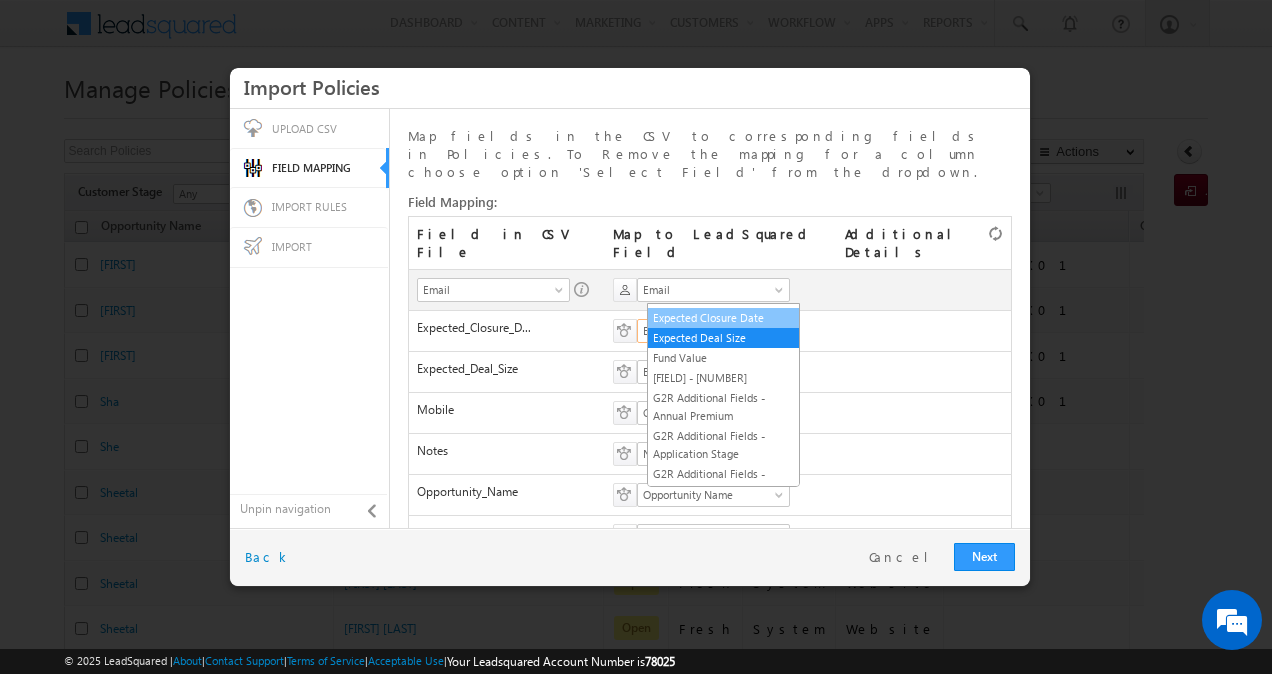 click on "Expected Closure Date" at bounding box center (723, 318) 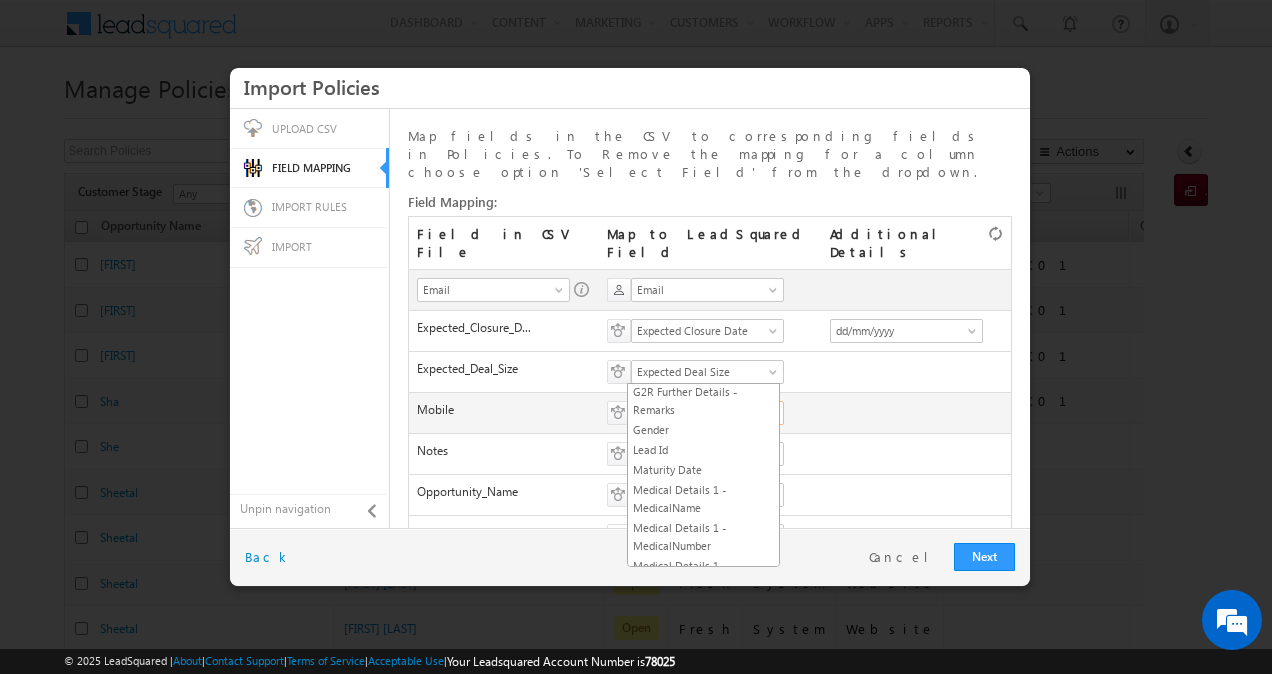 scroll, scrollTop: 3641, scrollLeft: 0, axis: vertical 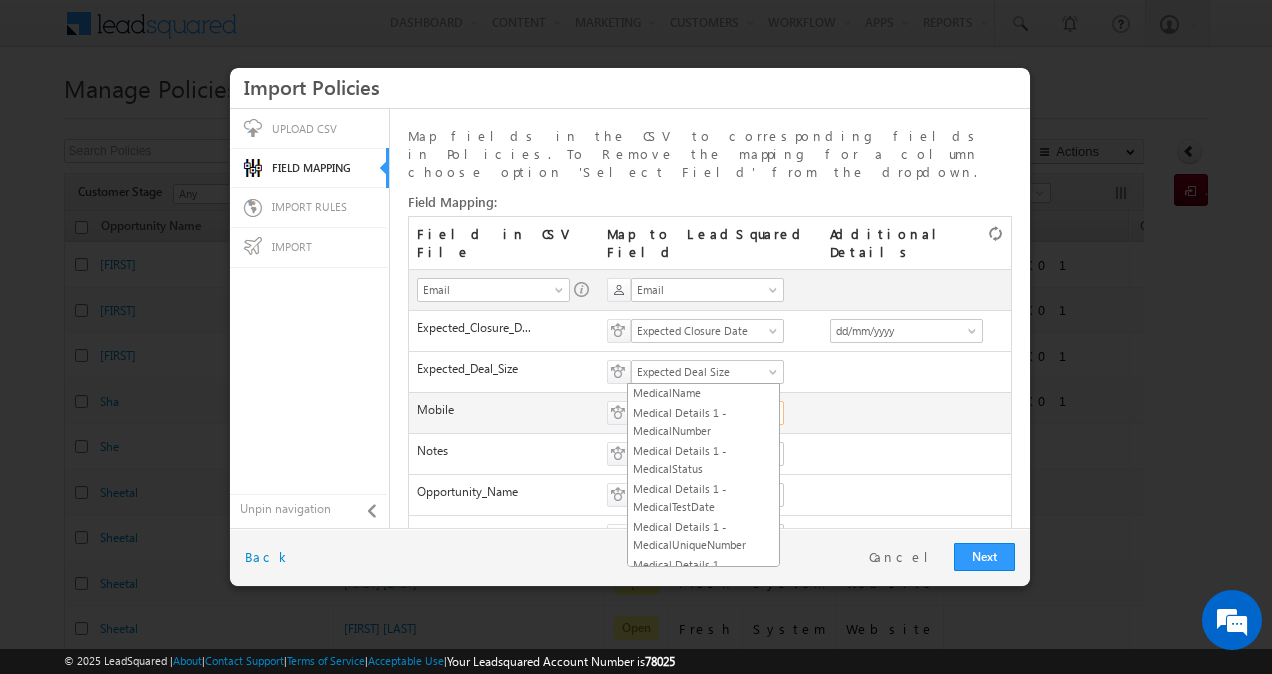 click on "G2R Further Details - Count of Dispositions" at bounding box center (701, 413) 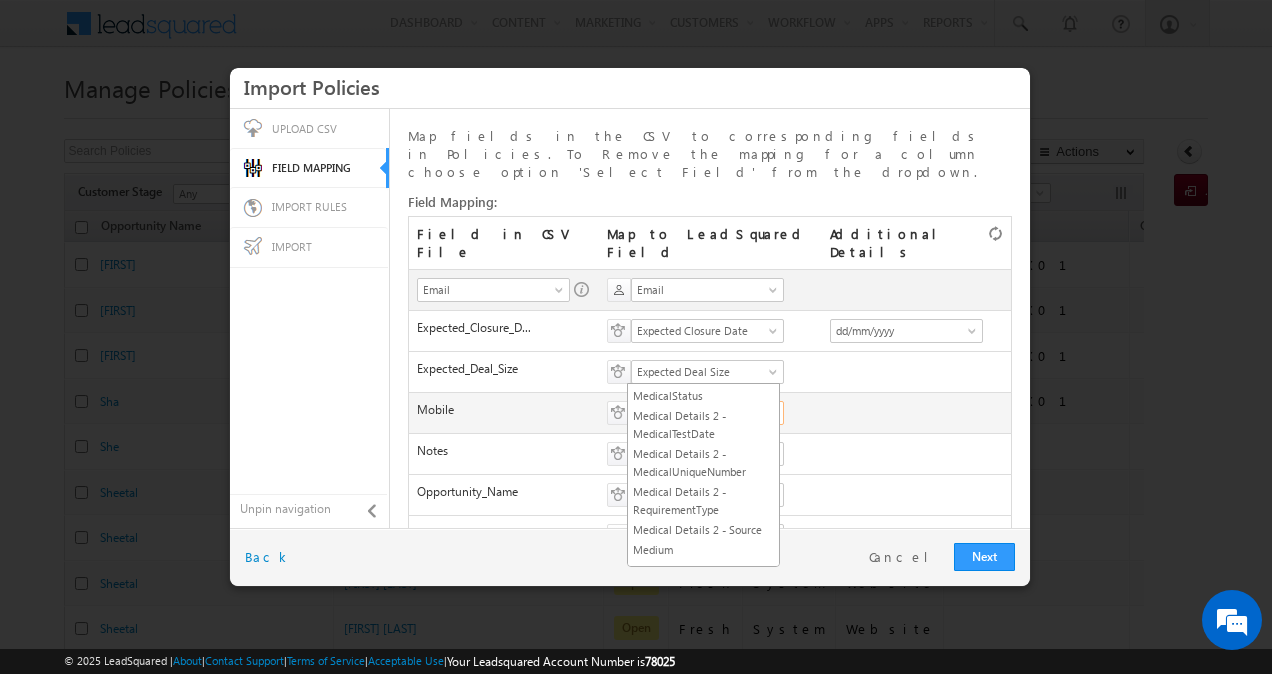 scroll, scrollTop: 4072, scrollLeft: 0, axis: vertical 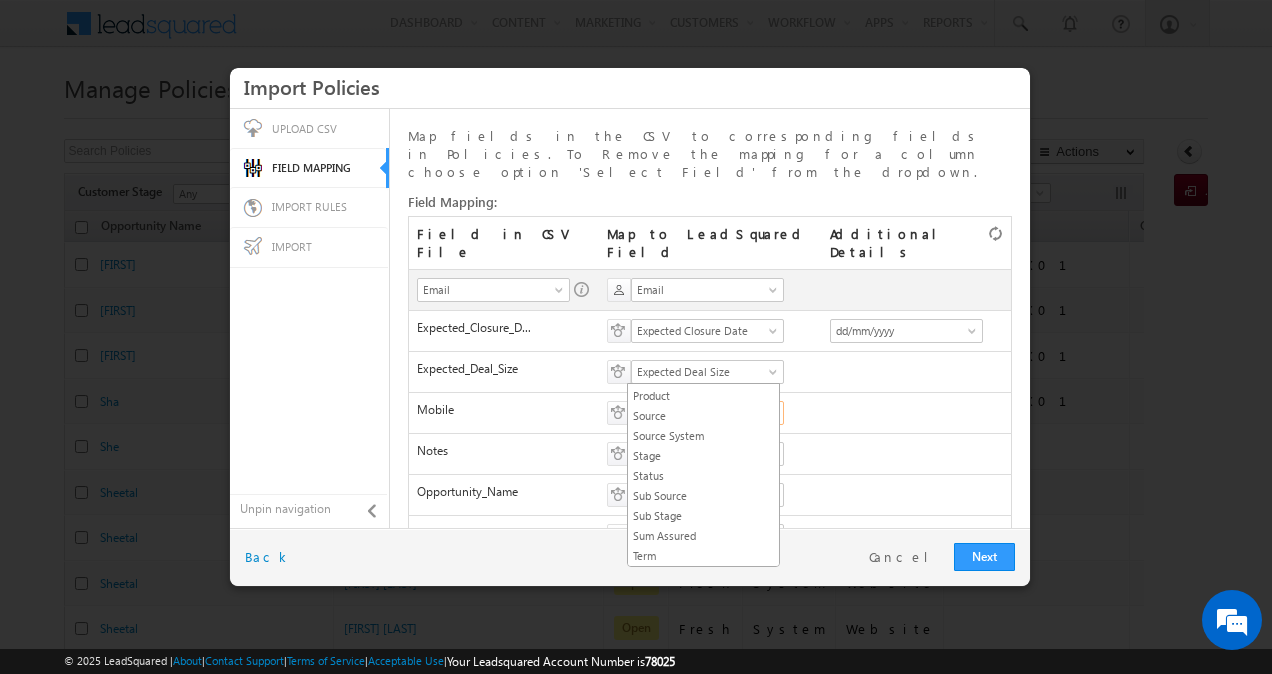 click on "Opportunity Mobile Number" at bounding box center (703, 216) 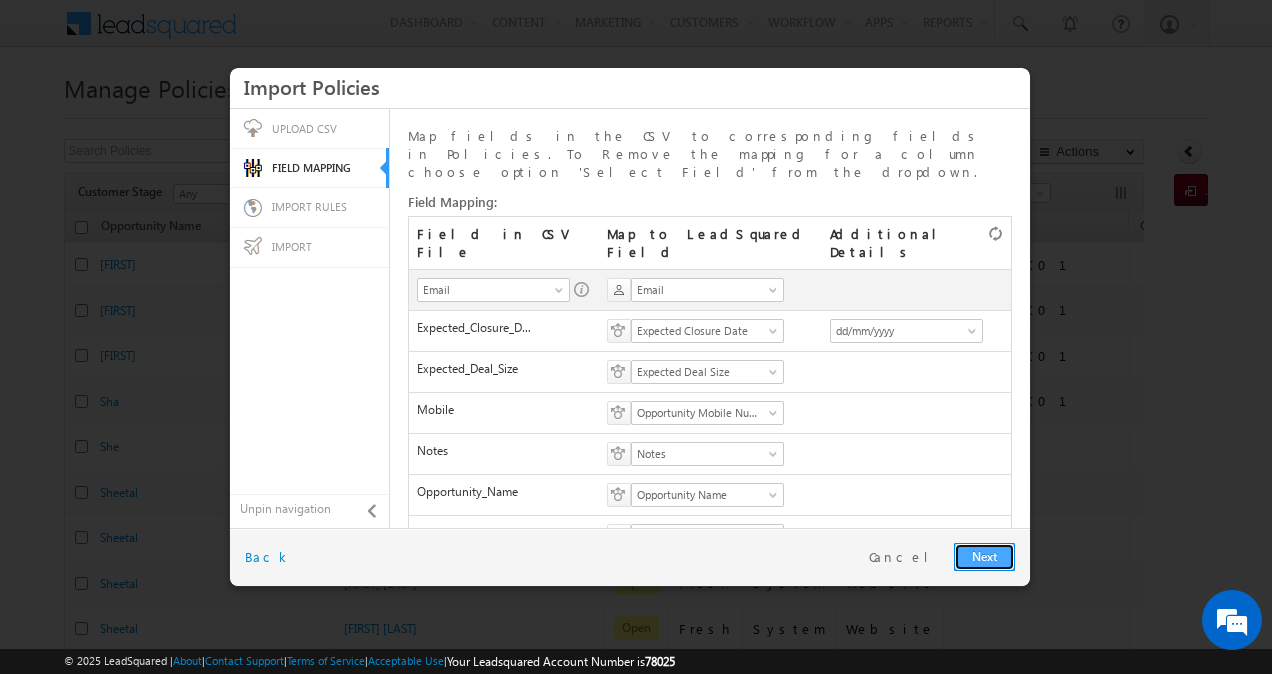 click on "Next" at bounding box center [984, 557] 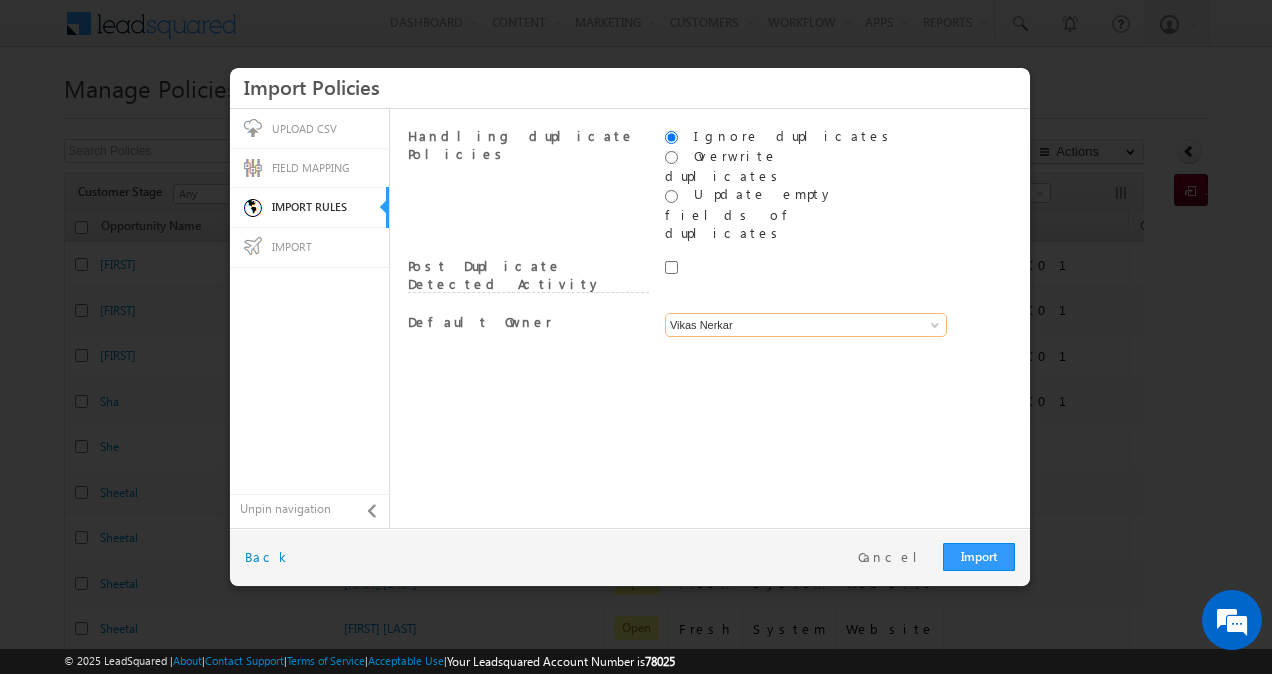 click on "Vikas Nerkar" at bounding box center [806, 325] 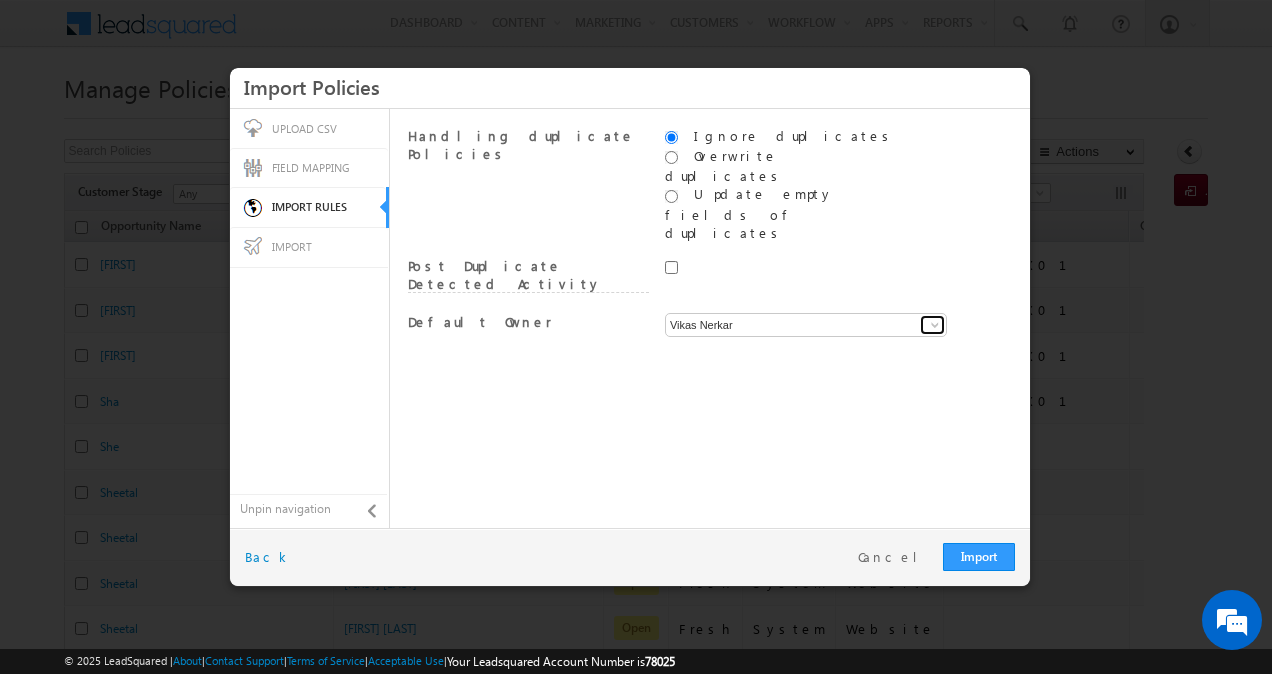 click at bounding box center (935, 325) 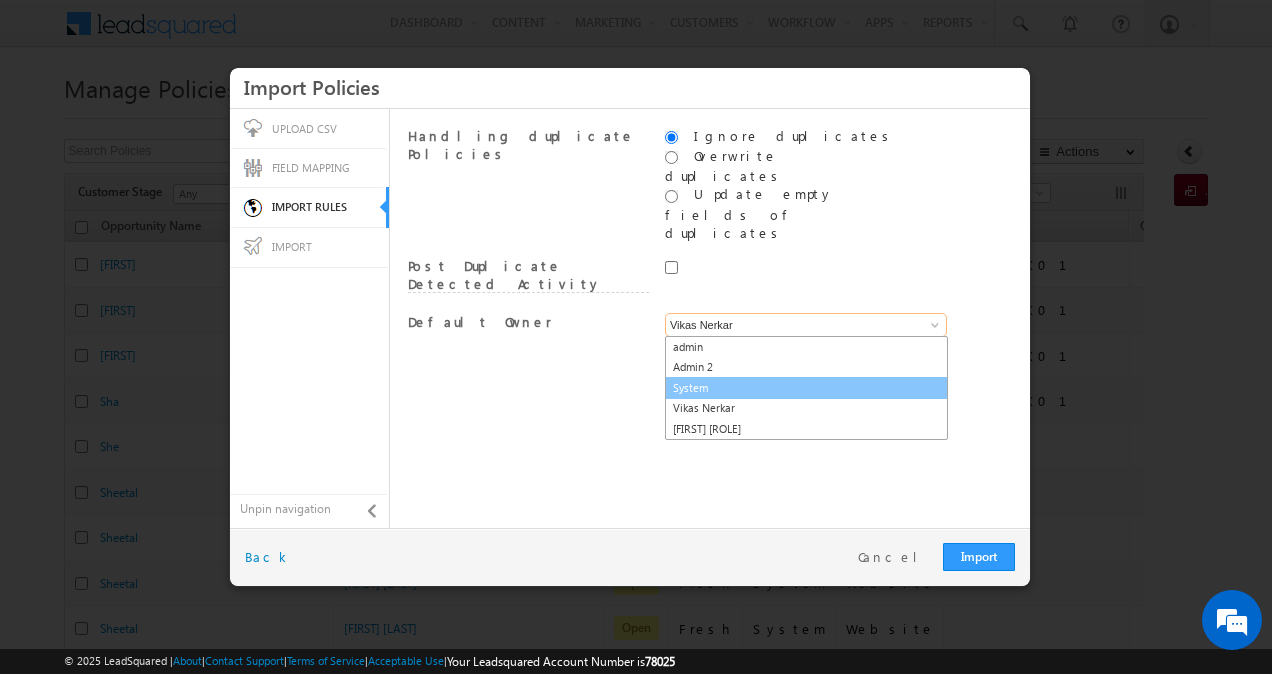 click on "System" at bounding box center (806, 388) 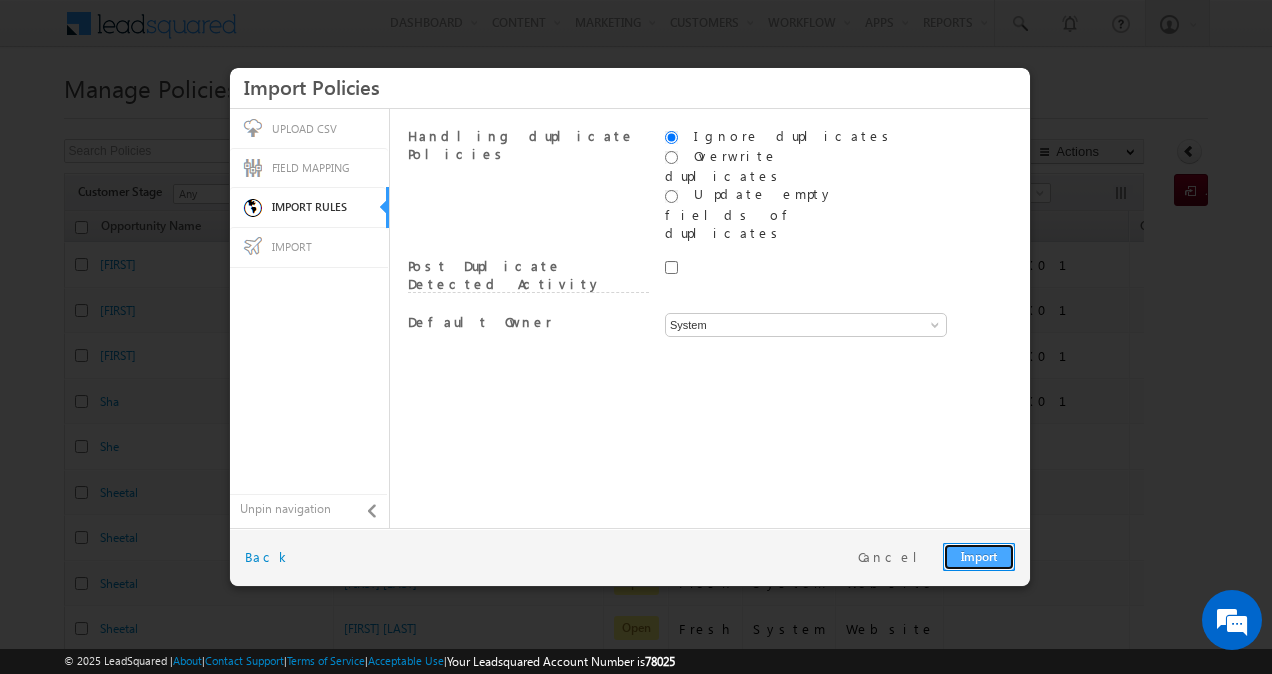 click on "Import" at bounding box center [979, 557] 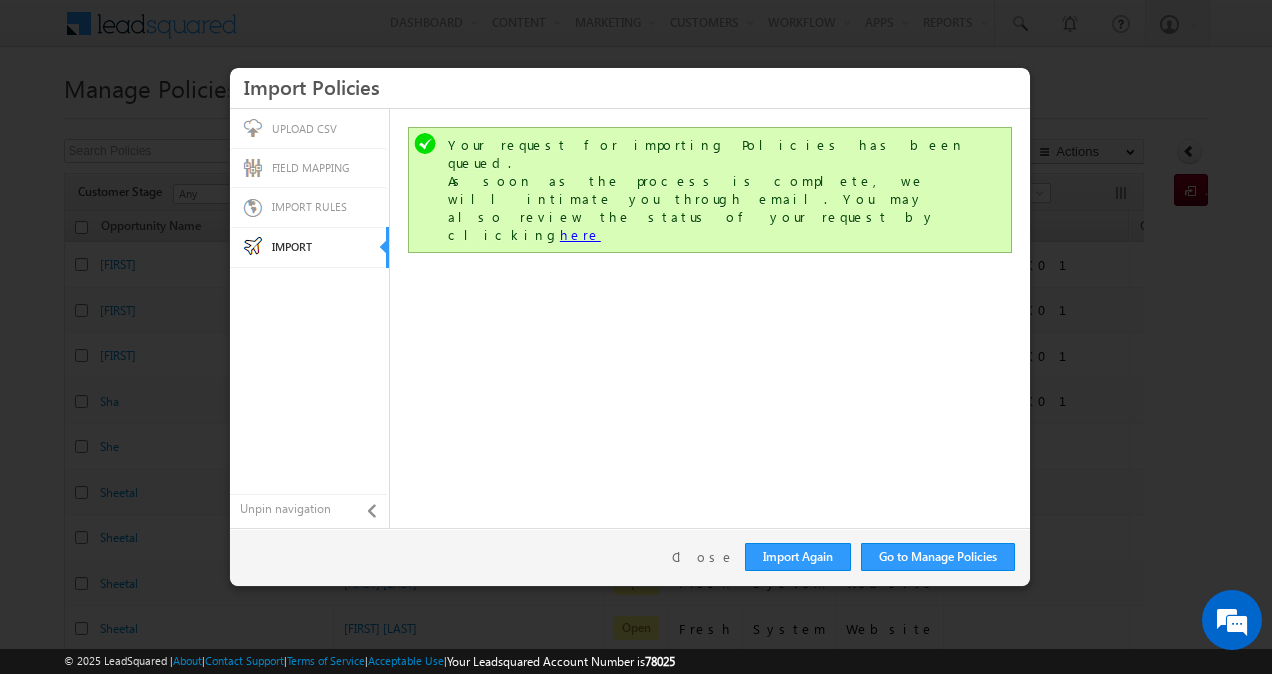 click on "here" at bounding box center [580, 234] 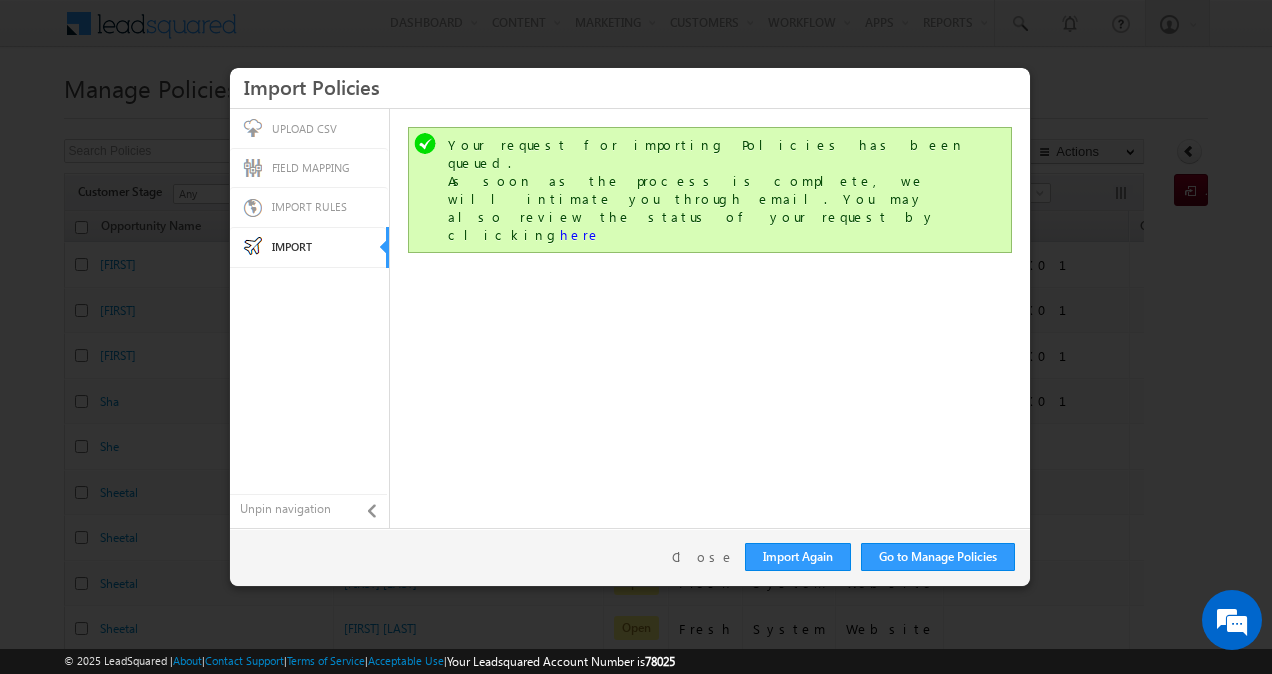click on "Go to Manage Policies
Import Again
Close
Back" at bounding box center (630, 557) 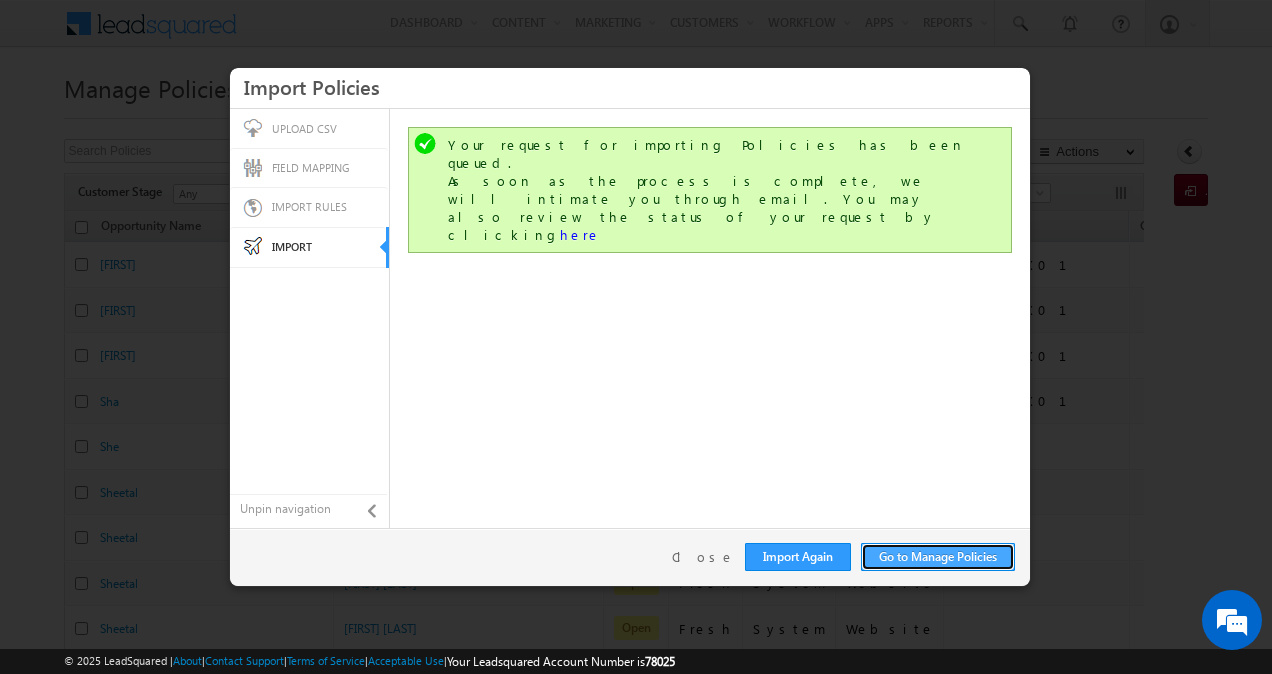click on "Go to Manage Policies" at bounding box center (938, 557) 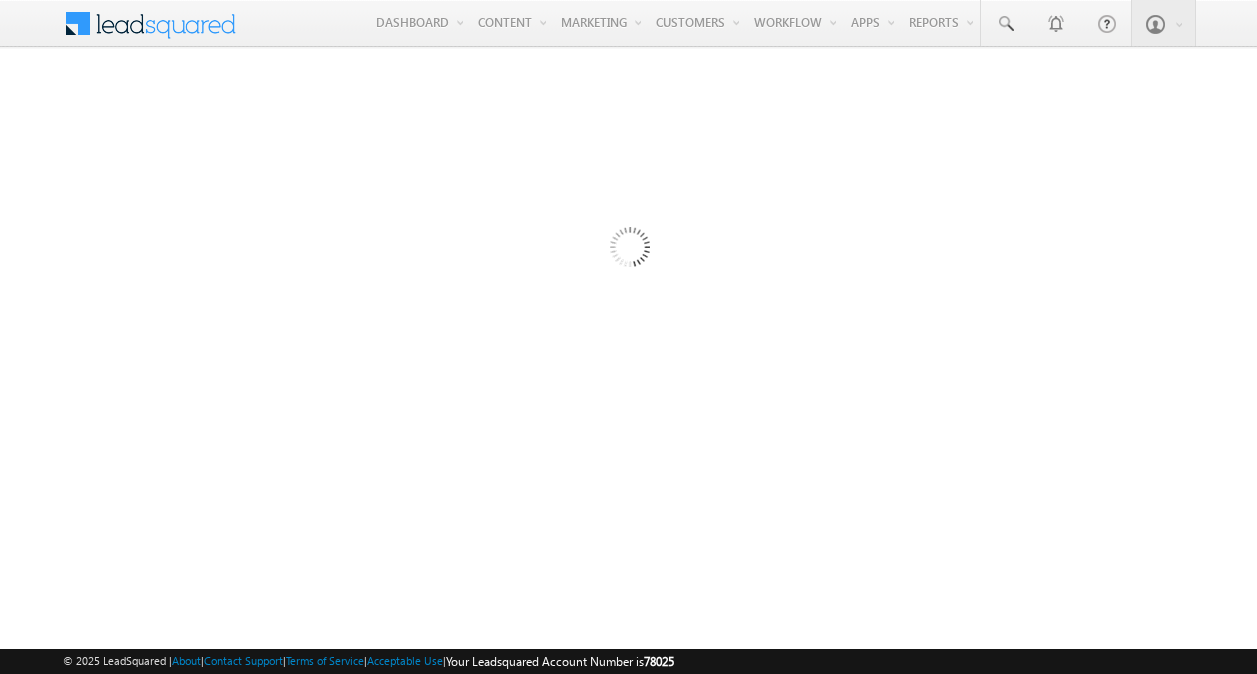 scroll, scrollTop: 0, scrollLeft: 0, axis: both 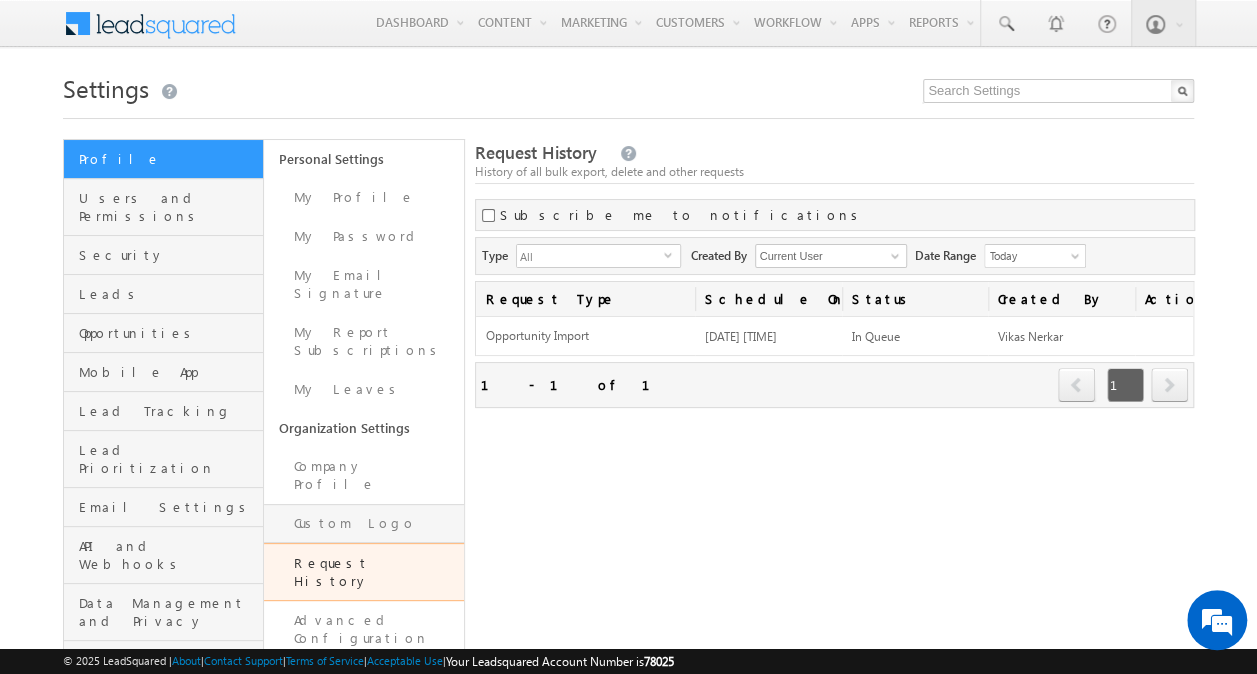 click on "Custom Logo" at bounding box center (364, 523) 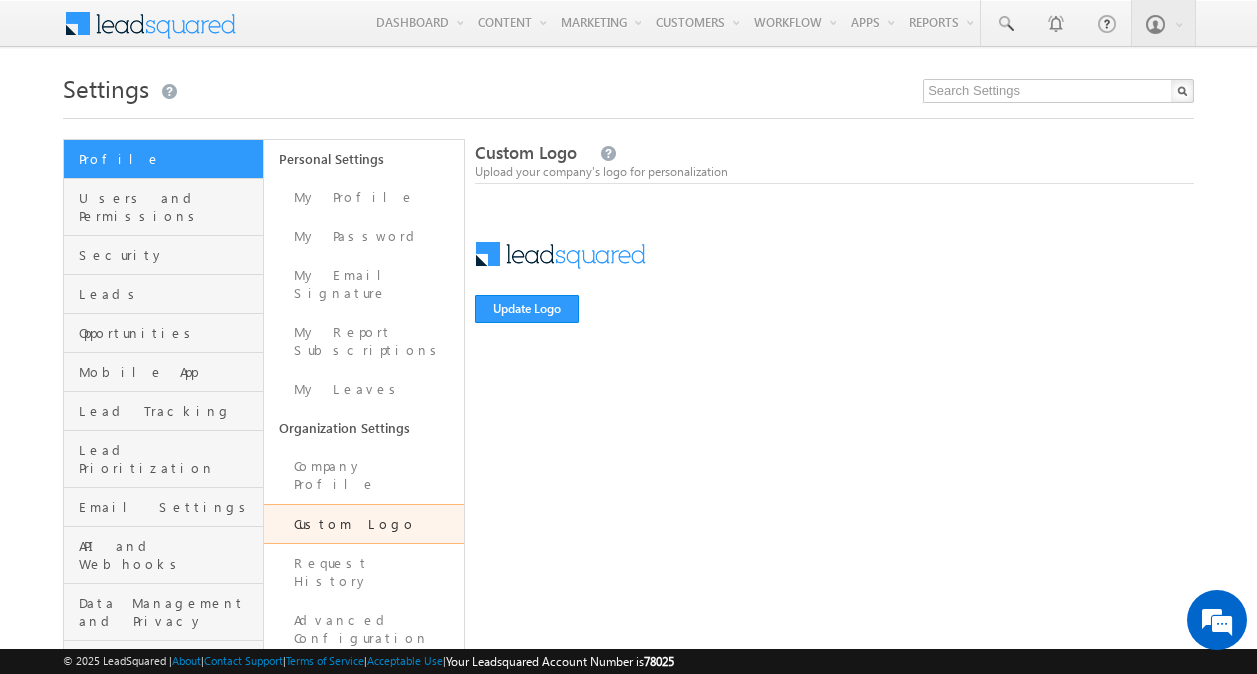 scroll, scrollTop: 0, scrollLeft: 0, axis: both 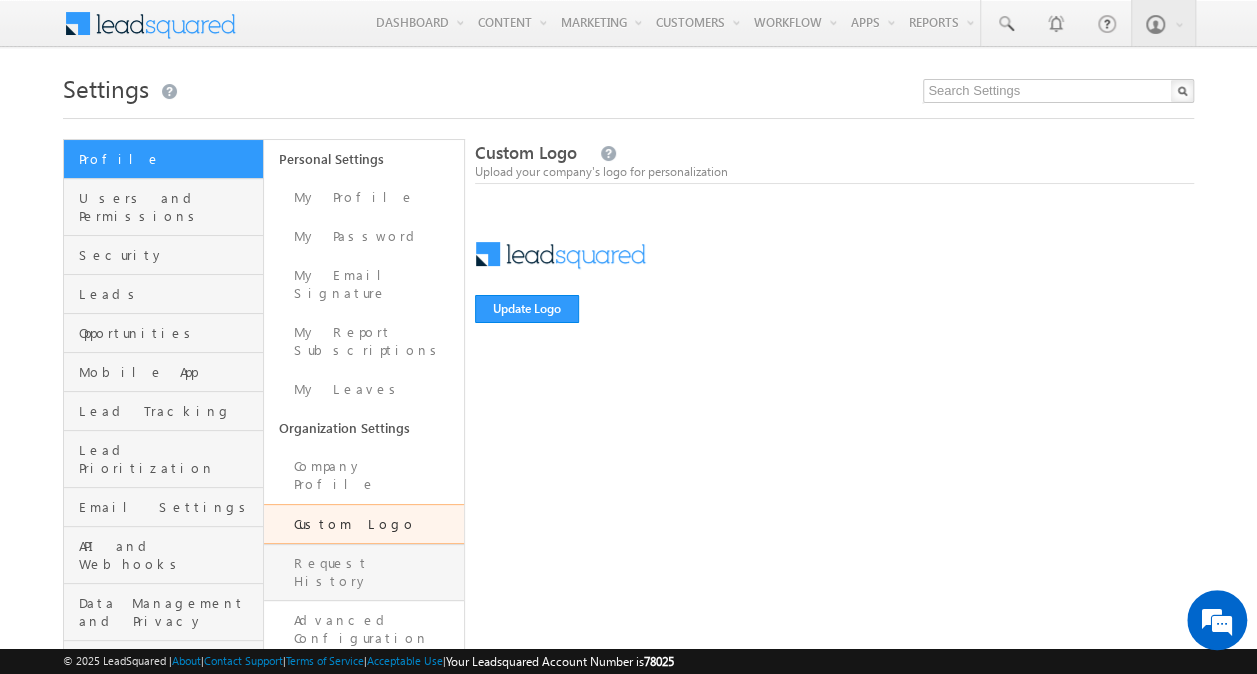 click on "Request History" at bounding box center (364, 572) 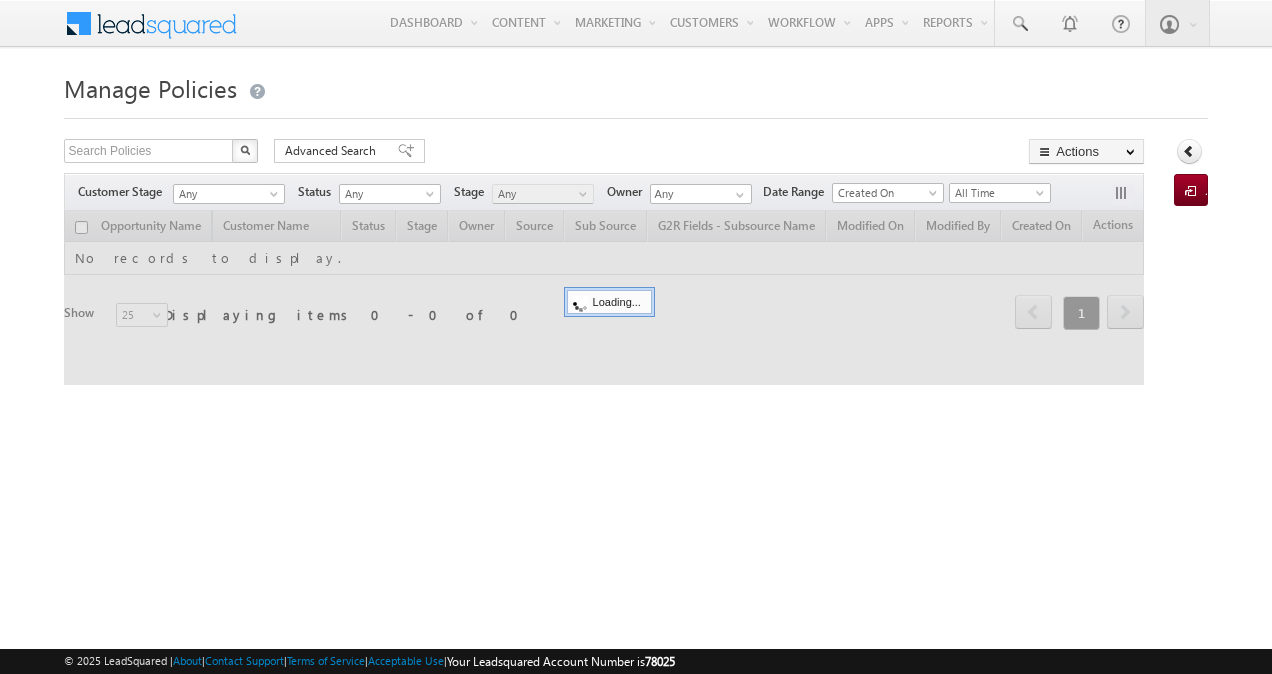 scroll, scrollTop: 0, scrollLeft: 0, axis: both 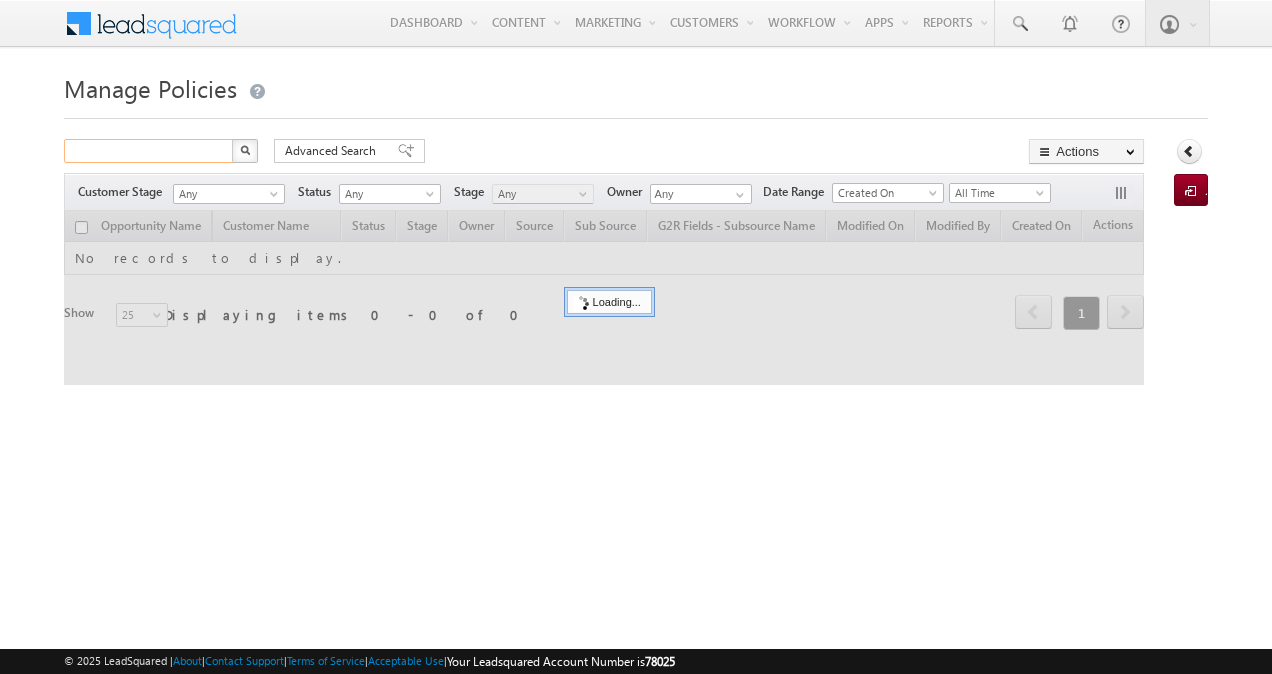 click at bounding box center [149, 151] 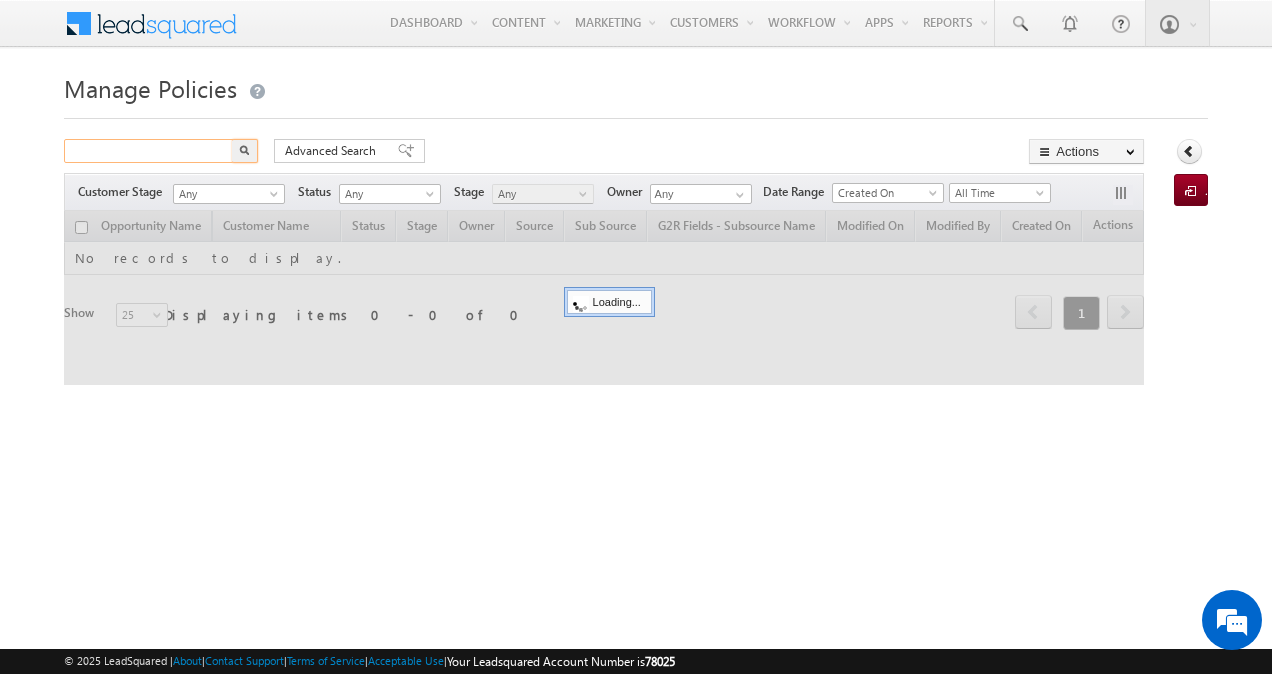 paste on "[PHONE]" 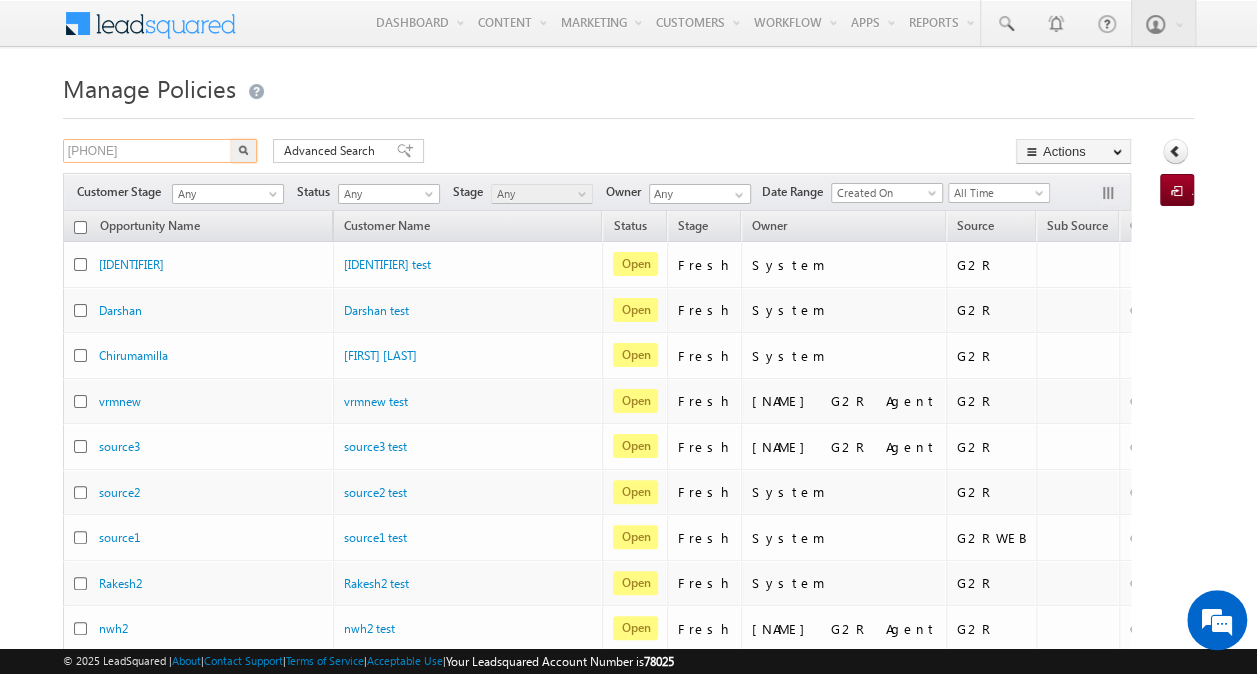 type on "[PHONE]" 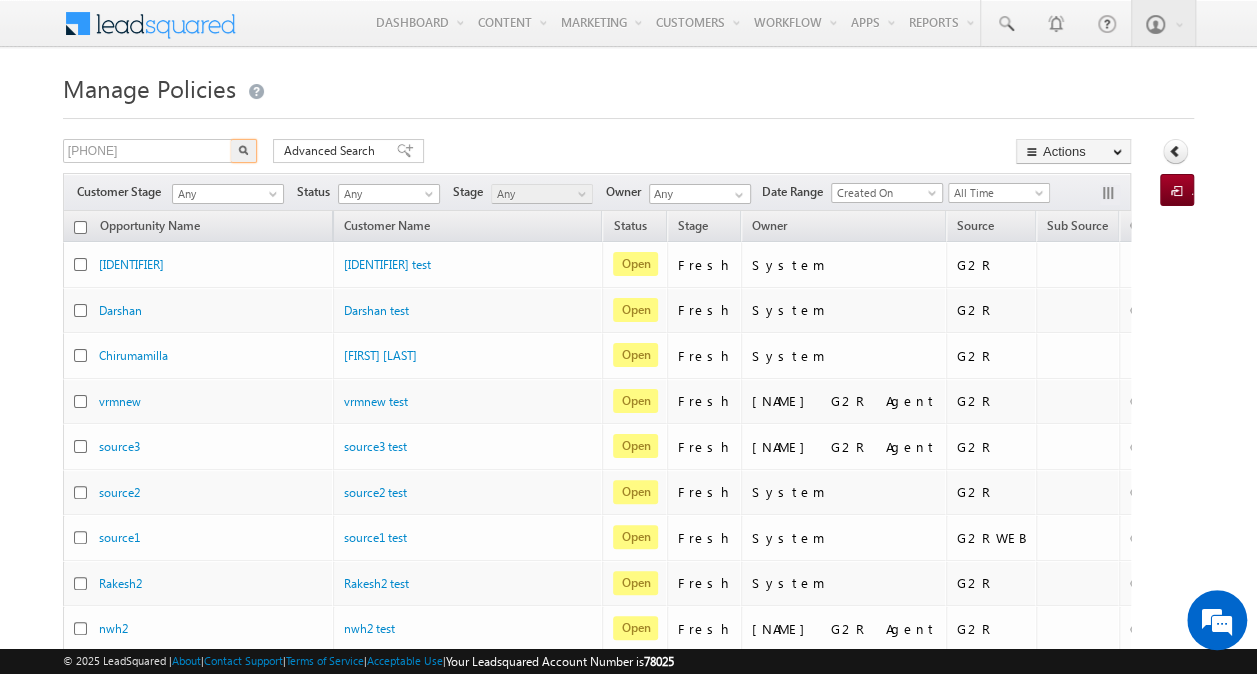 click at bounding box center (243, 150) 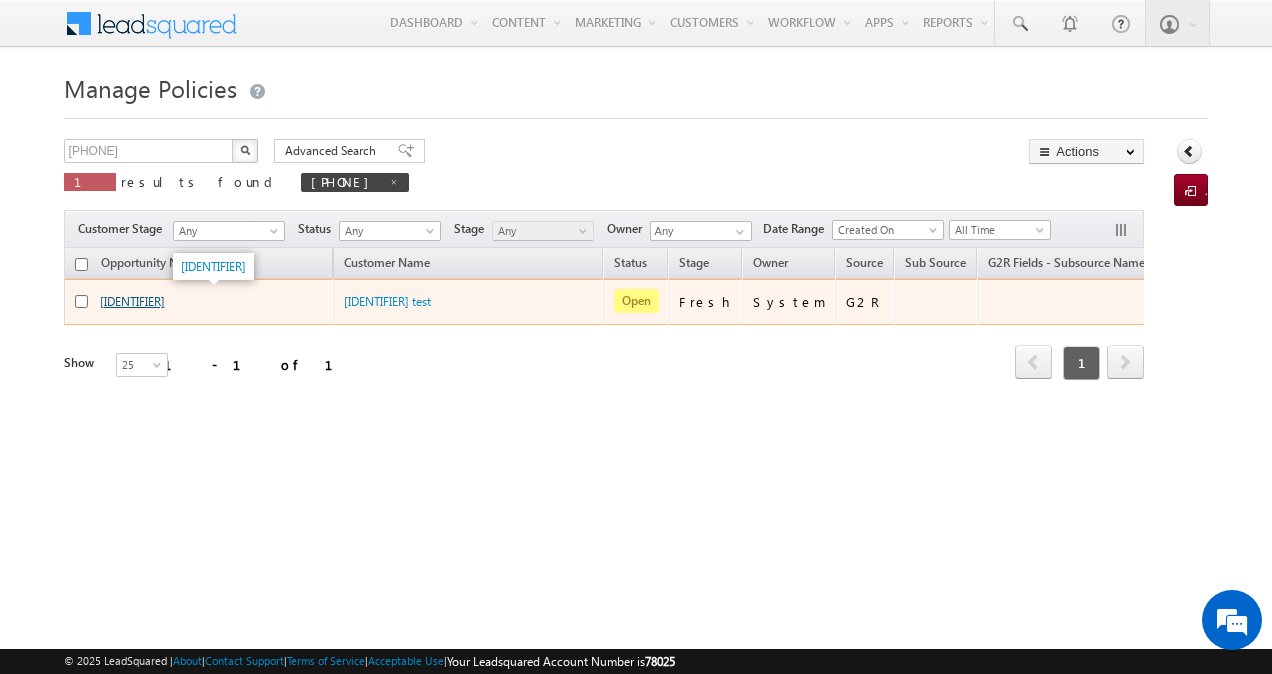 click on "aadhar" at bounding box center [132, 301] 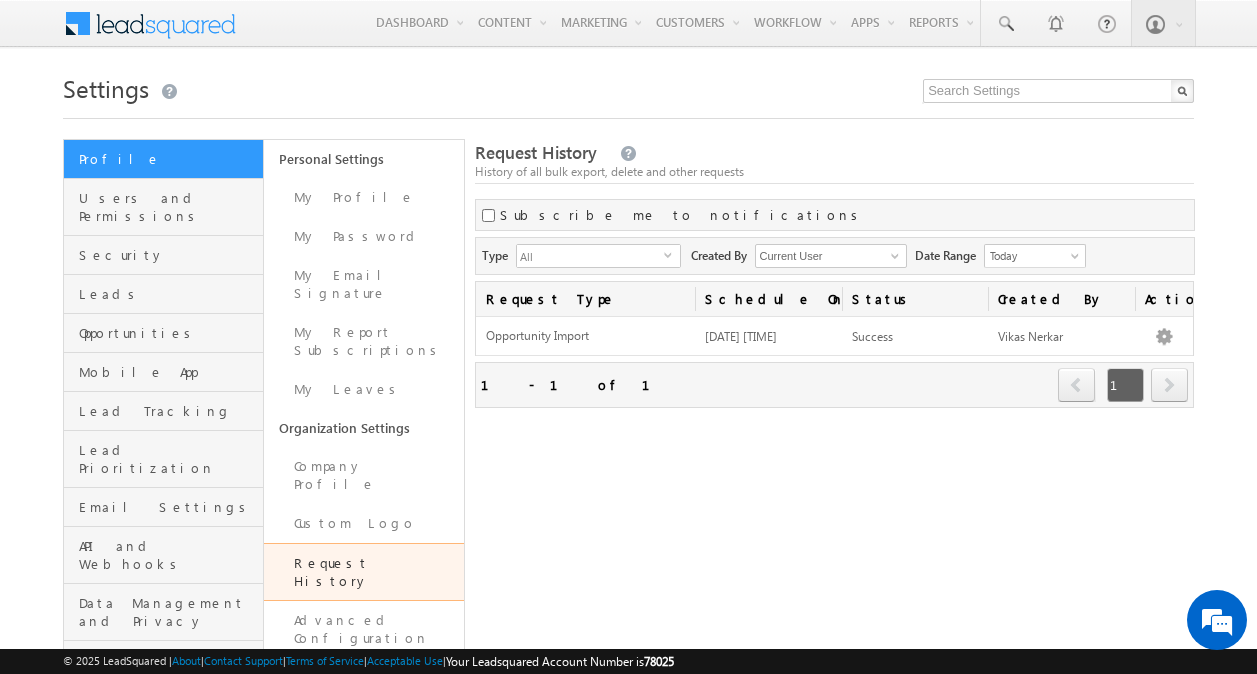 scroll, scrollTop: 0, scrollLeft: 0, axis: both 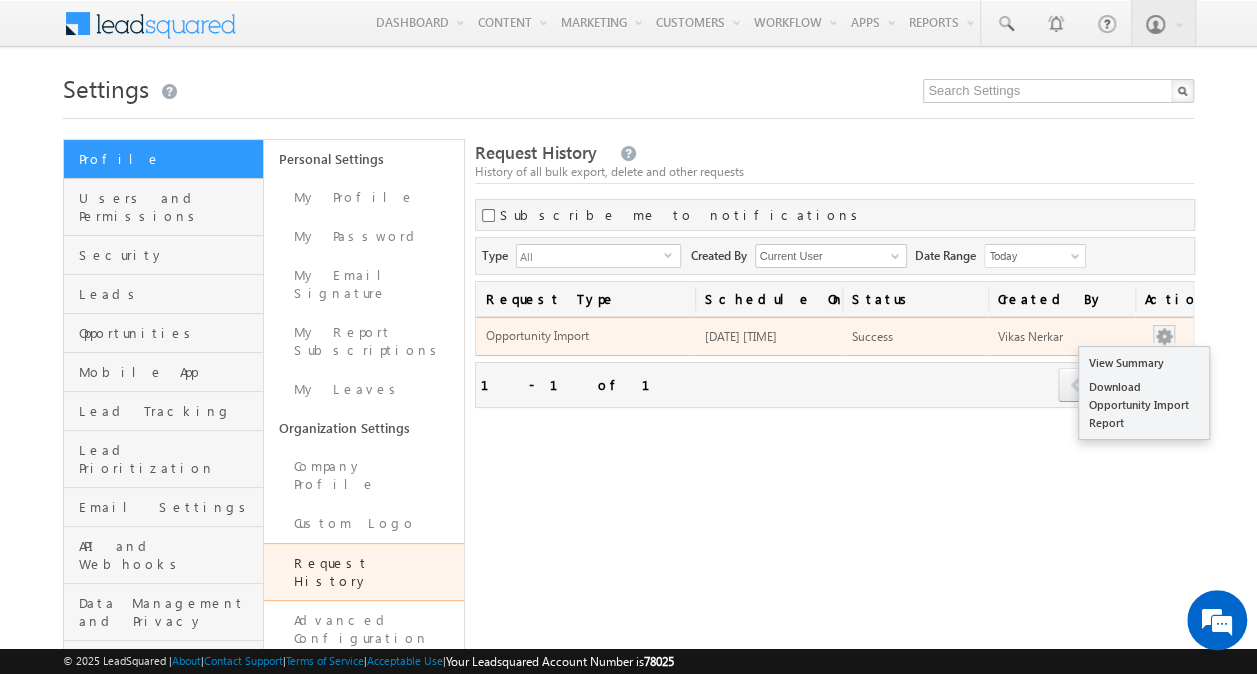 click at bounding box center [1164, 337] 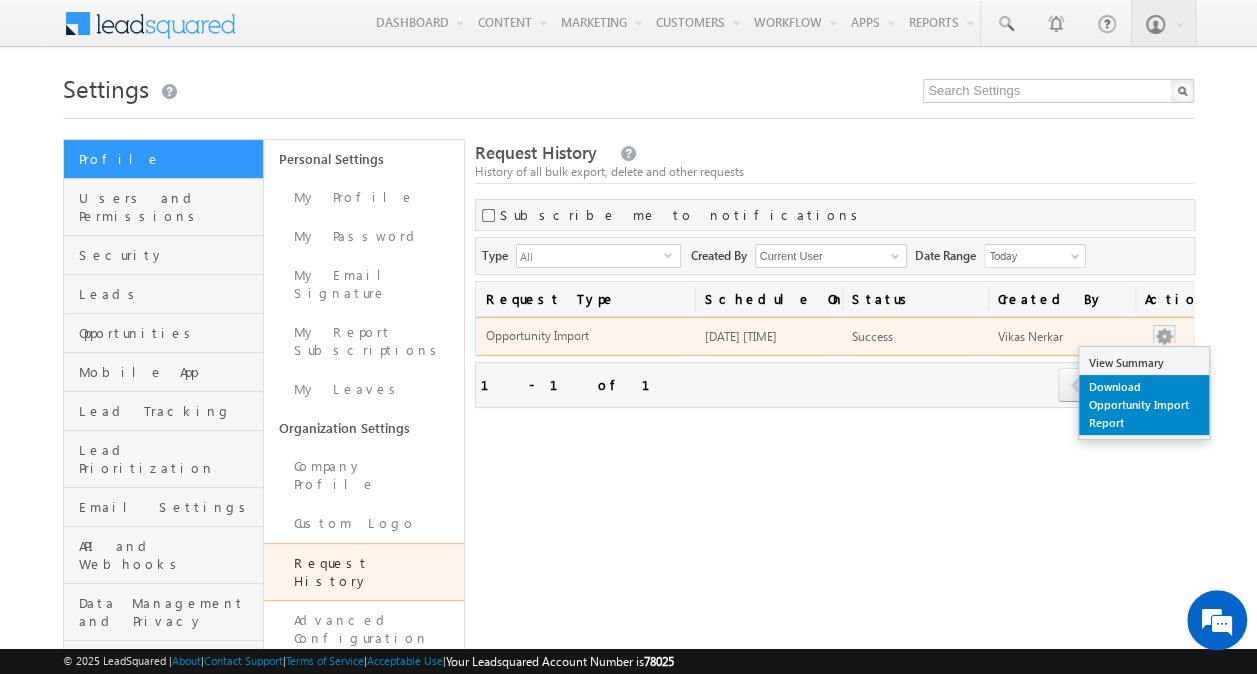 click on "Download Opportunity Import Report" at bounding box center [1144, 405] 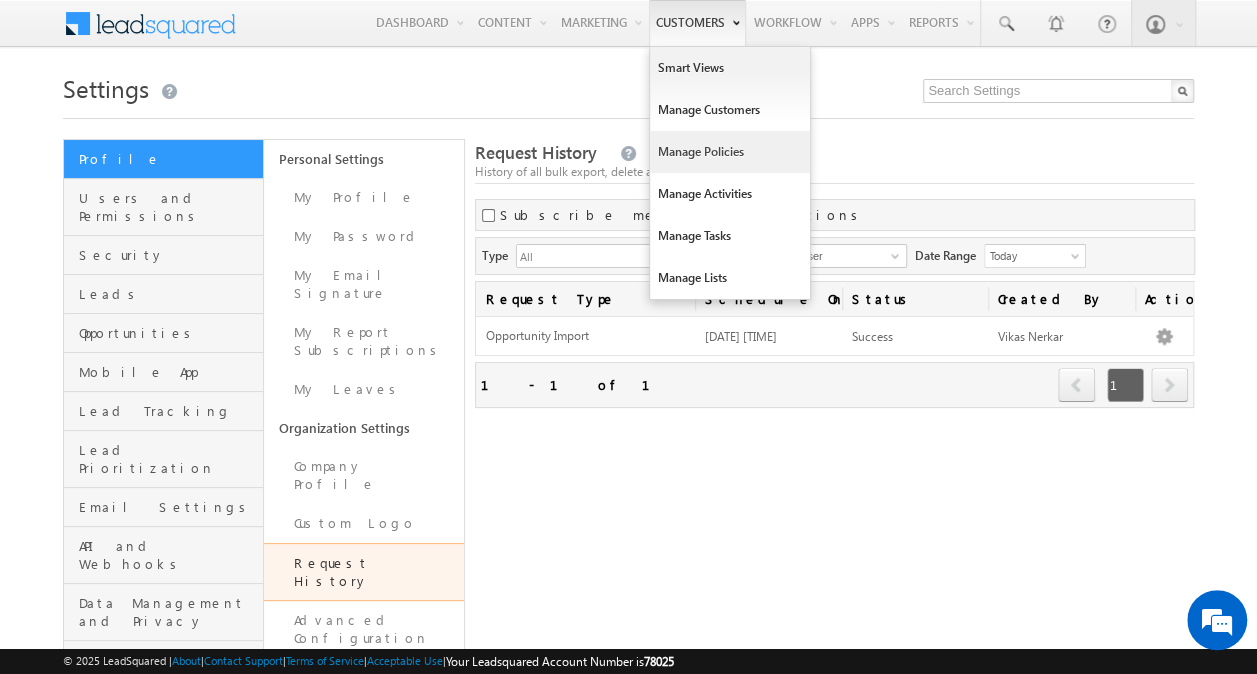 click on "Manage Policies" at bounding box center [730, 152] 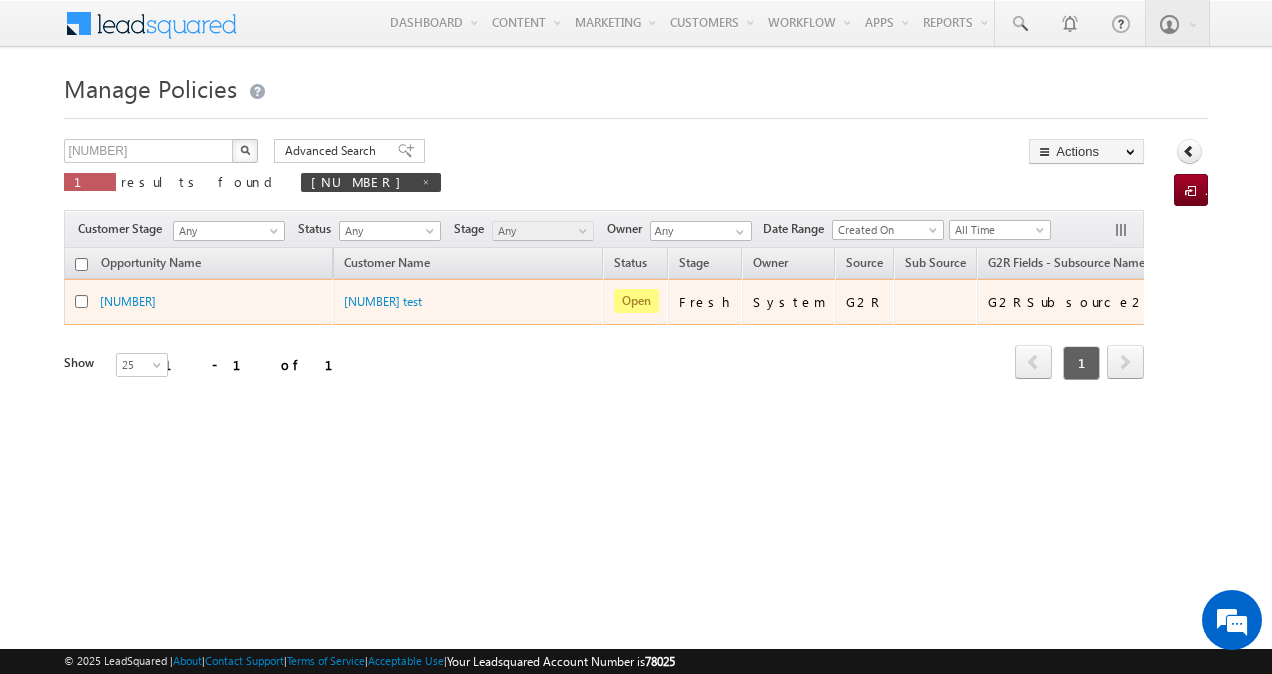 scroll, scrollTop: 0, scrollLeft: 0, axis: both 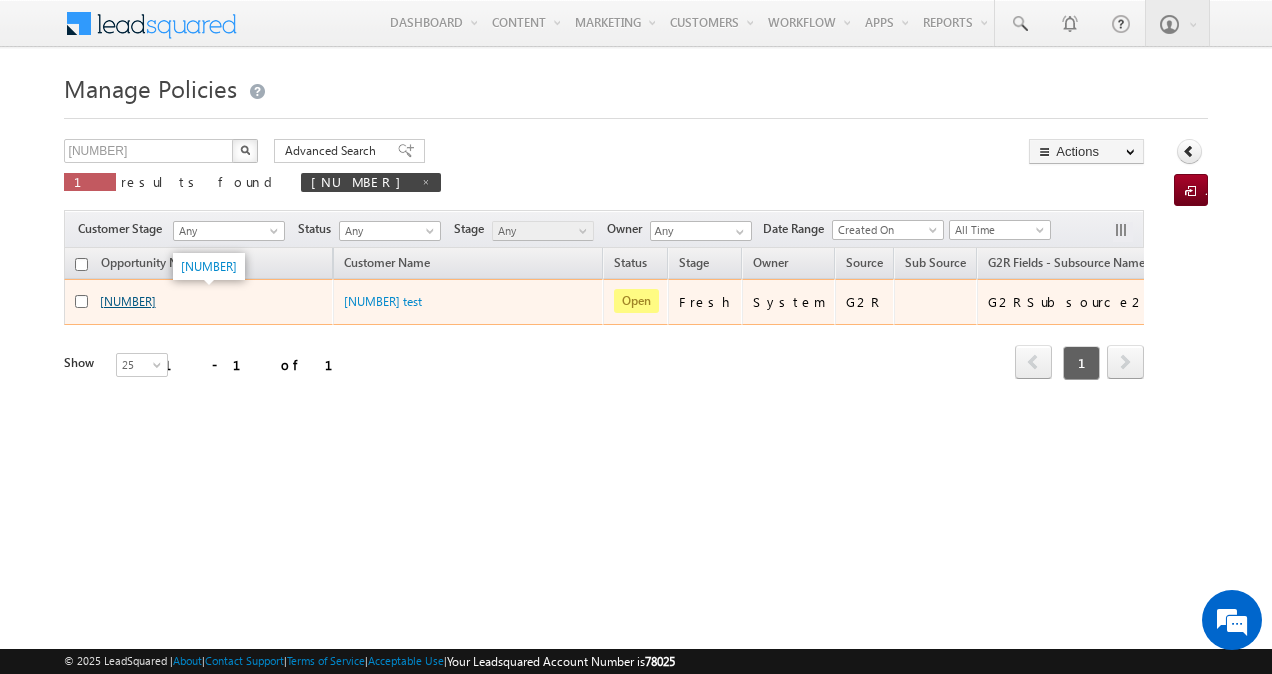 click on "[NUMBER]" at bounding box center (128, 301) 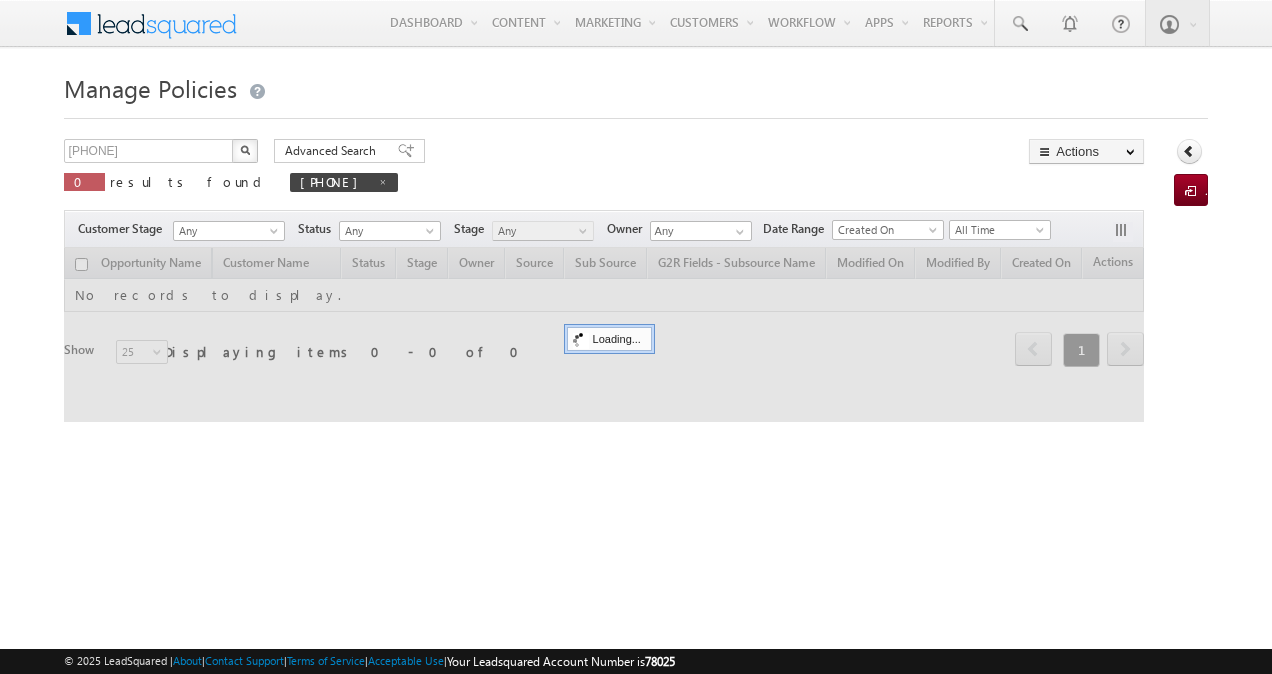 scroll, scrollTop: 0, scrollLeft: 0, axis: both 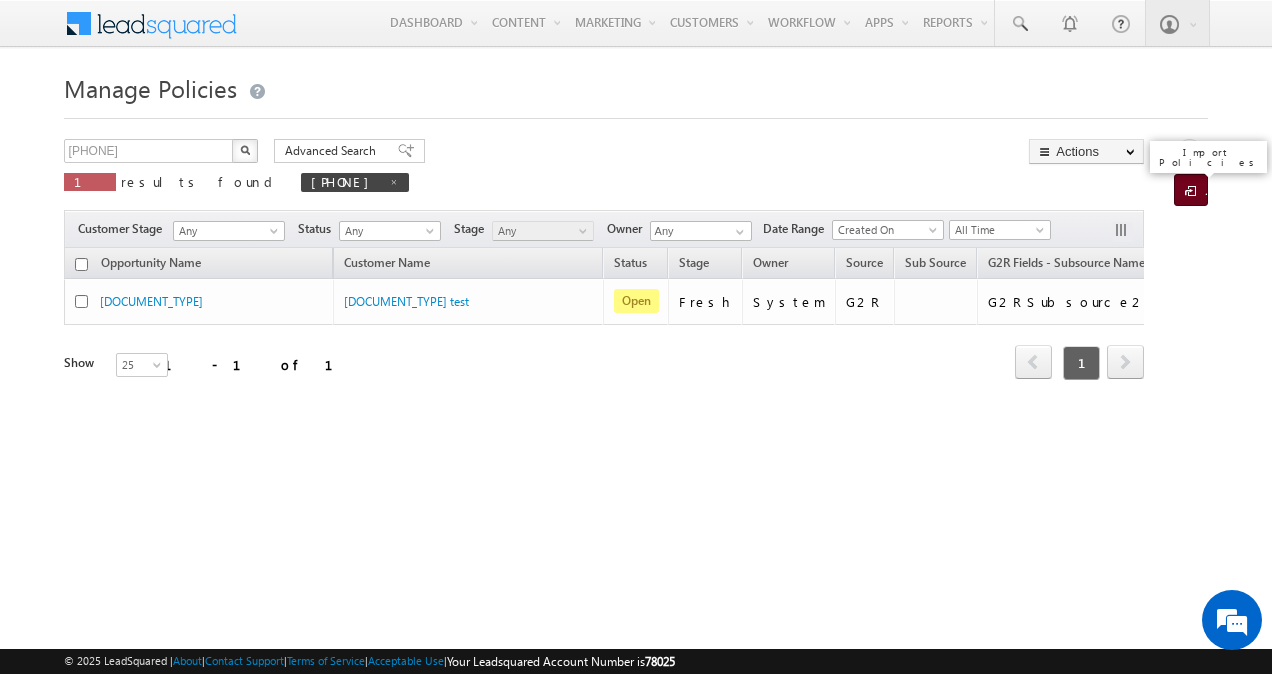 click on "Import Policies" at bounding box center [1191, 190] 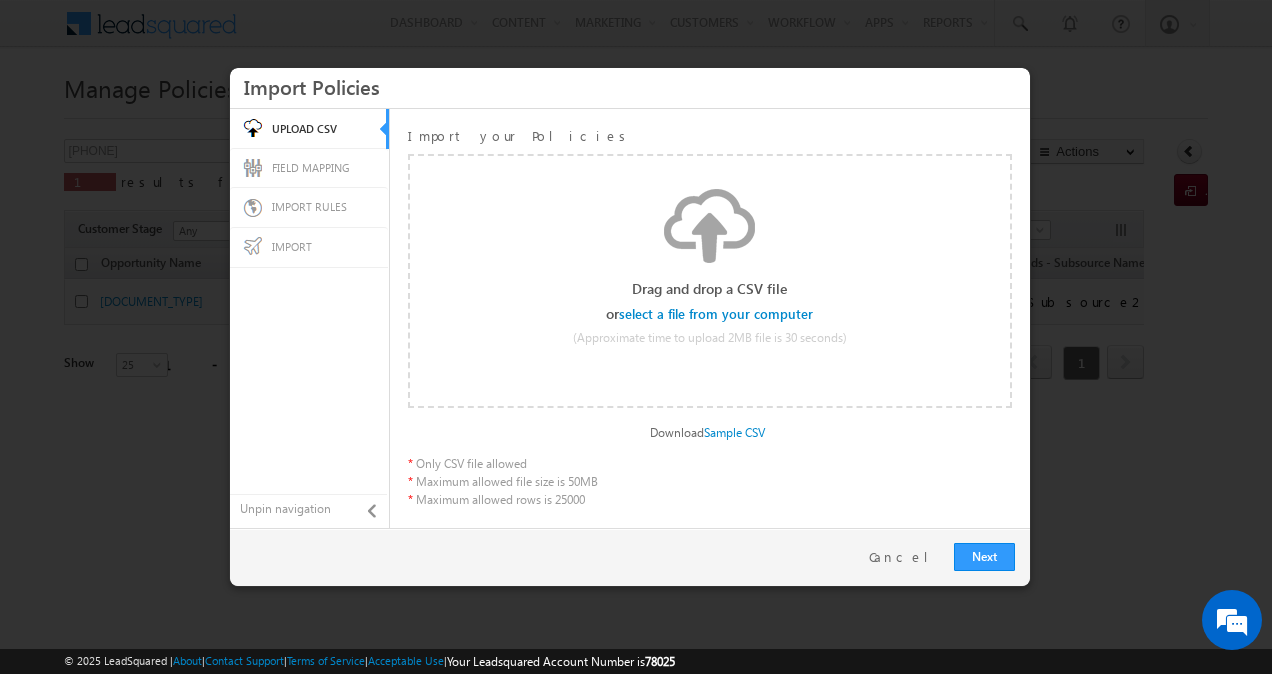 click at bounding box center (717, 315) 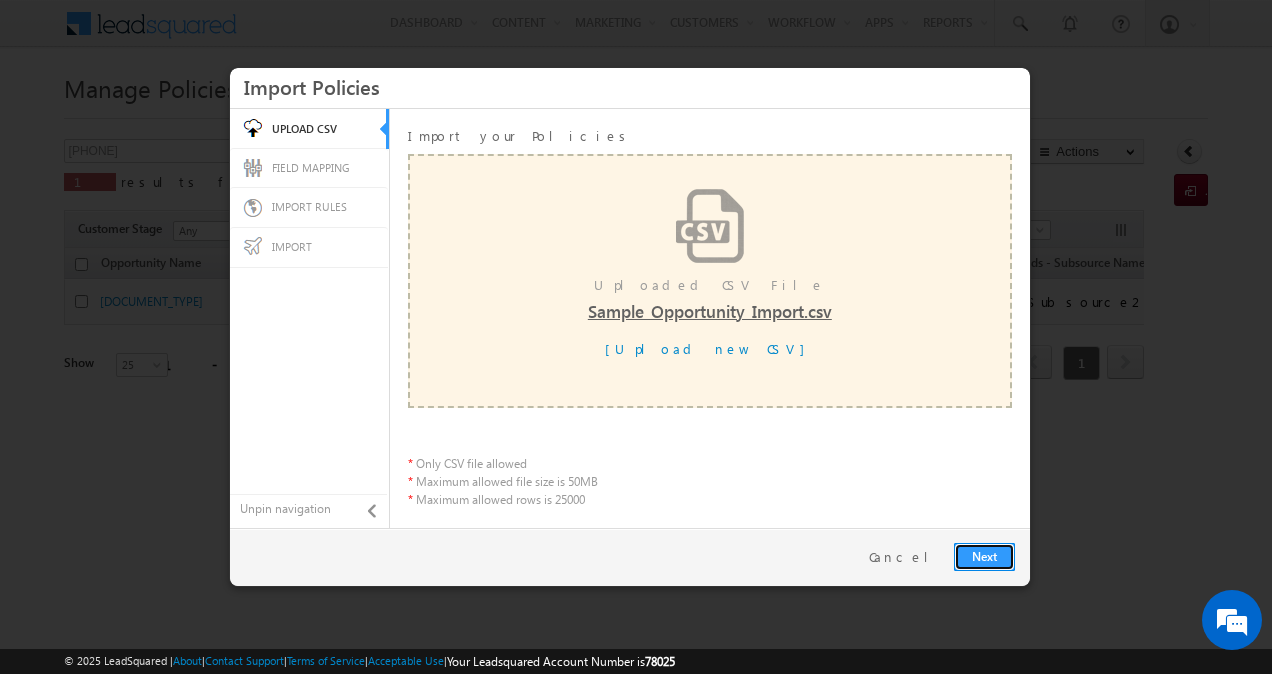 click on "Next" at bounding box center [984, 557] 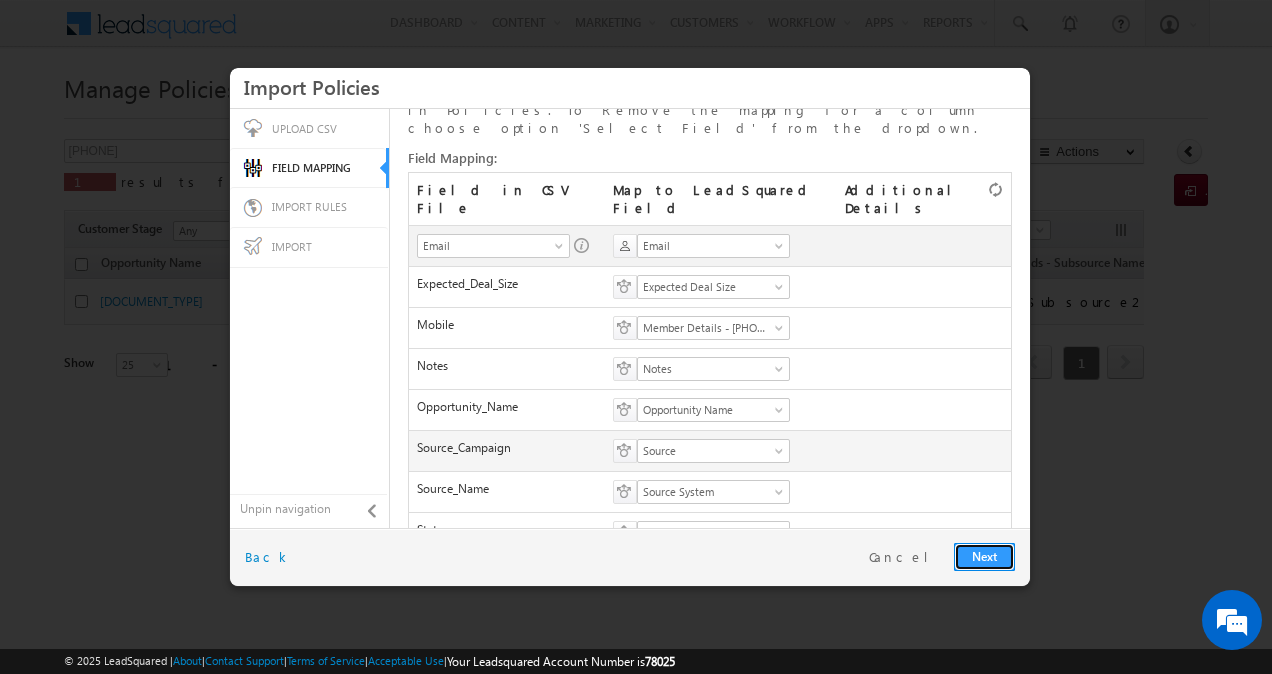 scroll, scrollTop: 80, scrollLeft: 0, axis: vertical 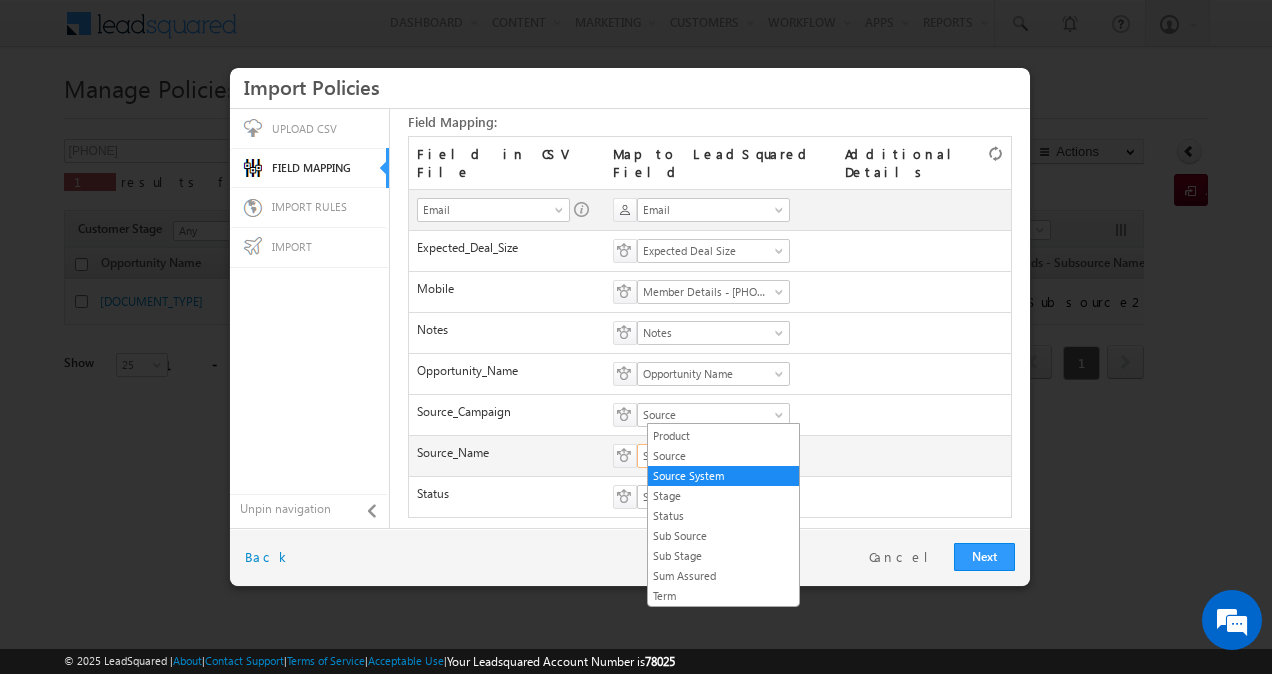 click at bounding box center (781, 460) 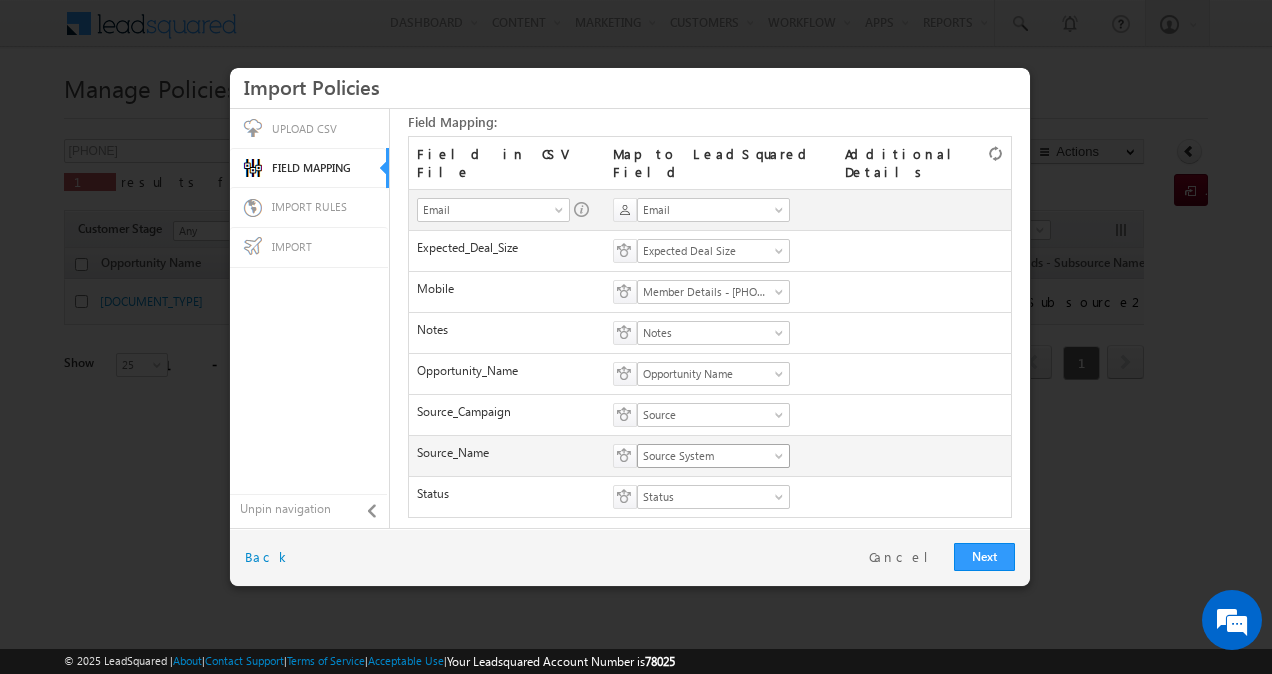 click at bounding box center [781, 460] 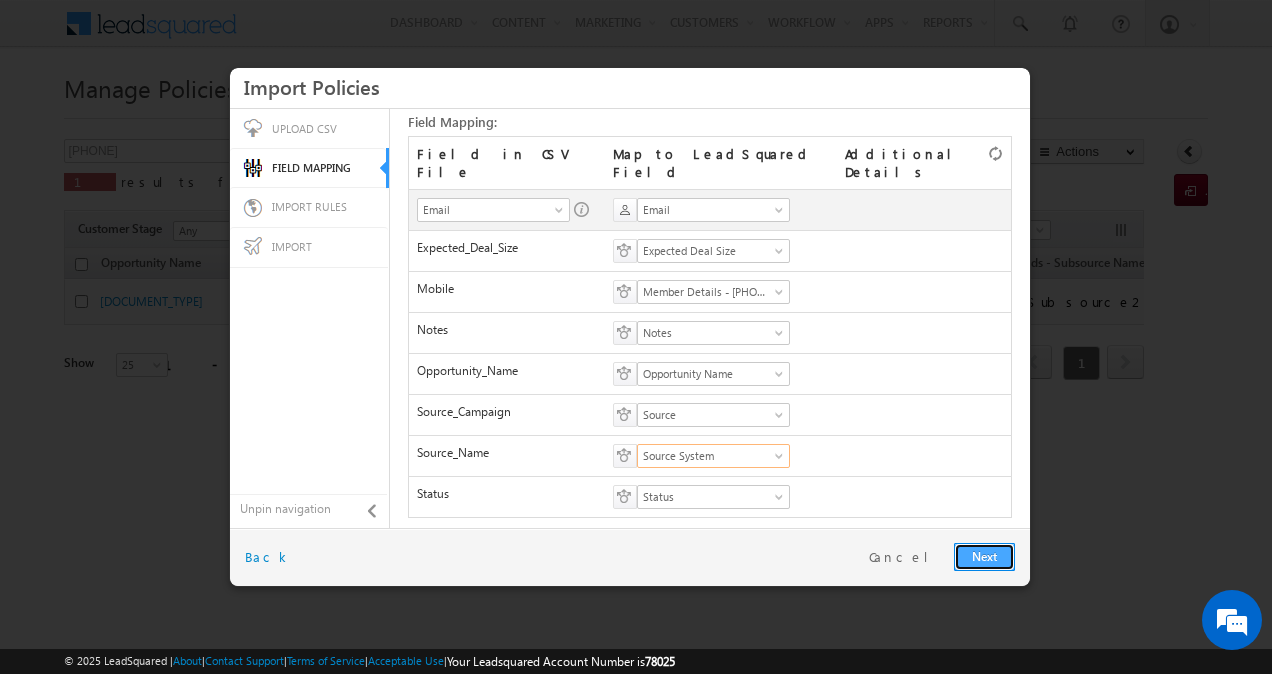 click on "Next" at bounding box center (984, 557) 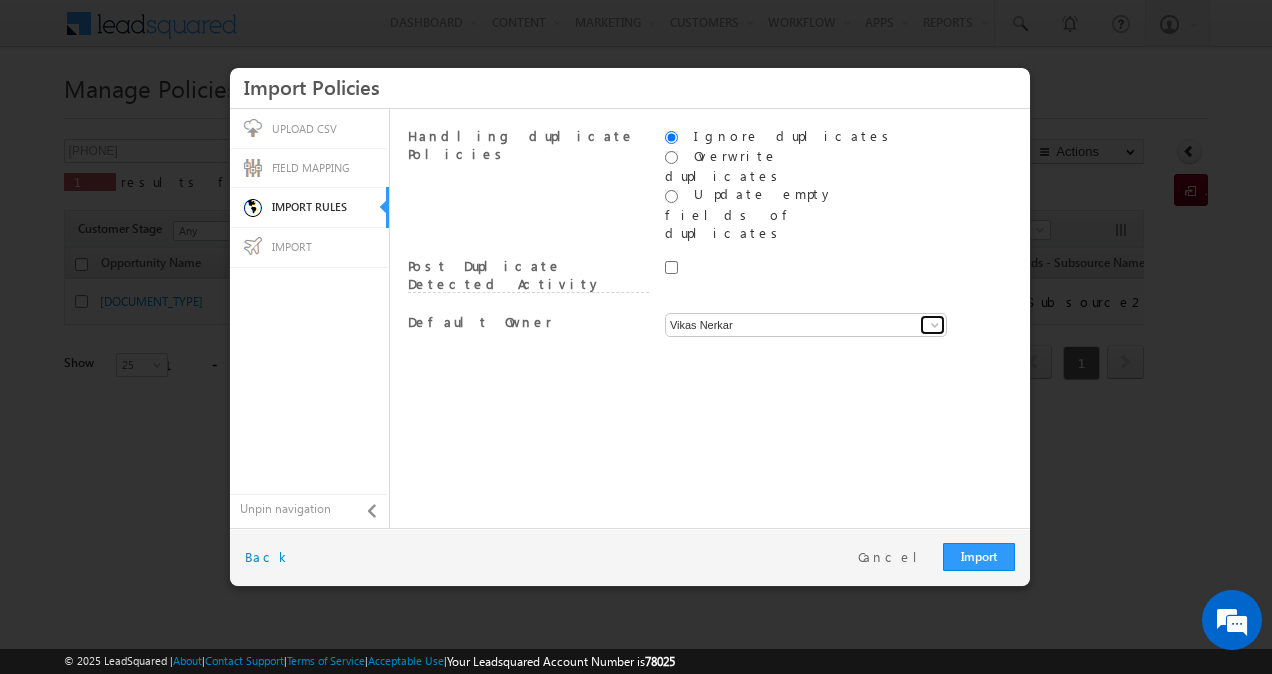 click at bounding box center (932, 325) 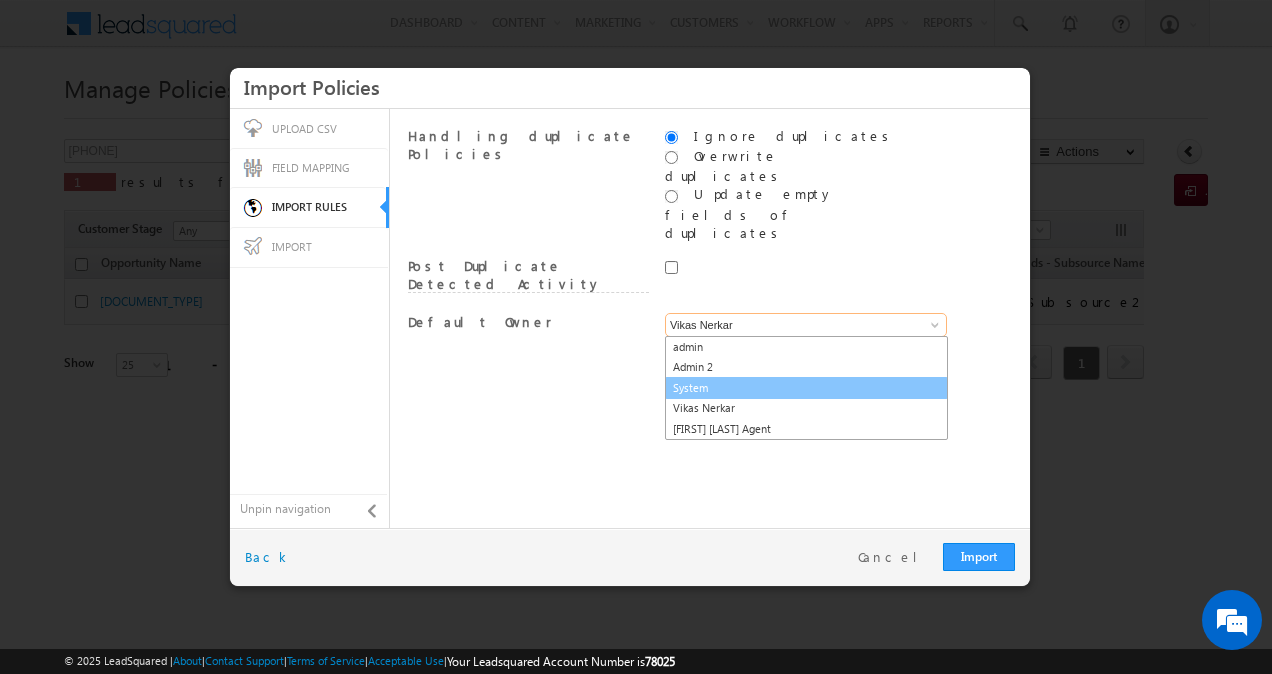 click on "System" at bounding box center (806, 388) 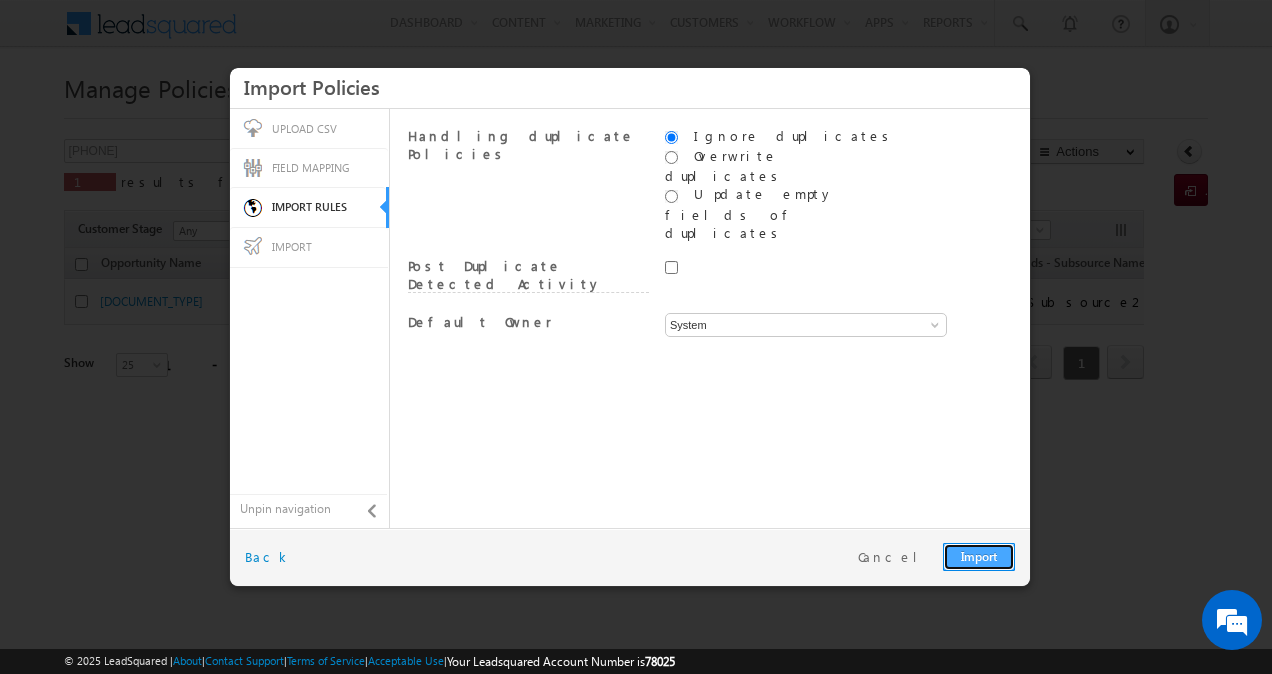 click on "Import" at bounding box center (979, 557) 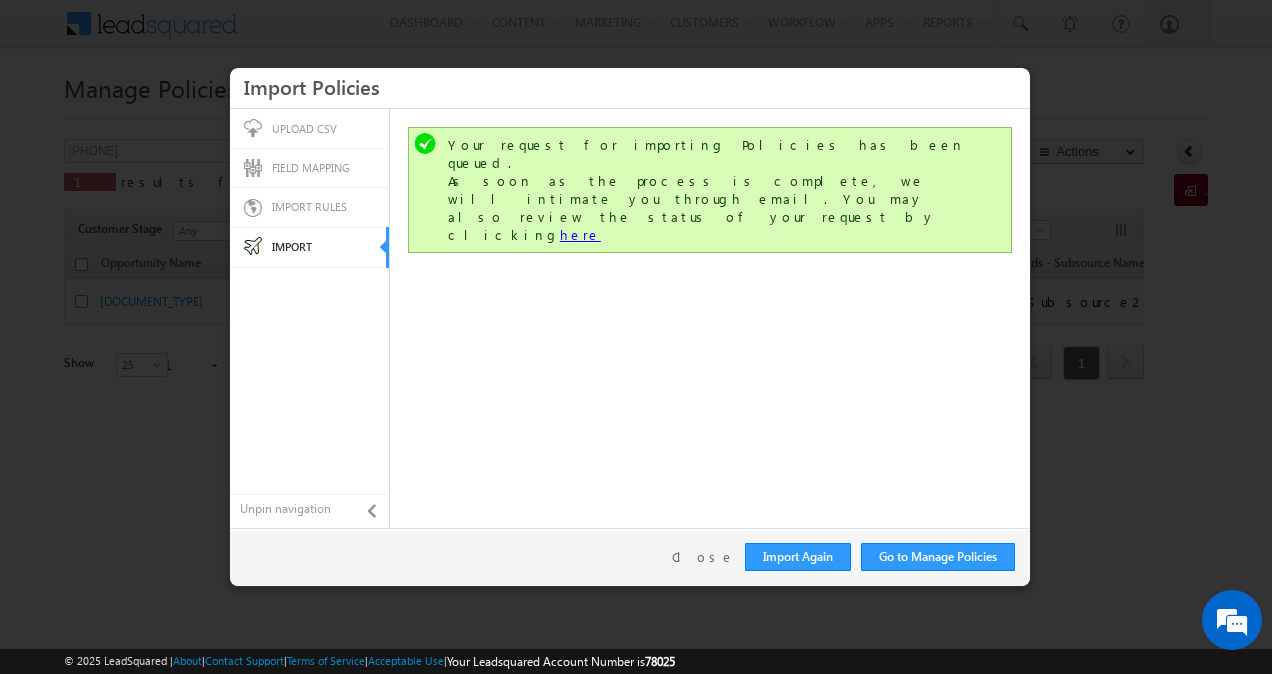 click on "here" at bounding box center (580, 234) 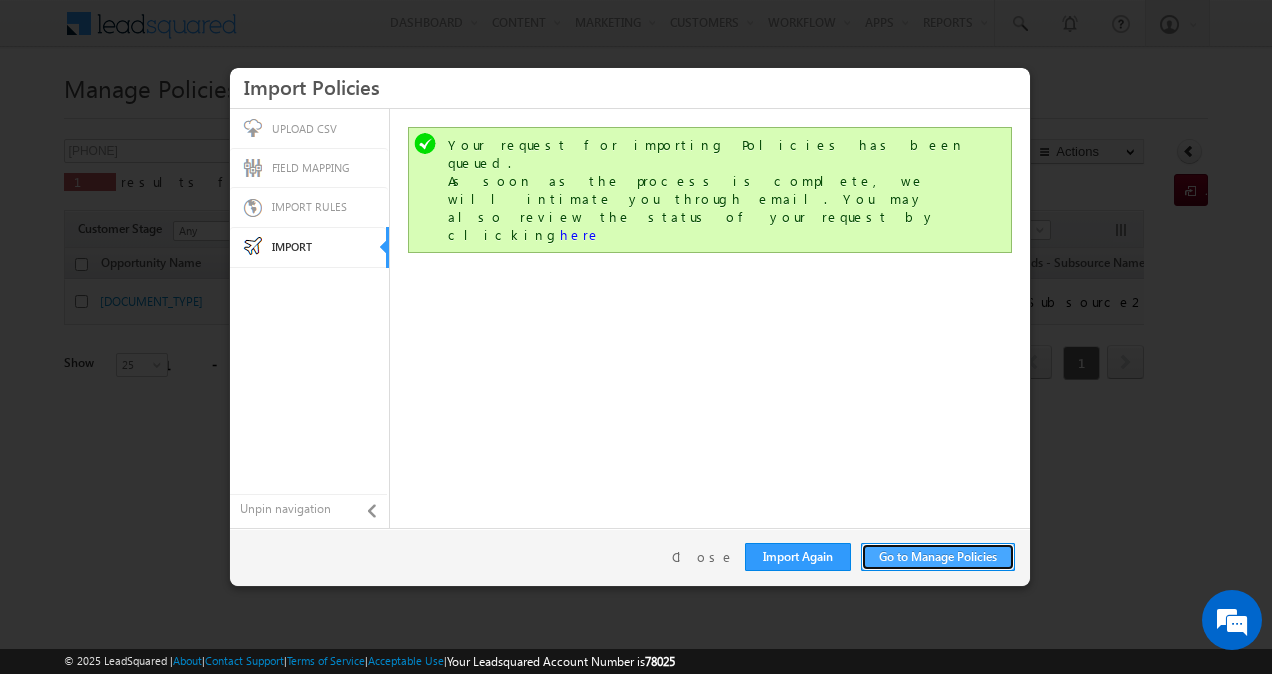 click on "Go to Manage Policies" at bounding box center (938, 557) 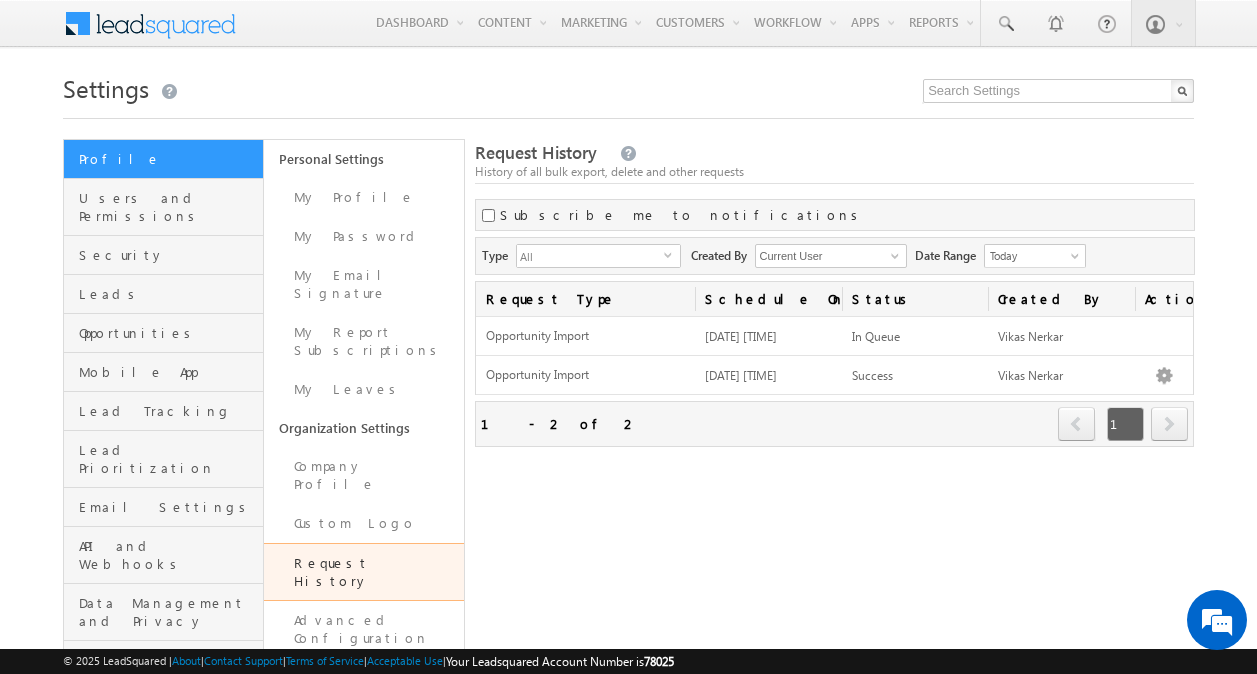 scroll, scrollTop: 0, scrollLeft: 0, axis: both 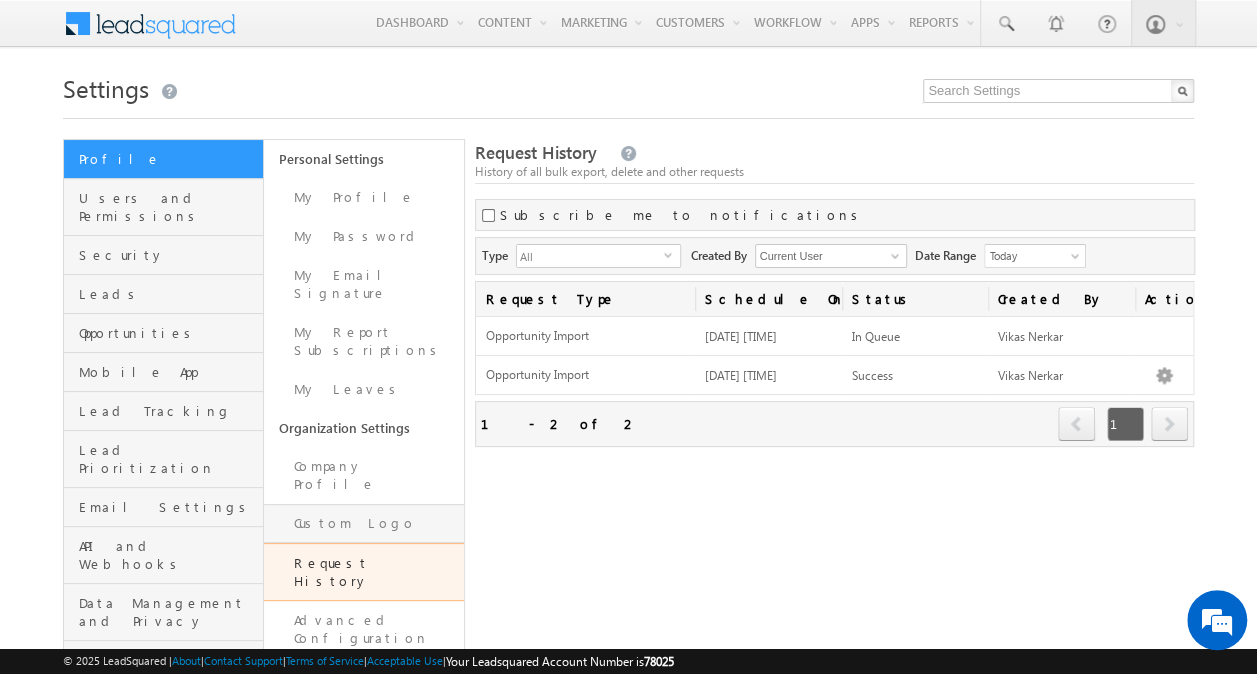 click on "Custom Logo" at bounding box center [364, 523] 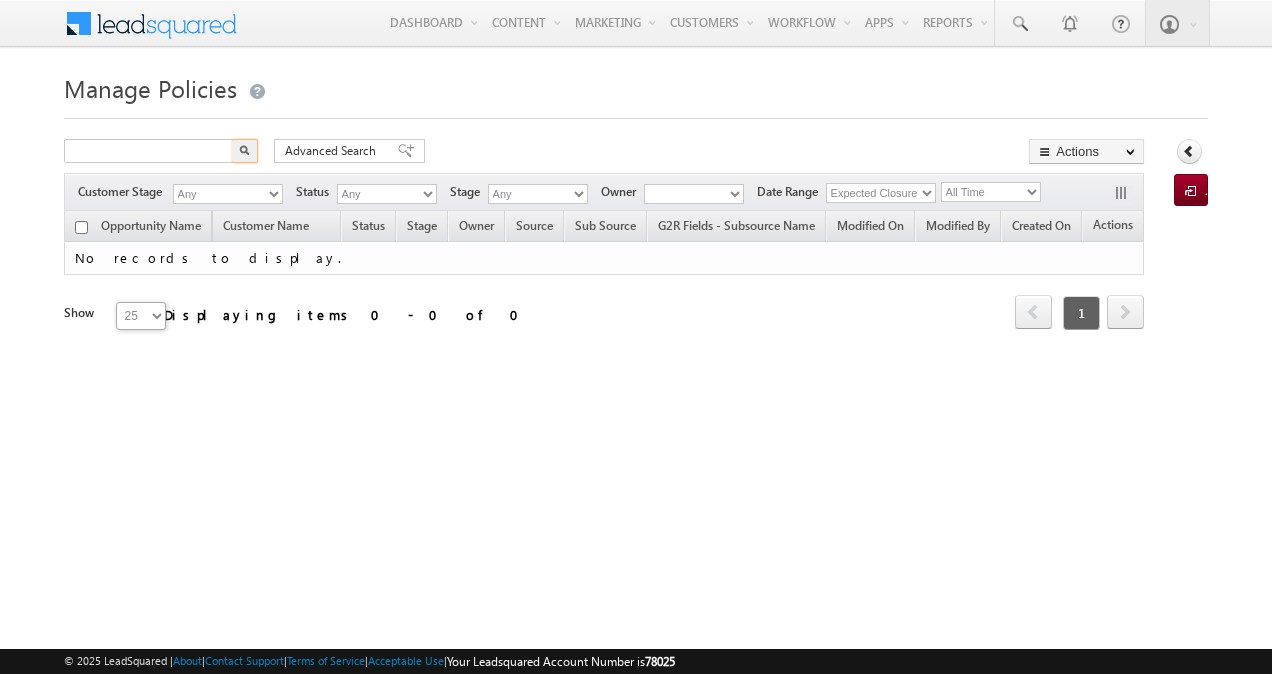 scroll, scrollTop: 0, scrollLeft: 0, axis: both 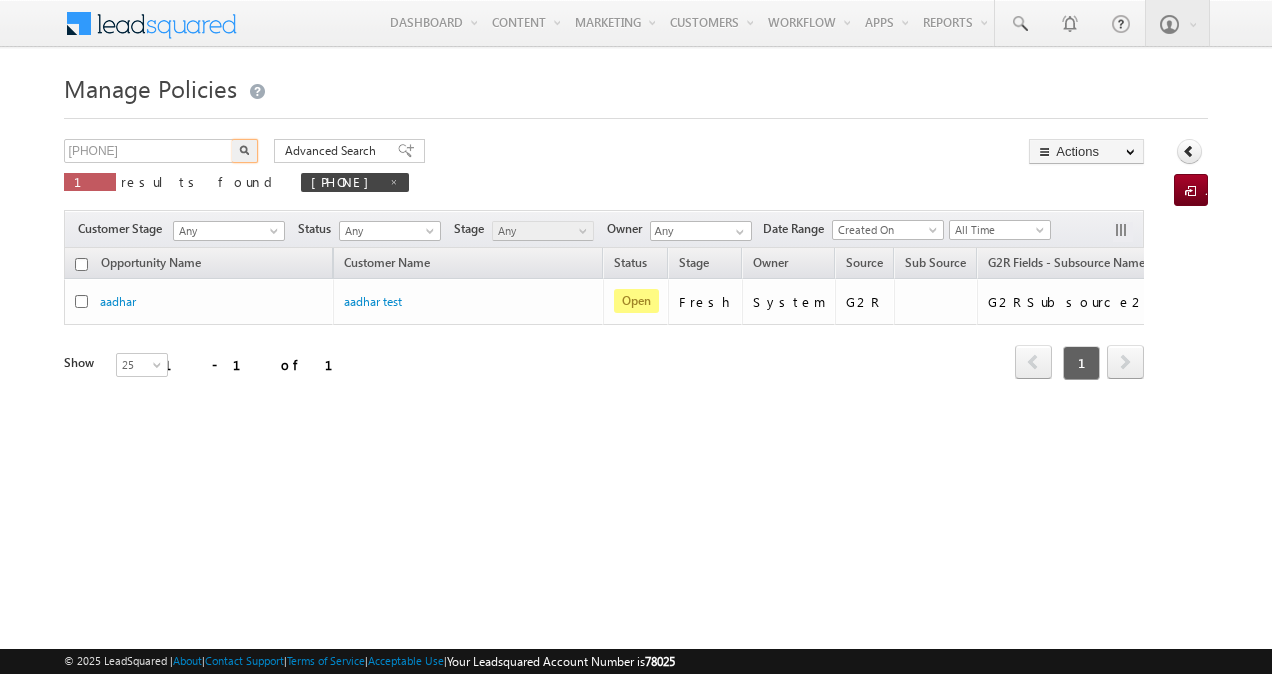 click at bounding box center [245, 151] 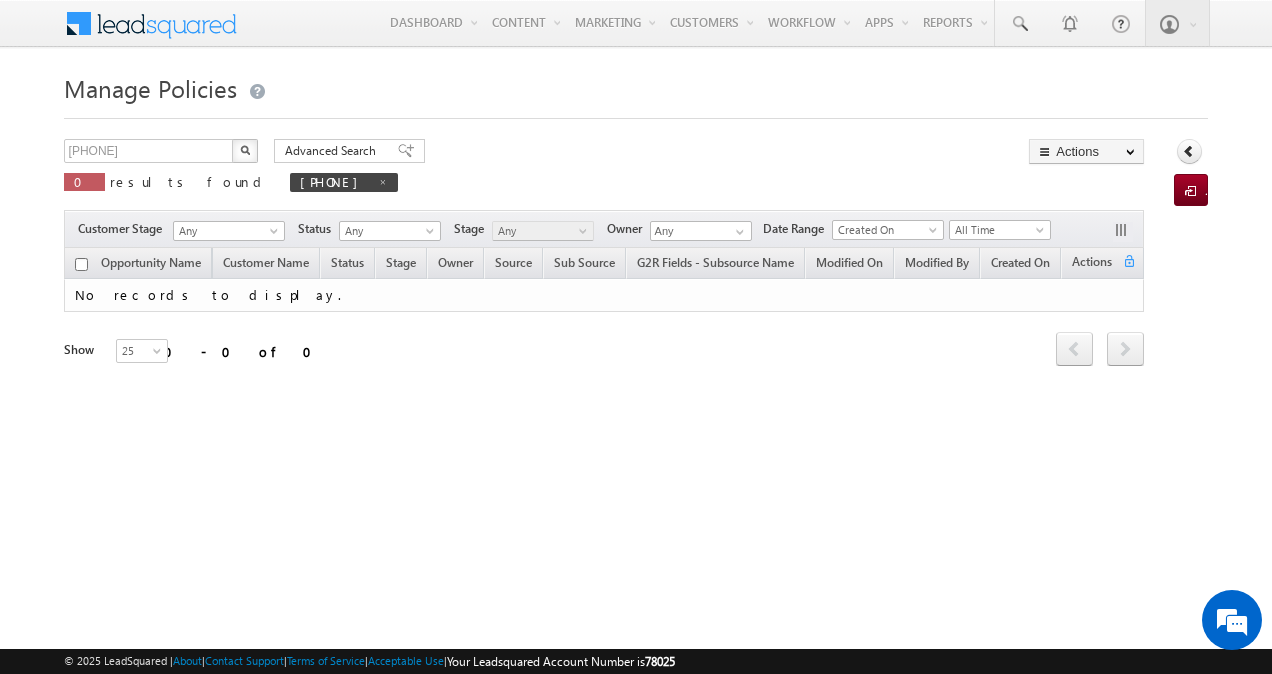 click at bounding box center (245, 150) 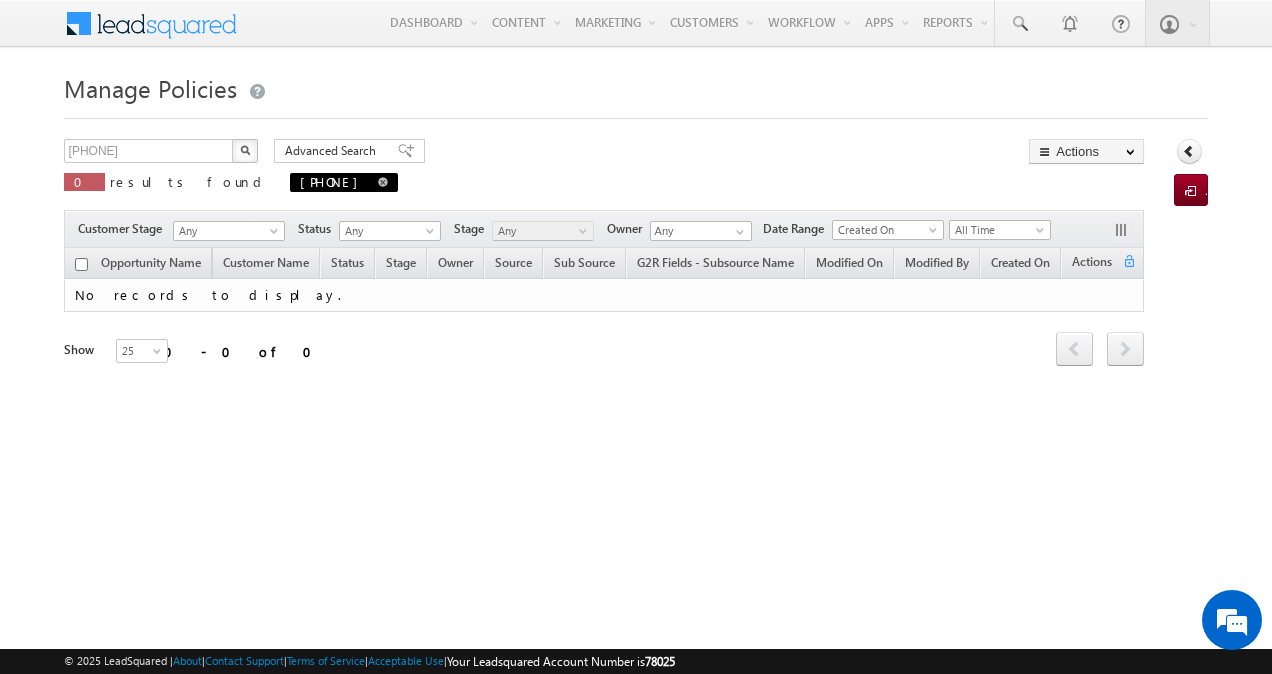click at bounding box center [383, 182] 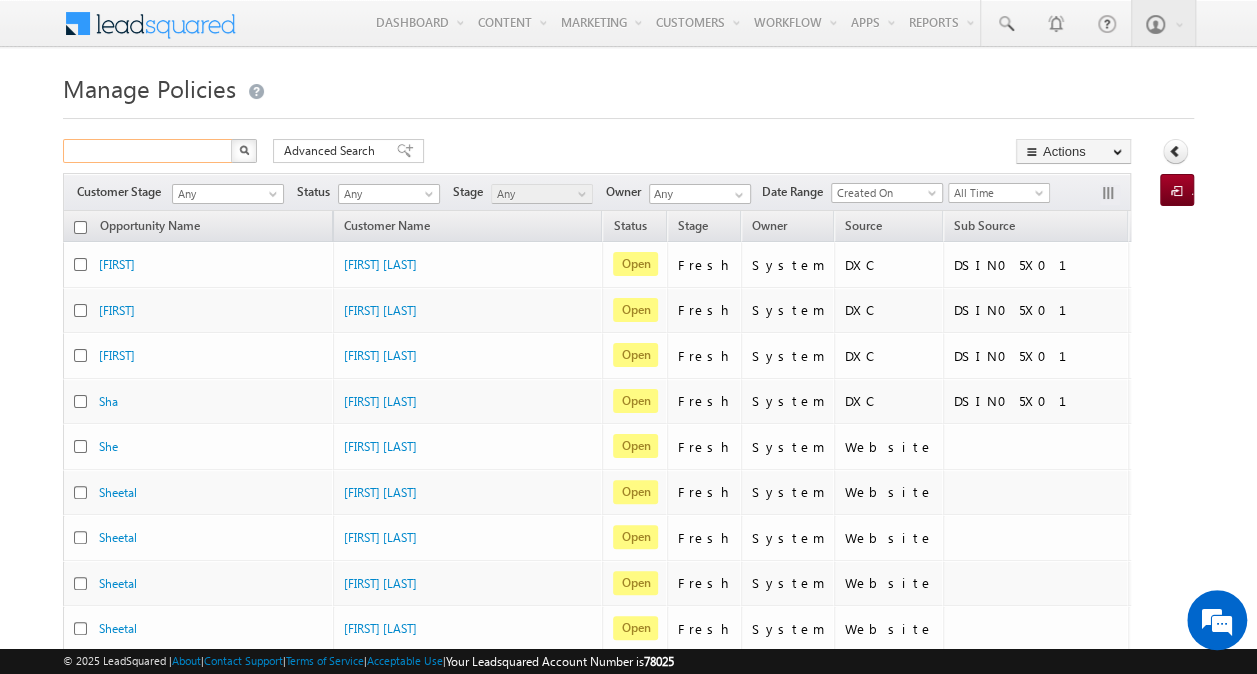click at bounding box center [148, 151] 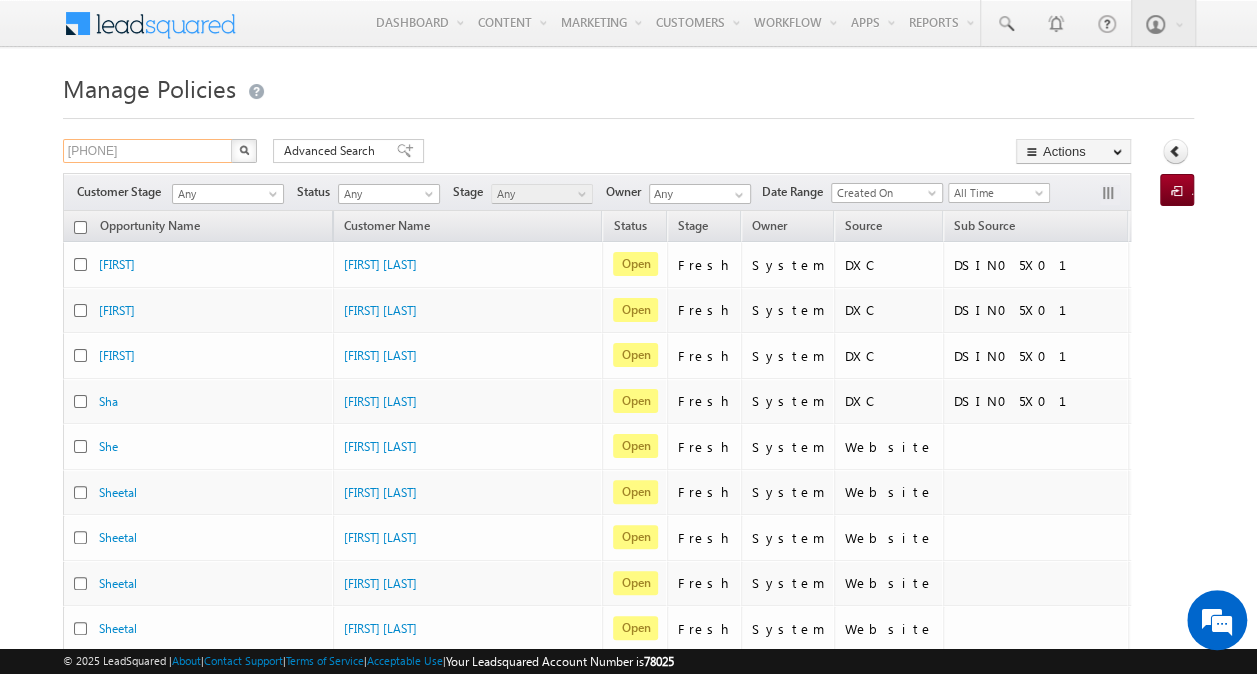 type on "8447890392" 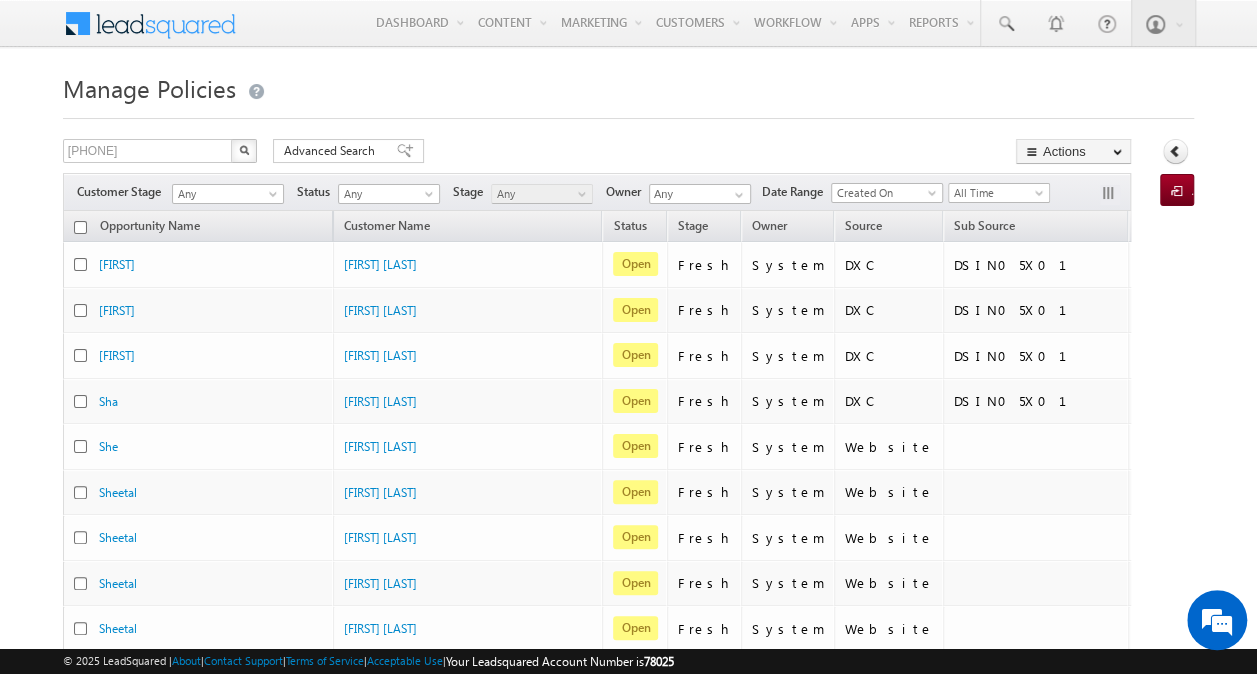 click at bounding box center [244, 151] 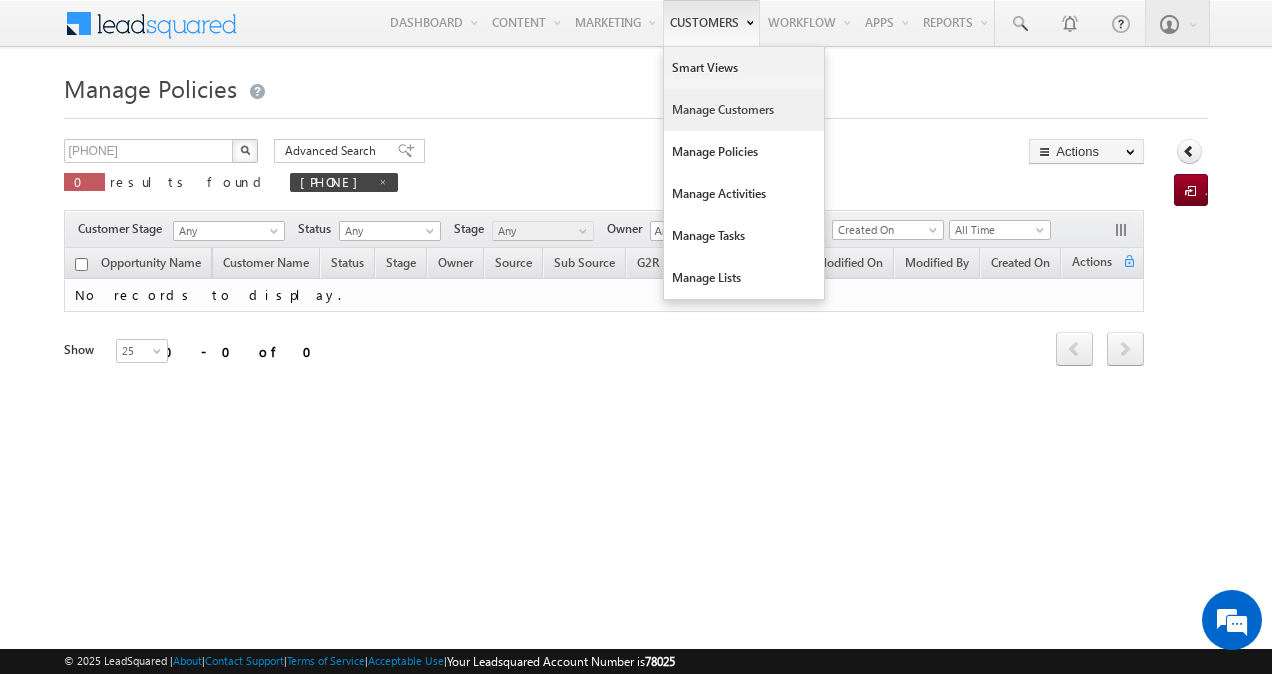 click on "Manage Customers" at bounding box center (744, 110) 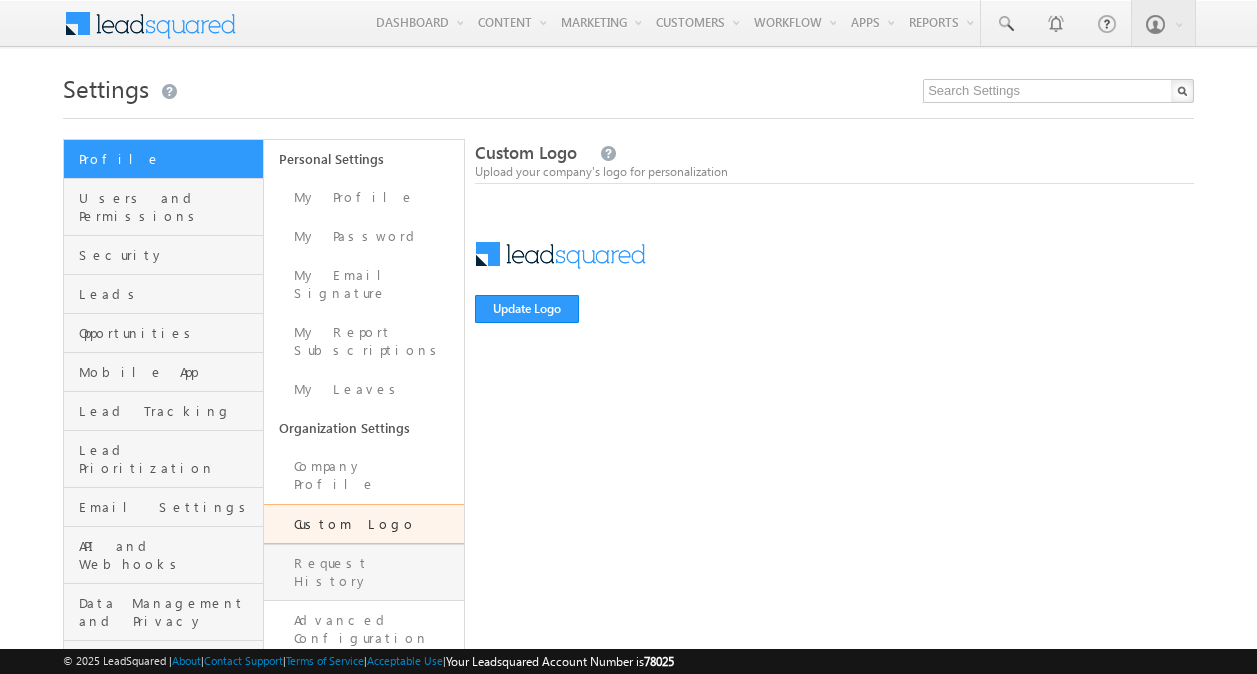 scroll, scrollTop: 0, scrollLeft: 0, axis: both 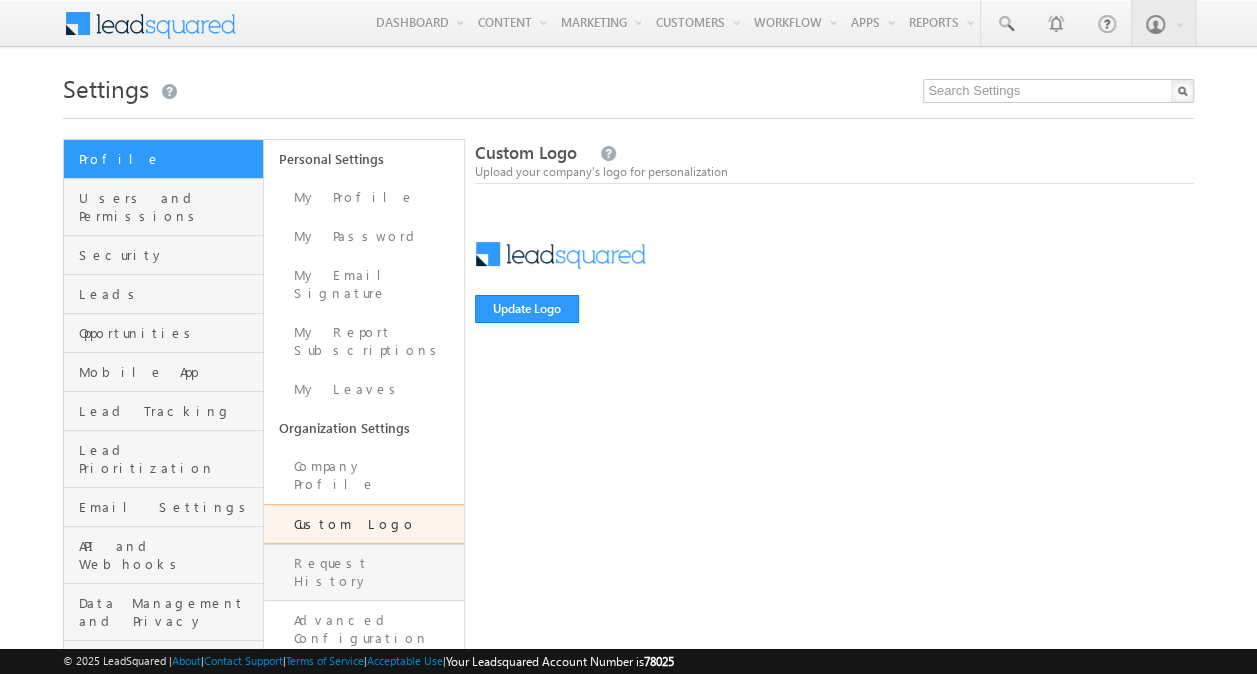 click on "Request History" at bounding box center (364, 572) 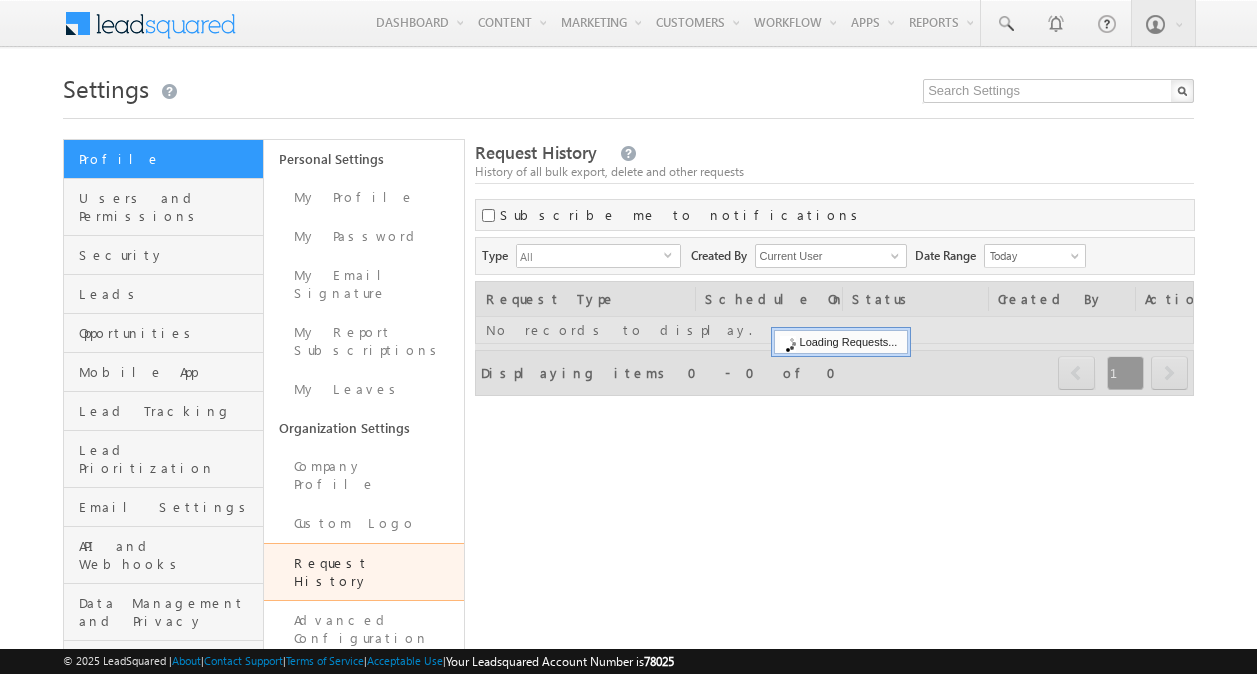 scroll, scrollTop: 0, scrollLeft: 0, axis: both 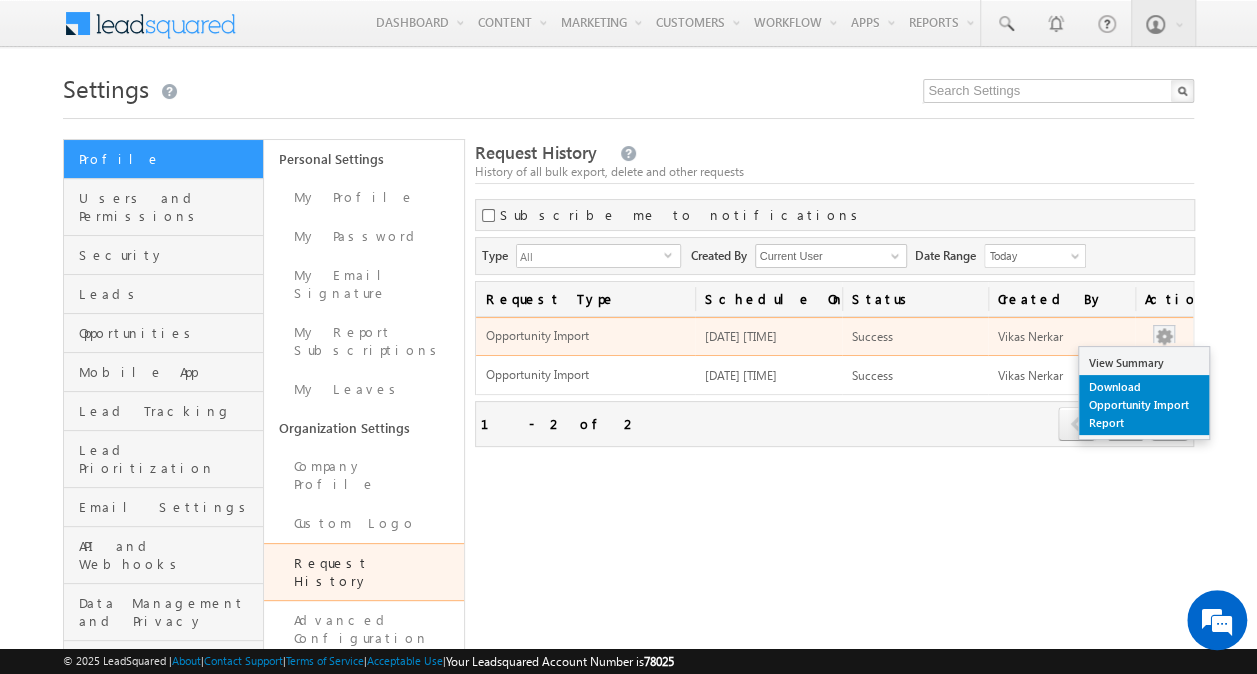 click on "Download Opportunity Import Report" at bounding box center (1144, 405) 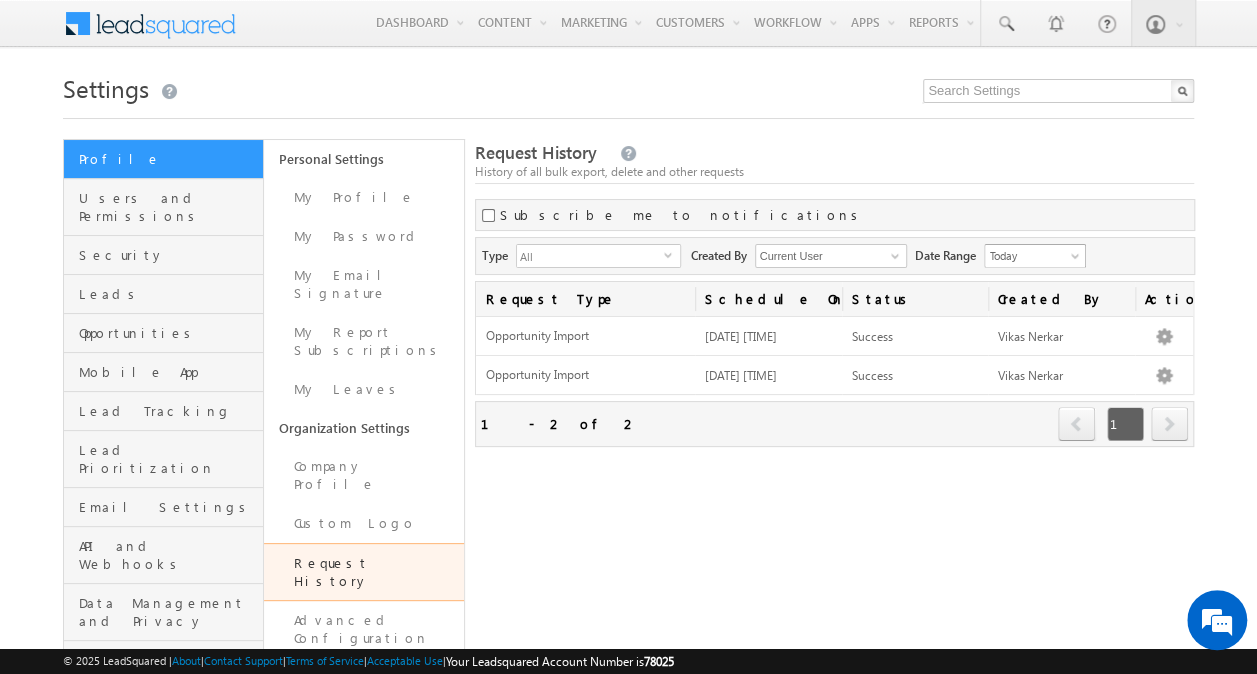 scroll, scrollTop: 0, scrollLeft: 0, axis: both 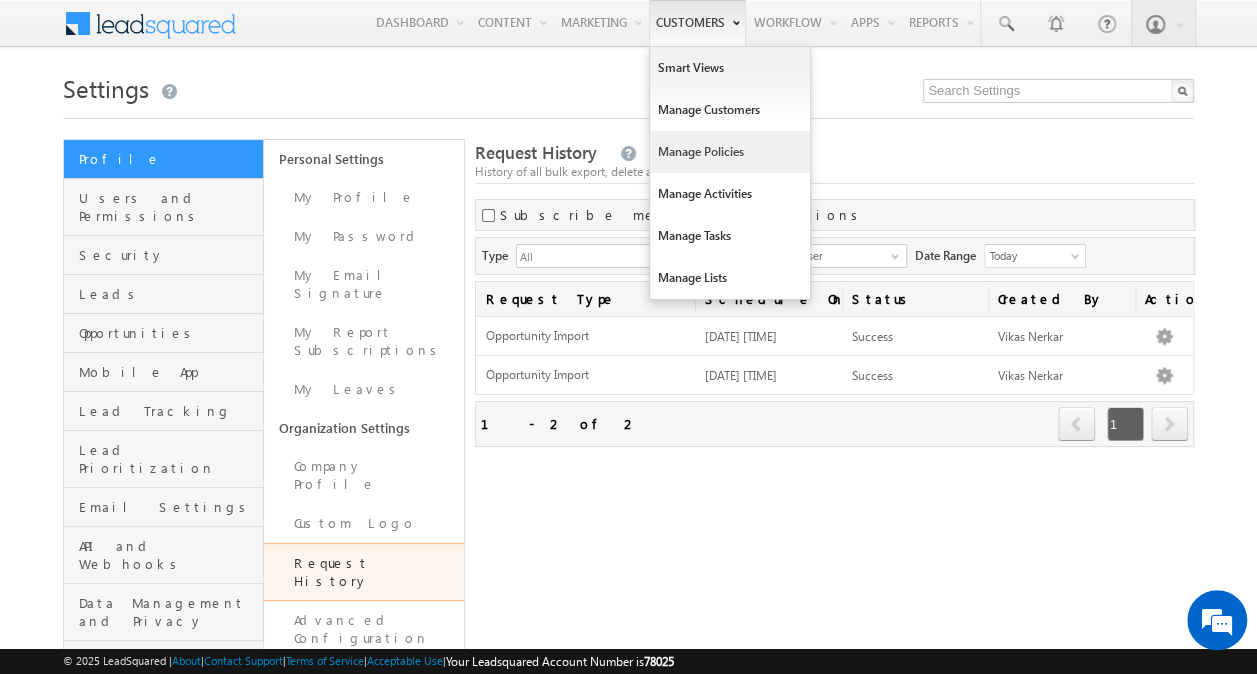 click on "Manage Policies" at bounding box center (730, 152) 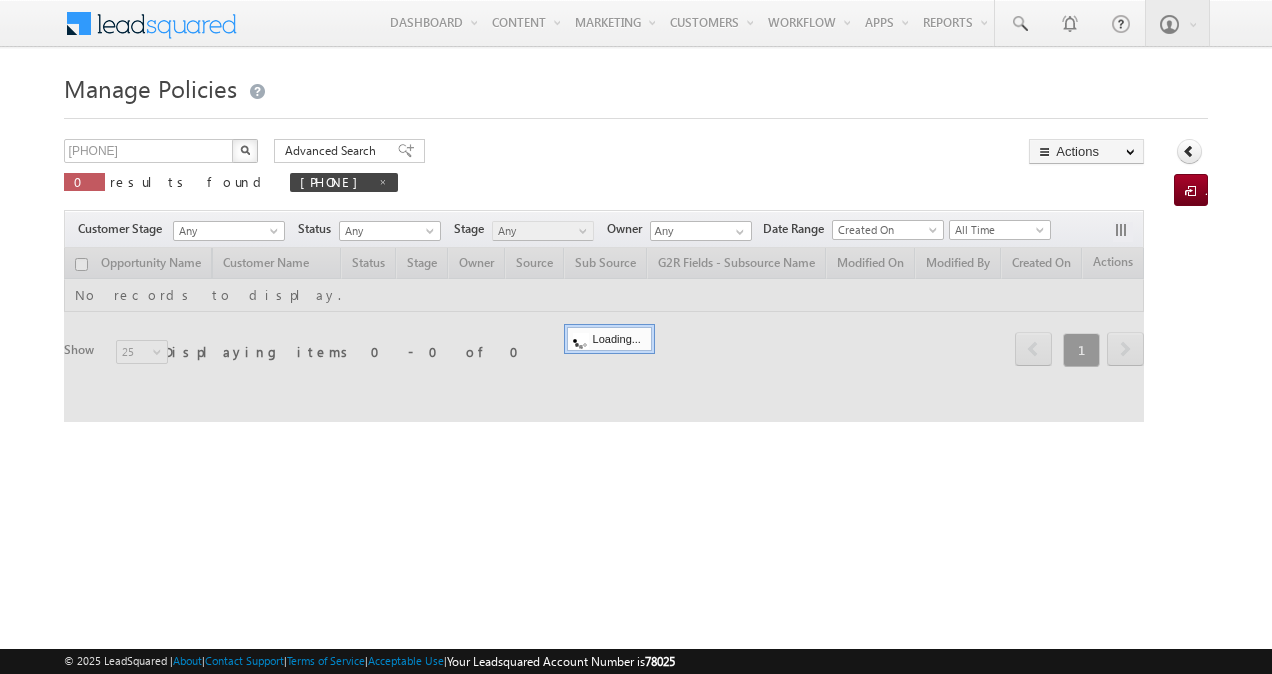scroll, scrollTop: 0, scrollLeft: 0, axis: both 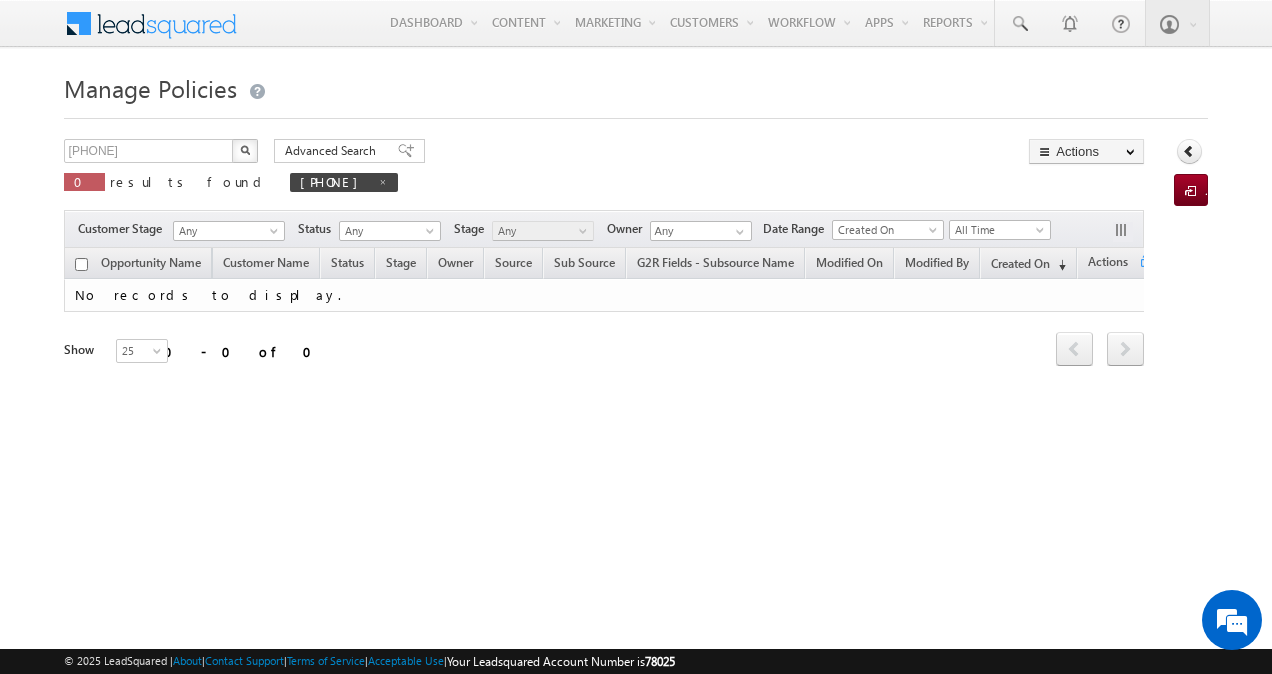 click at bounding box center [245, 150] 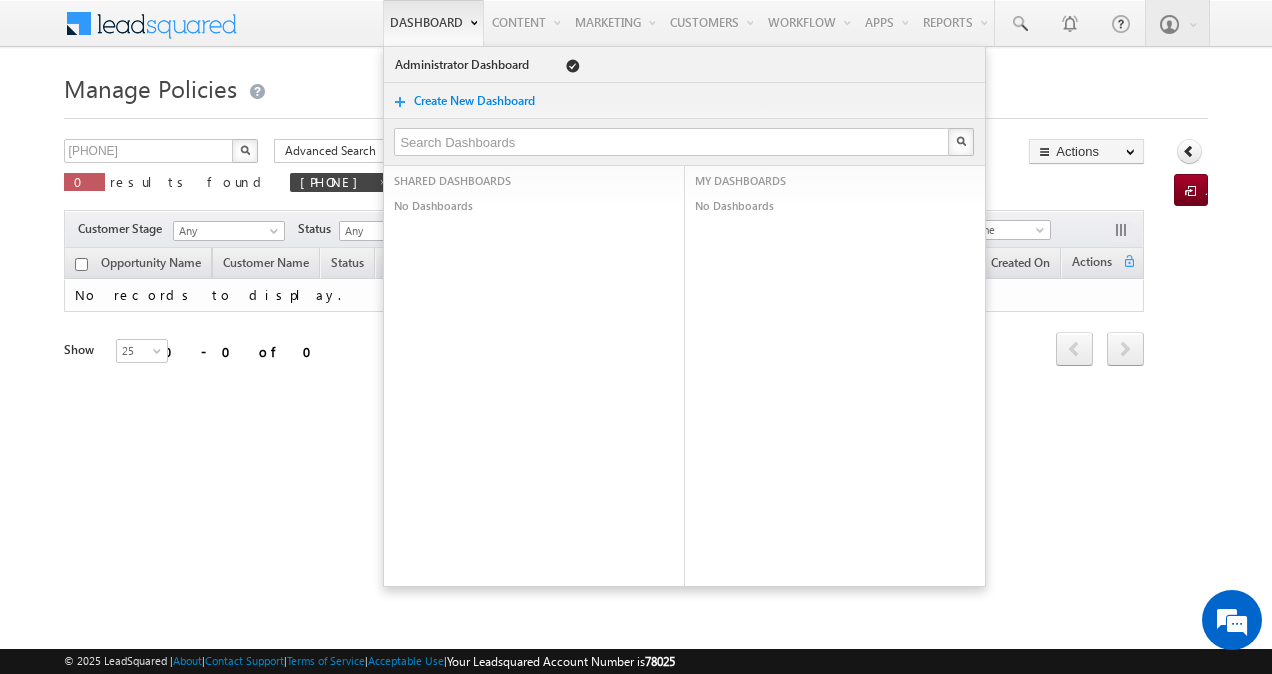 scroll, scrollTop: 0, scrollLeft: 0, axis: both 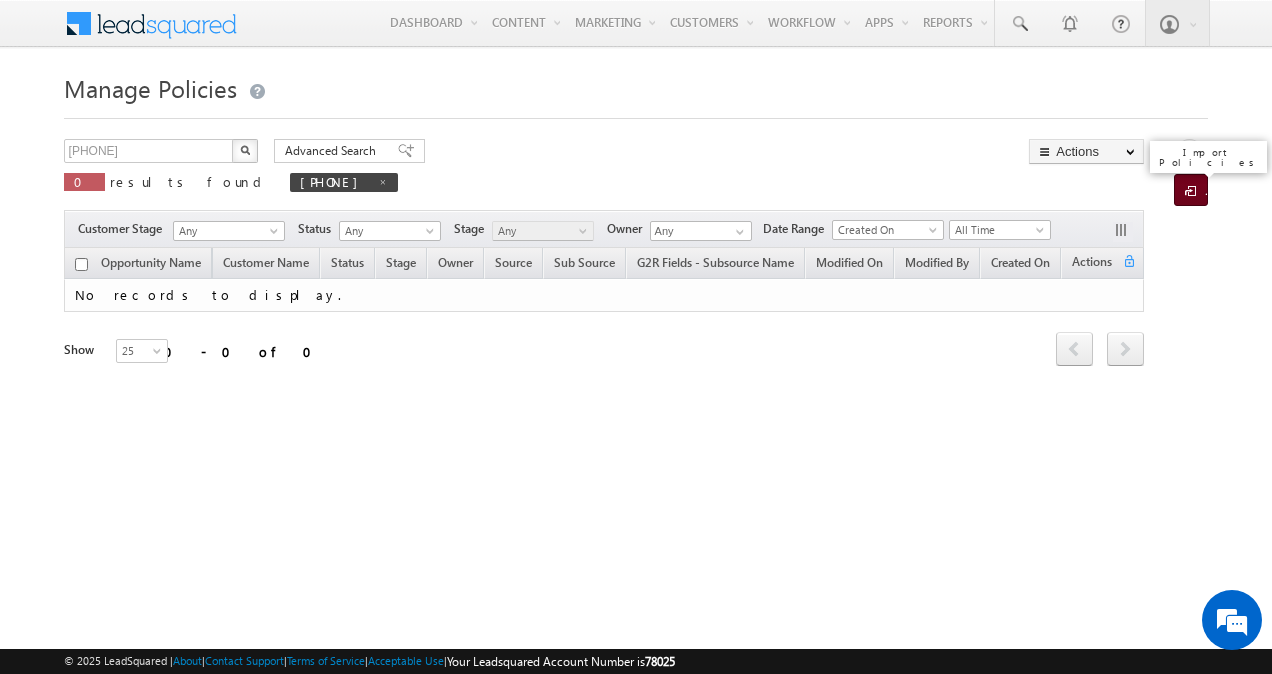 click at bounding box center (1194, 192) 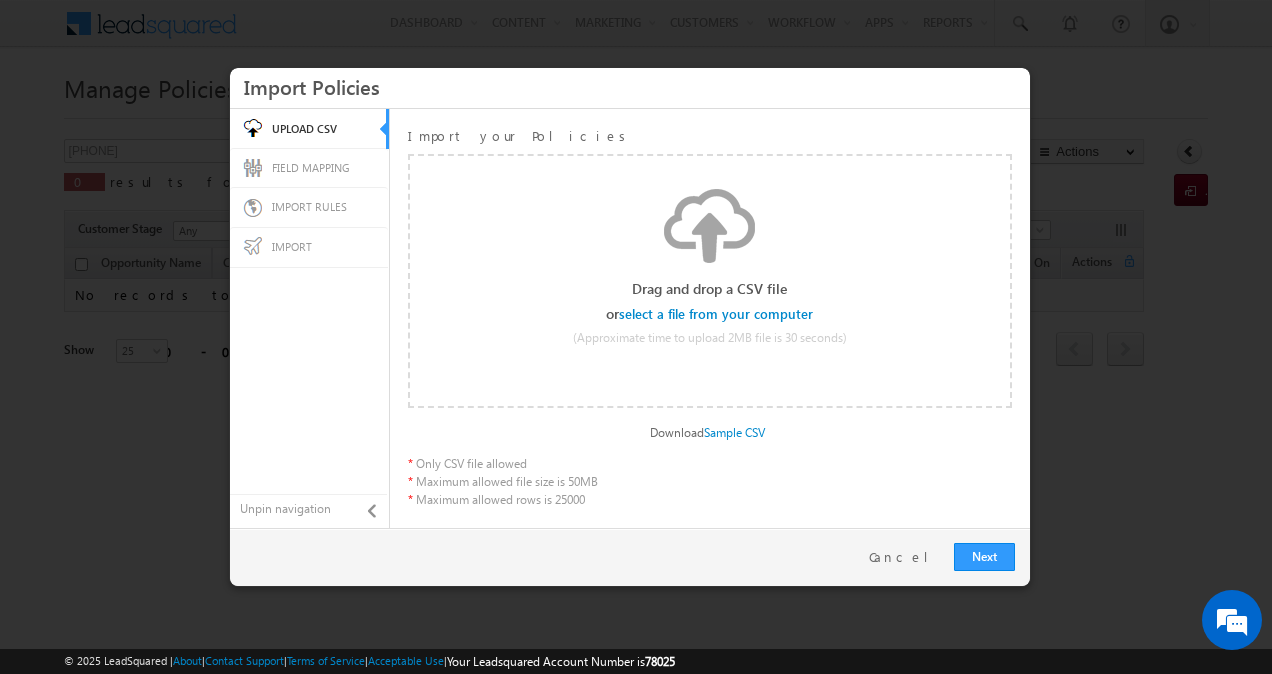 click at bounding box center (717, 315) 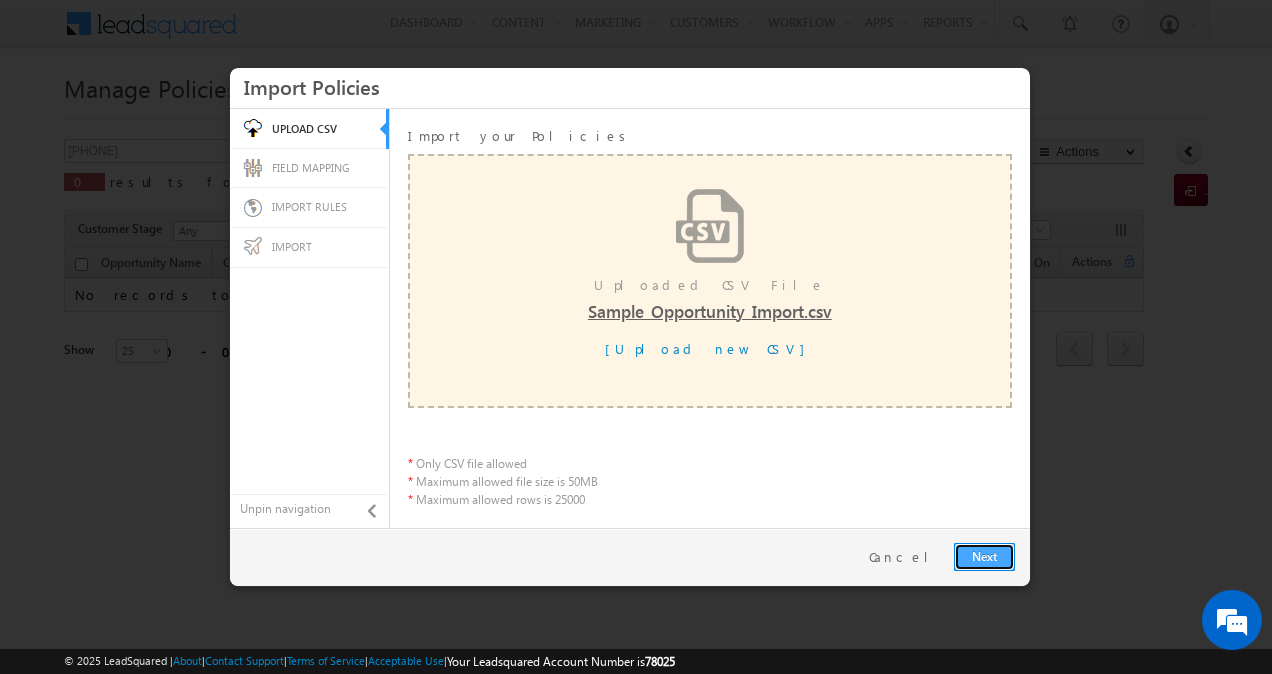 click on "Next" at bounding box center (984, 557) 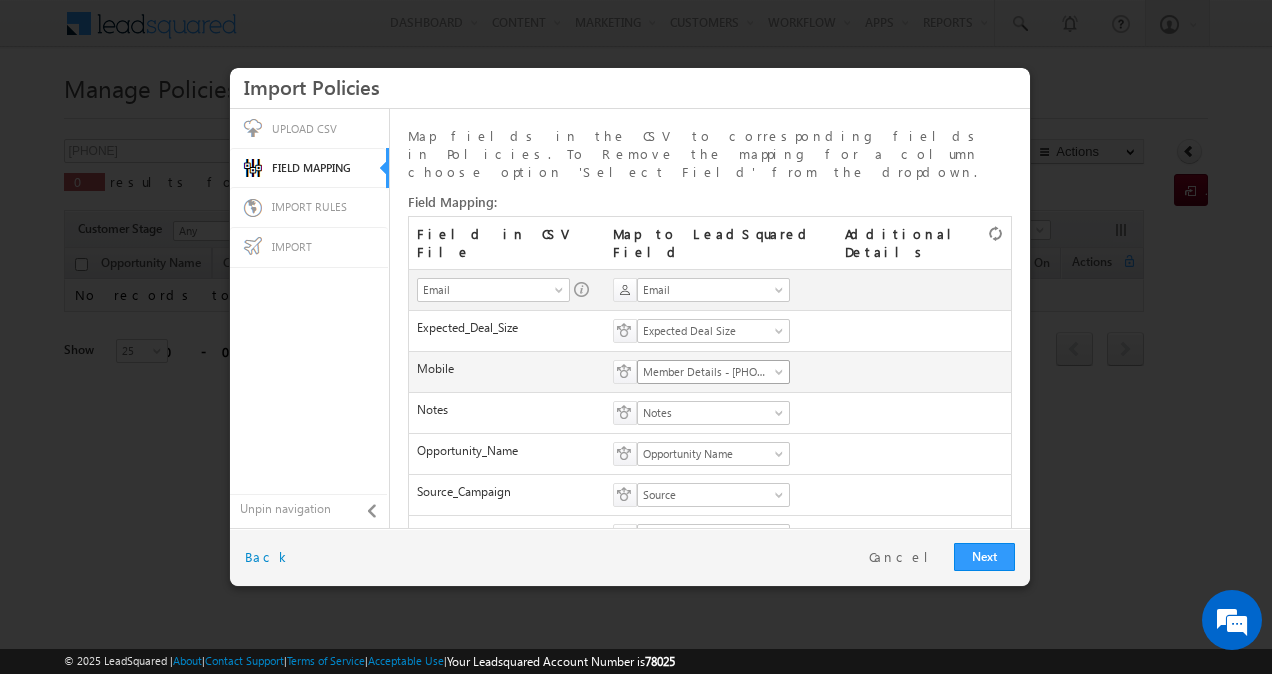 click on "Member Details - MobileNumber" at bounding box center (707, 372) 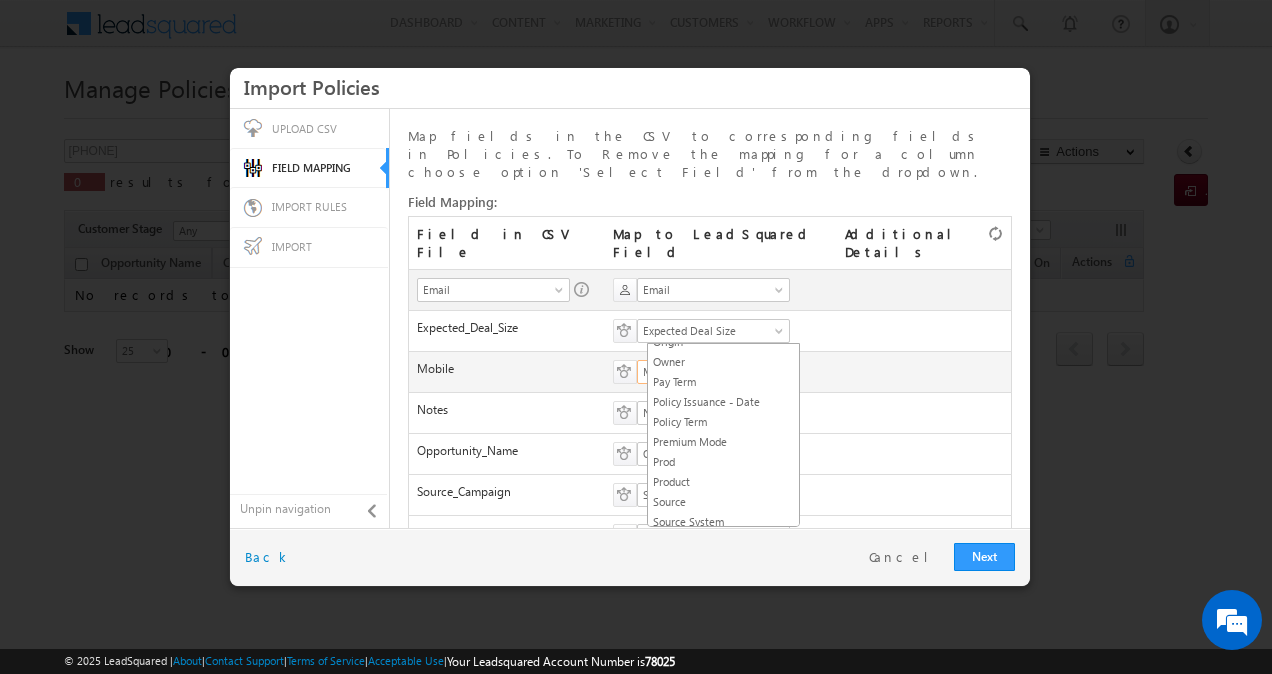 scroll, scrollTop: 4966, scrollLeft: 0, axis: vertical 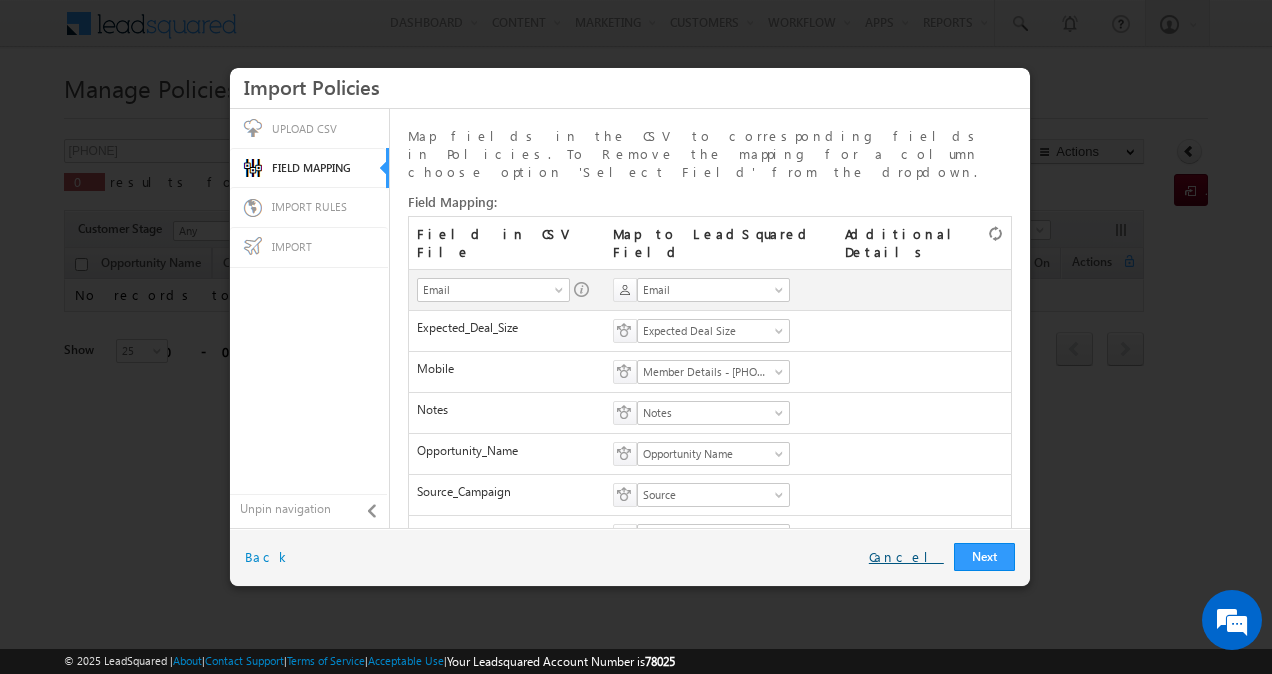 click on "Cancel" at bounding box center [906, 557] 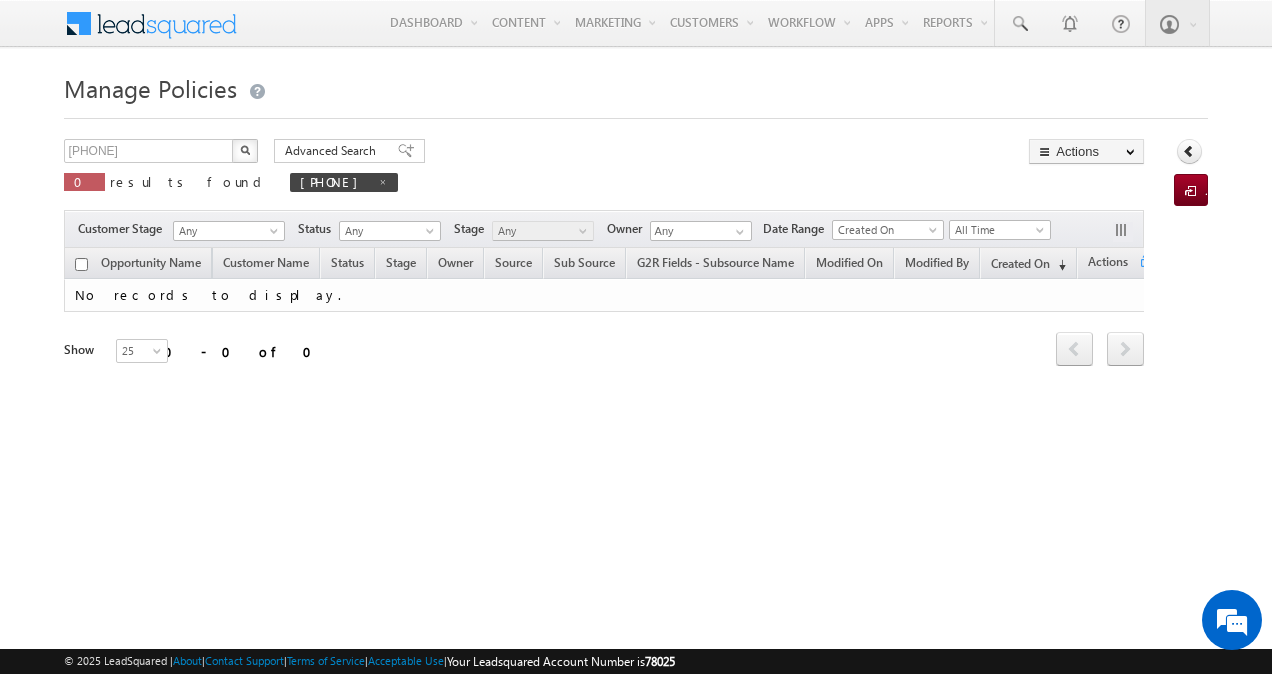scroll, scrollTop: 0, scrollLeft: 0, axis: both 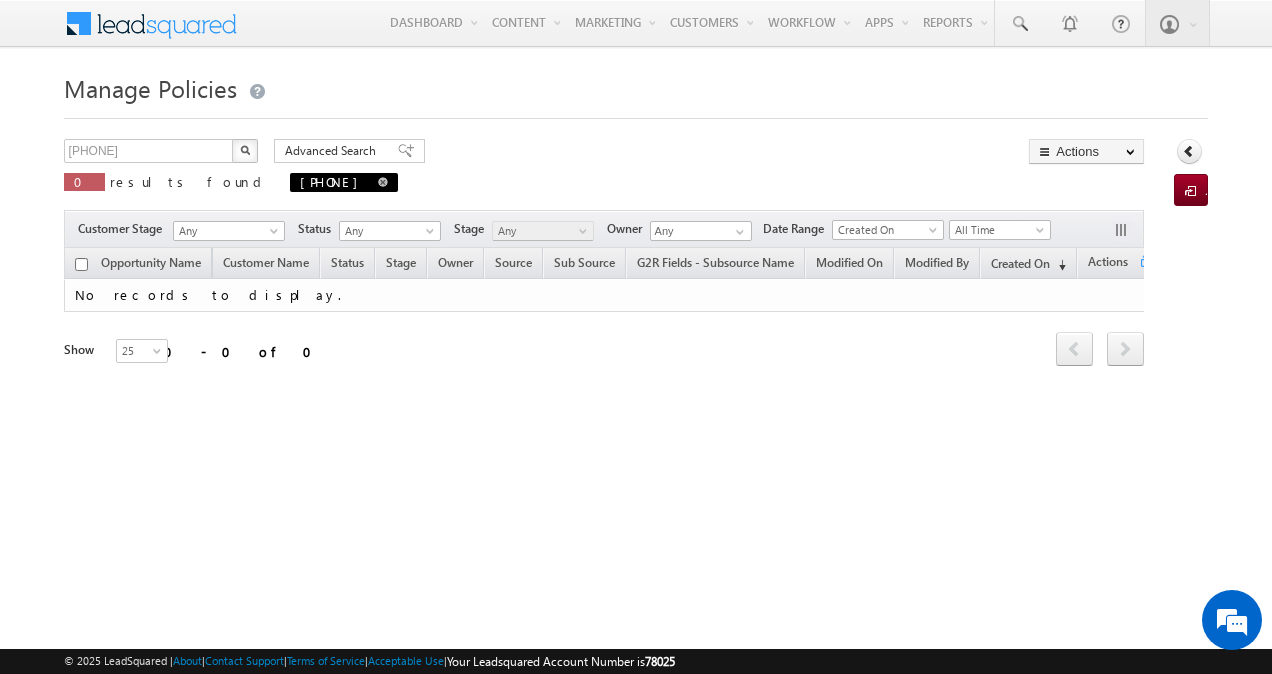 click at bounding box center [383, 182] 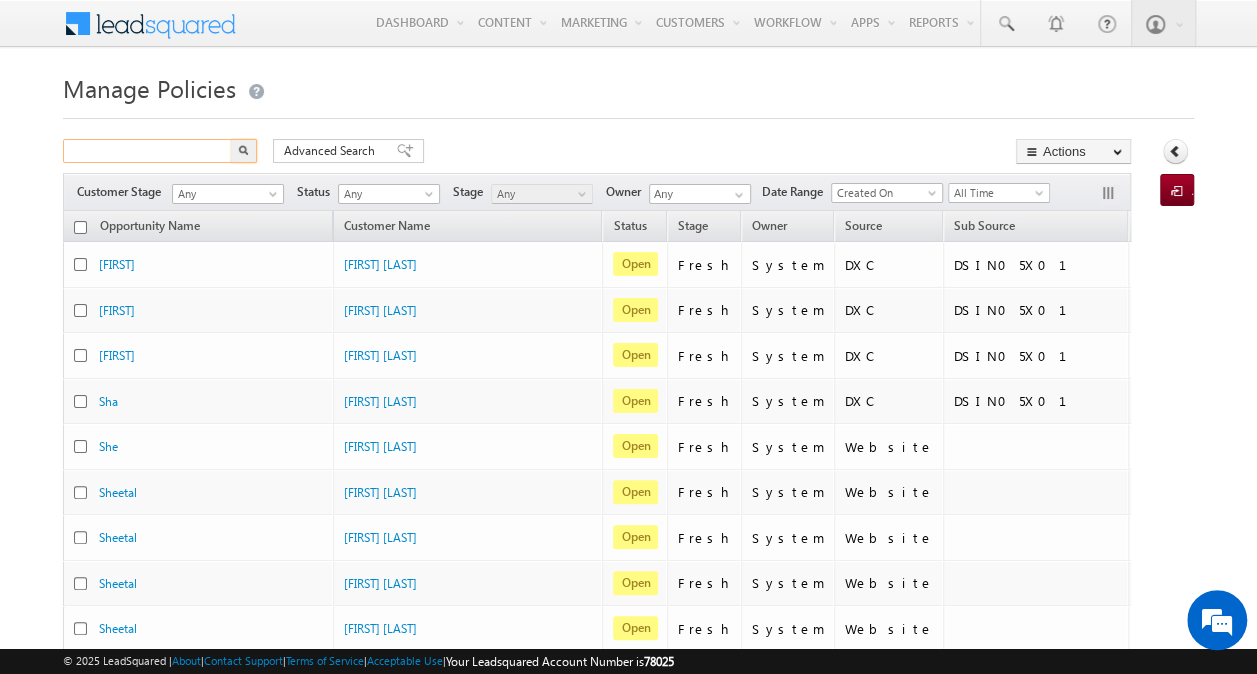 click at bounding box center (148, 151) 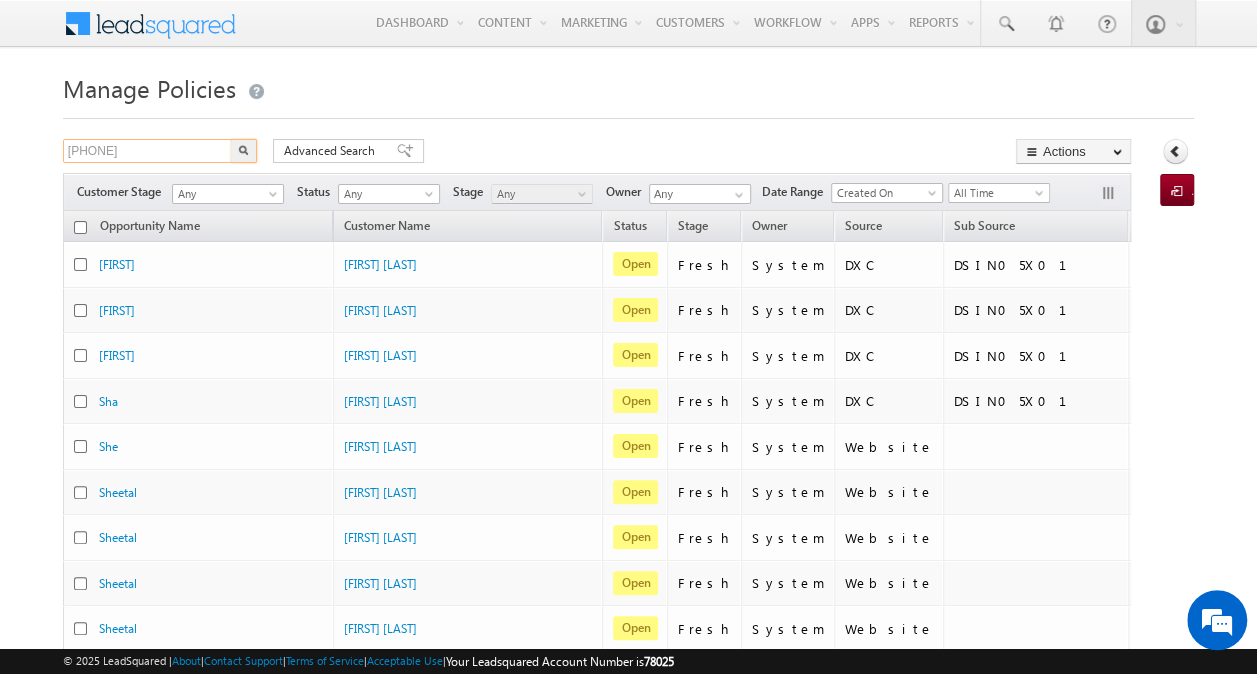 type on "[PHONE]" 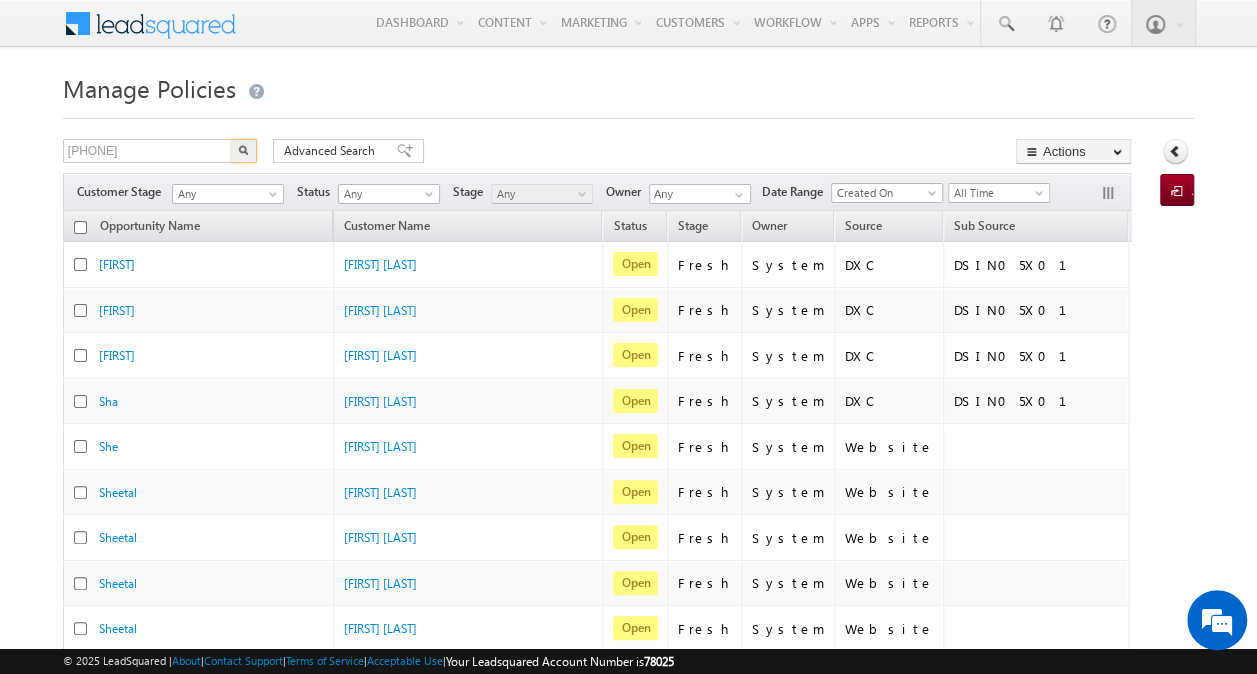 click at bounding box center [243, 150] 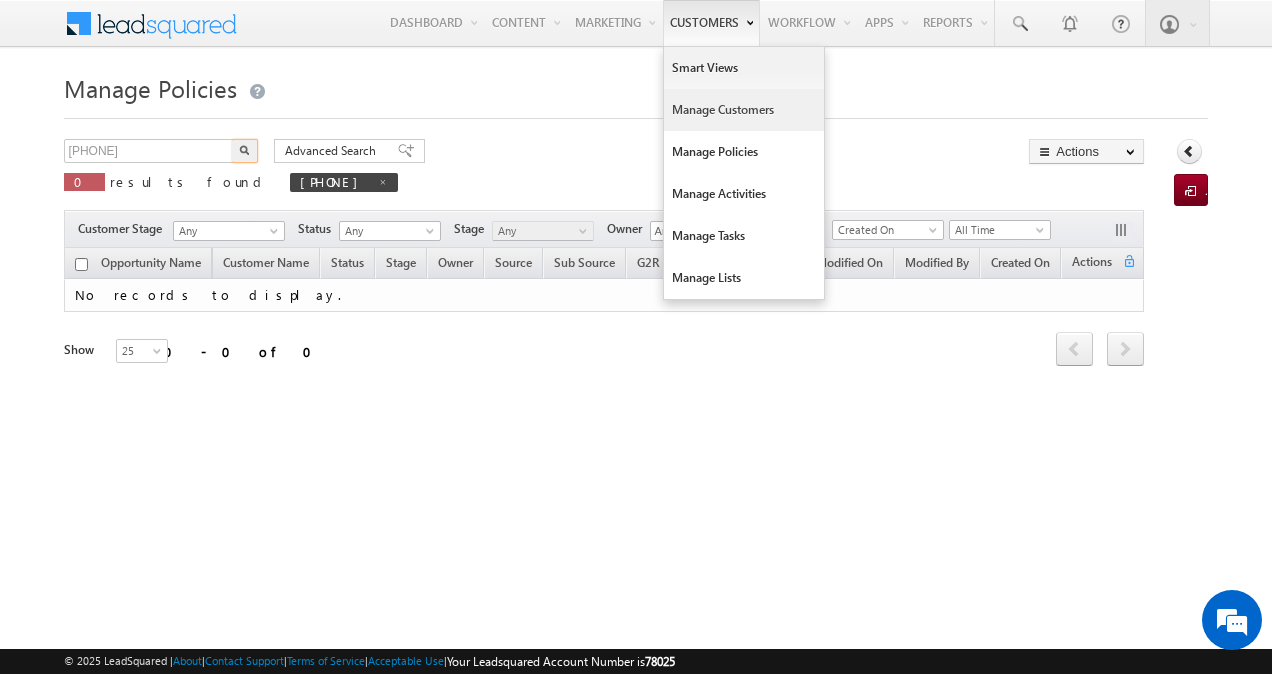 click on "Manage Customers" at bounding box center [744, 110] 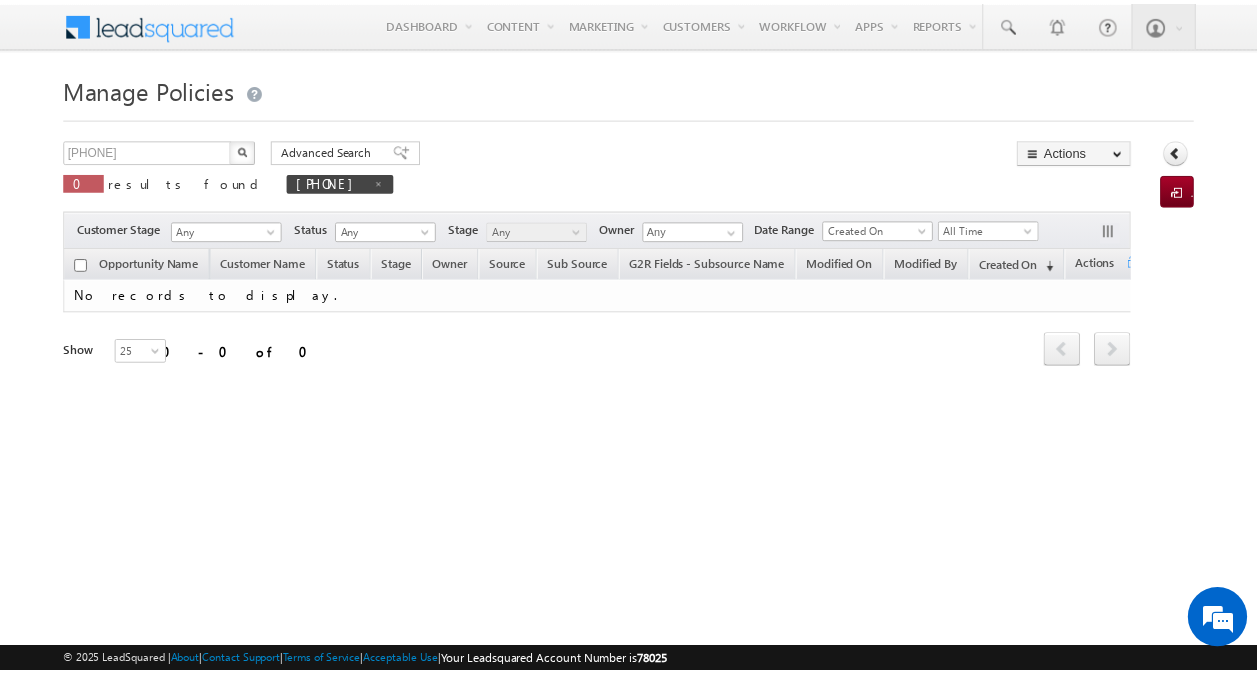 scroll, scrollTop: 0, scrollLeft: 0, axis: both 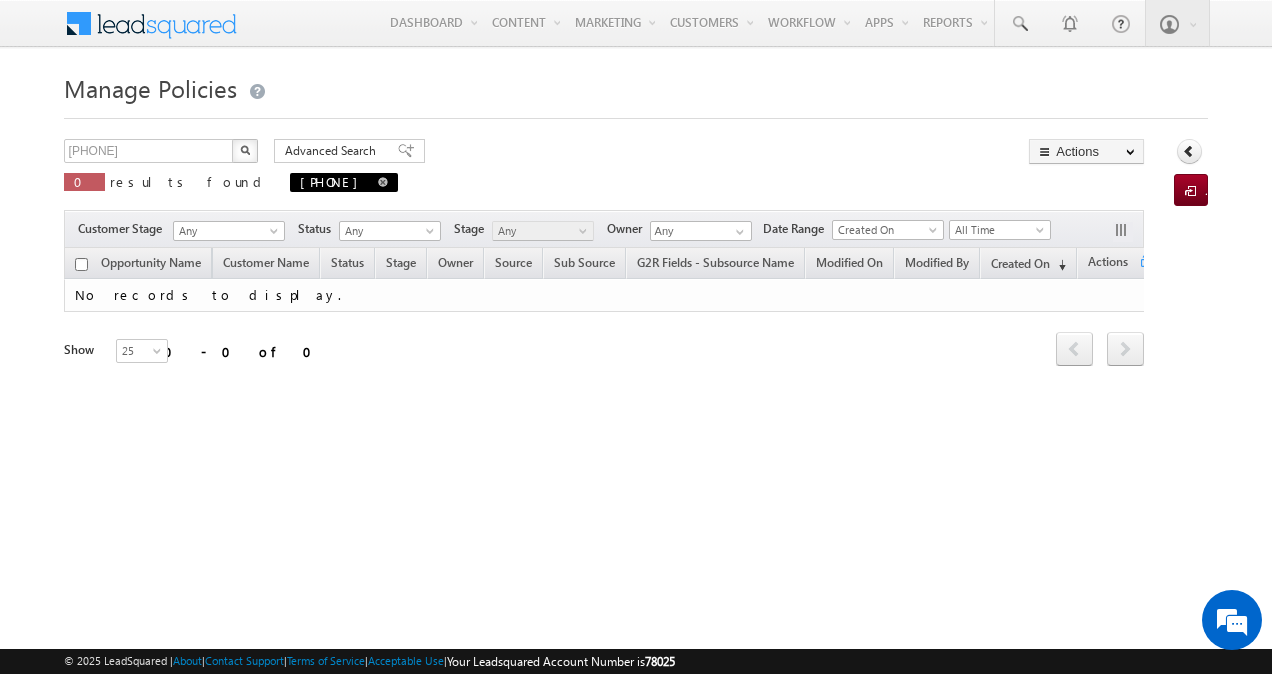 click at bounding box center [383, 182] 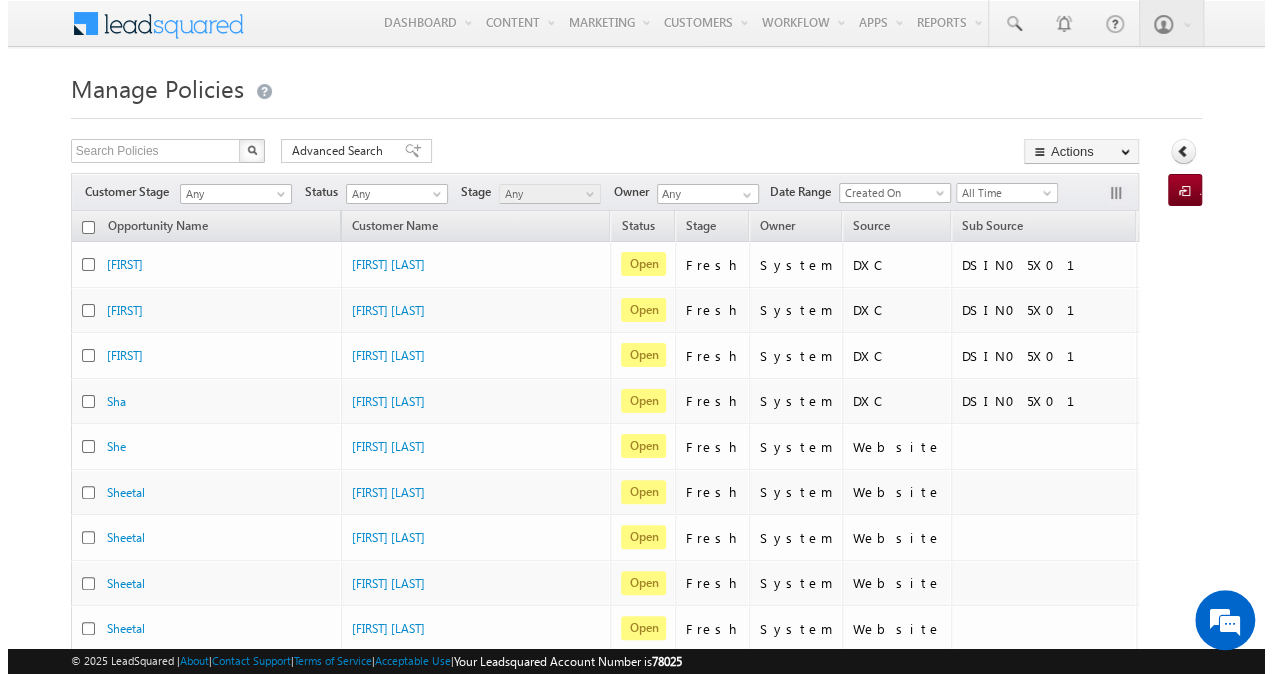scroll, scrollTop: 0, scrollLeft: 0, axis: both 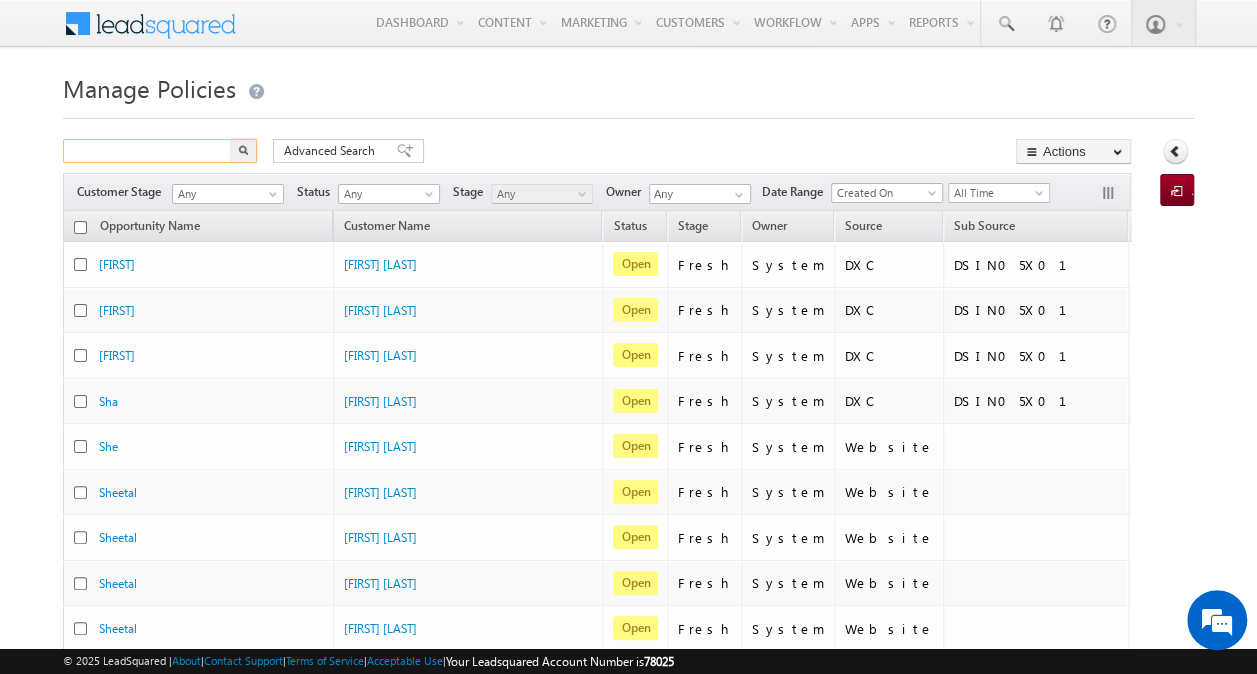 click at bounding box center (148, 151) 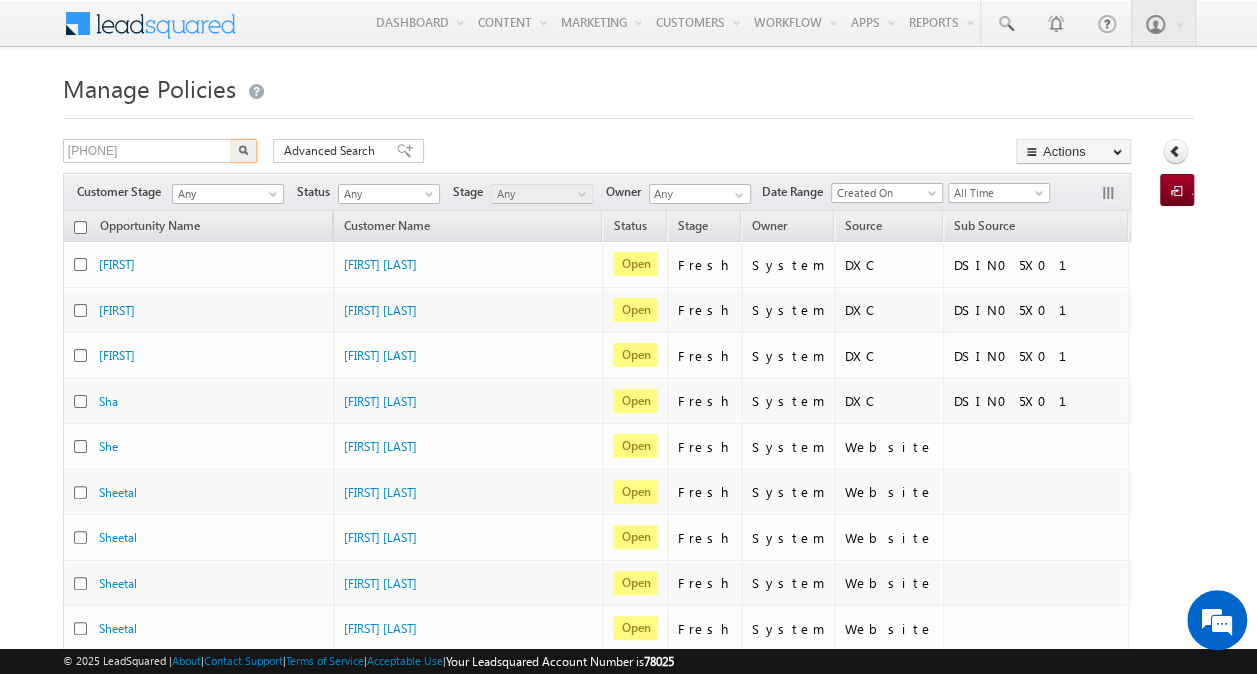 click at bounding box center (244, 151) 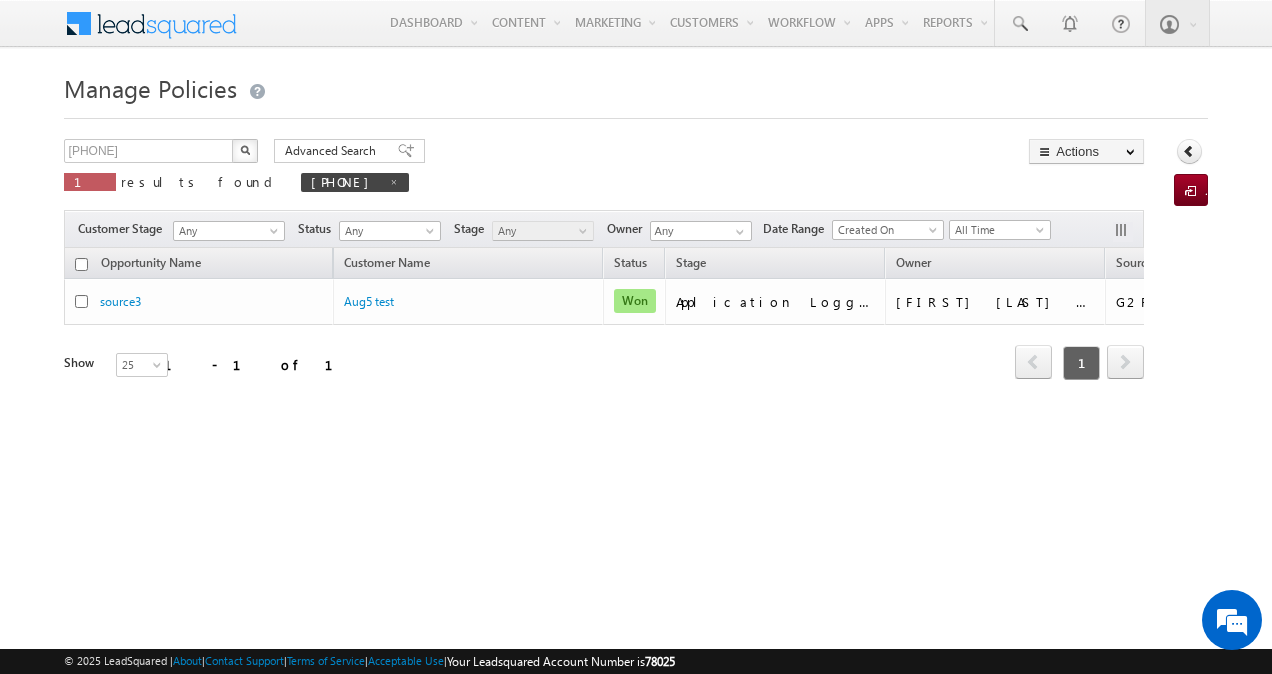 click at bounding box center [245, 150] 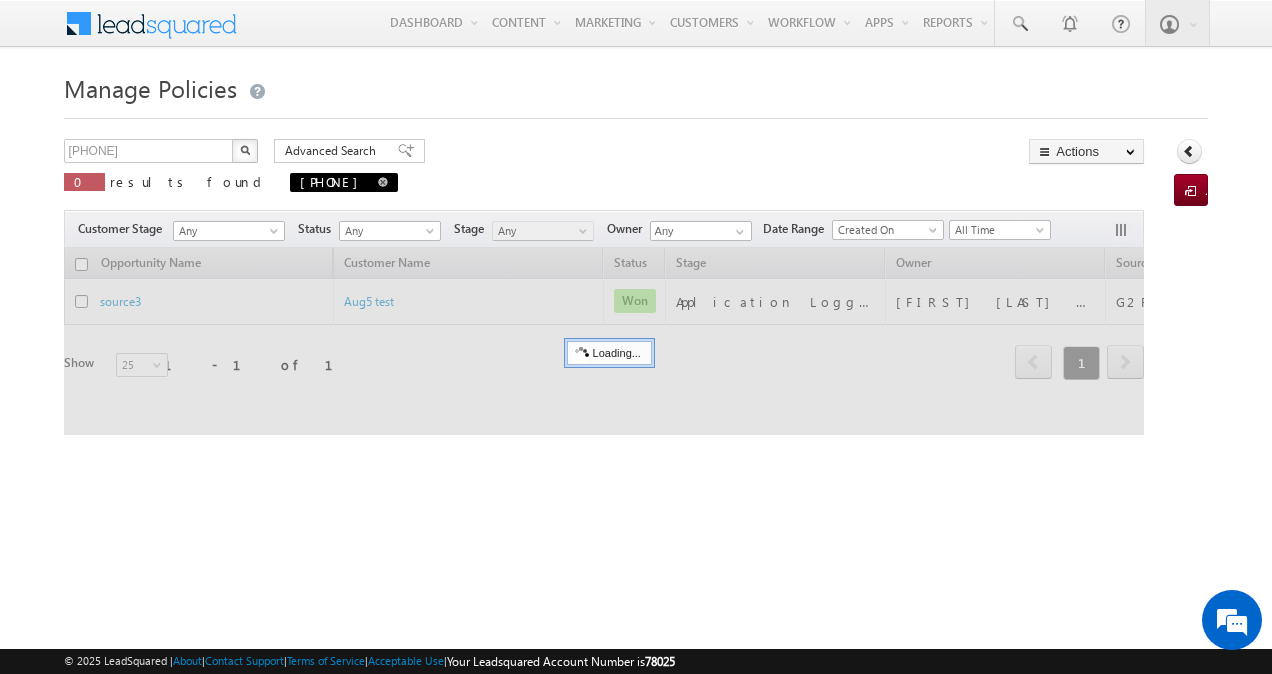 click at bounding box center (383, 182) 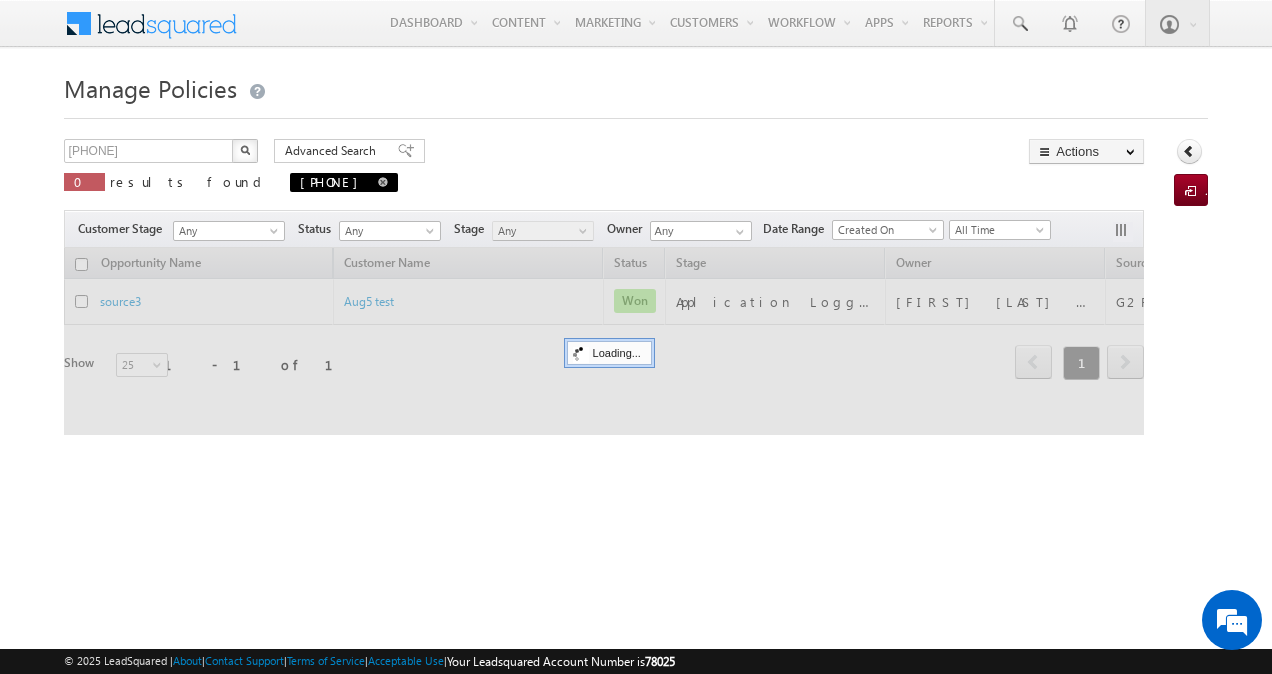 type on "Search Policies" 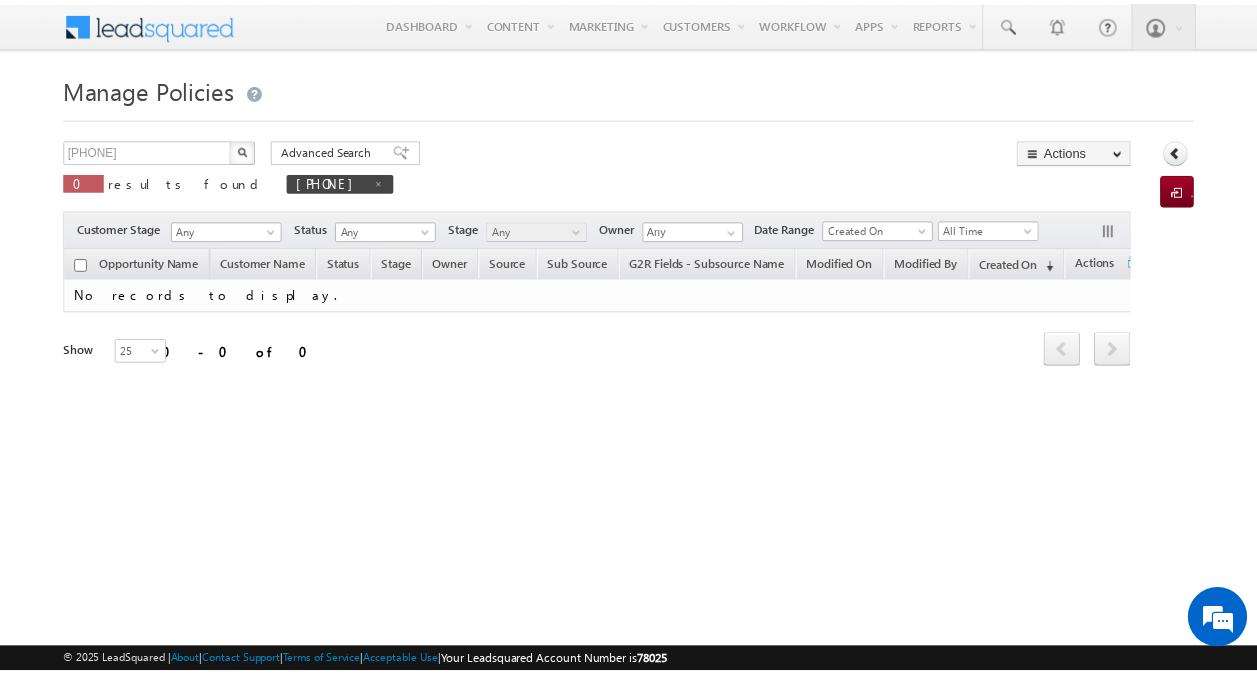 scroll, scrollTop: 0, scrollLeft: 0, axis: both 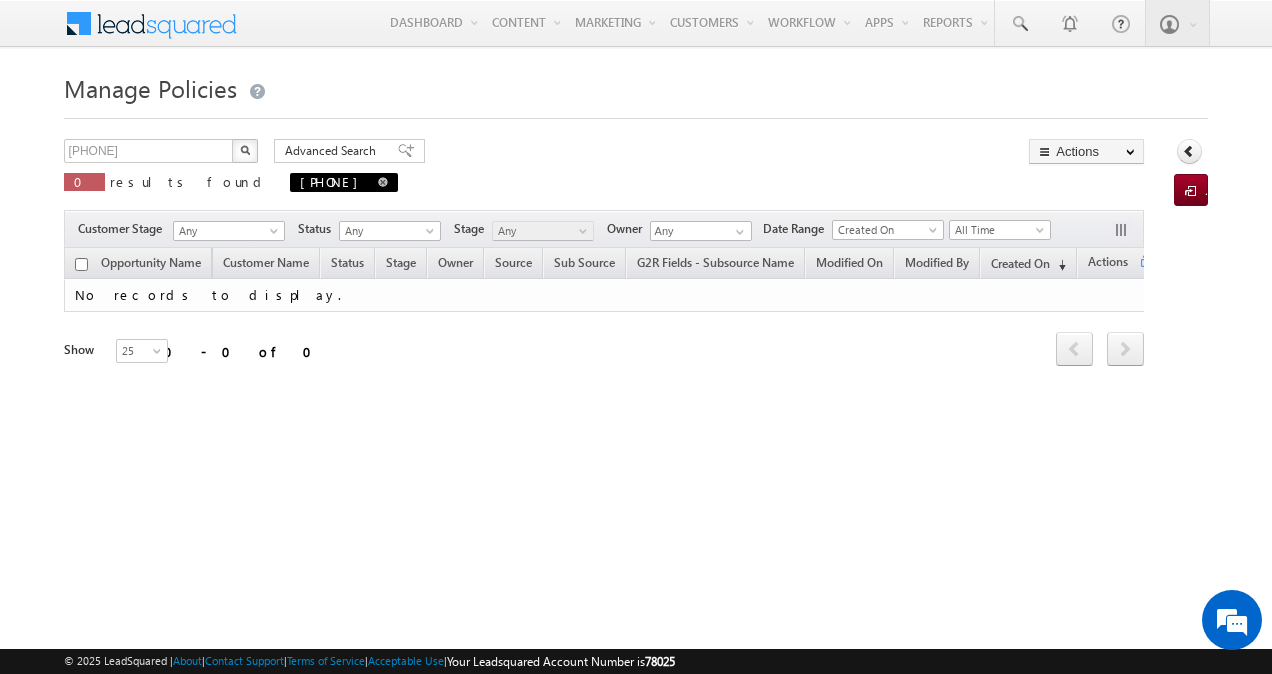 click at bounding box center [383, 181] 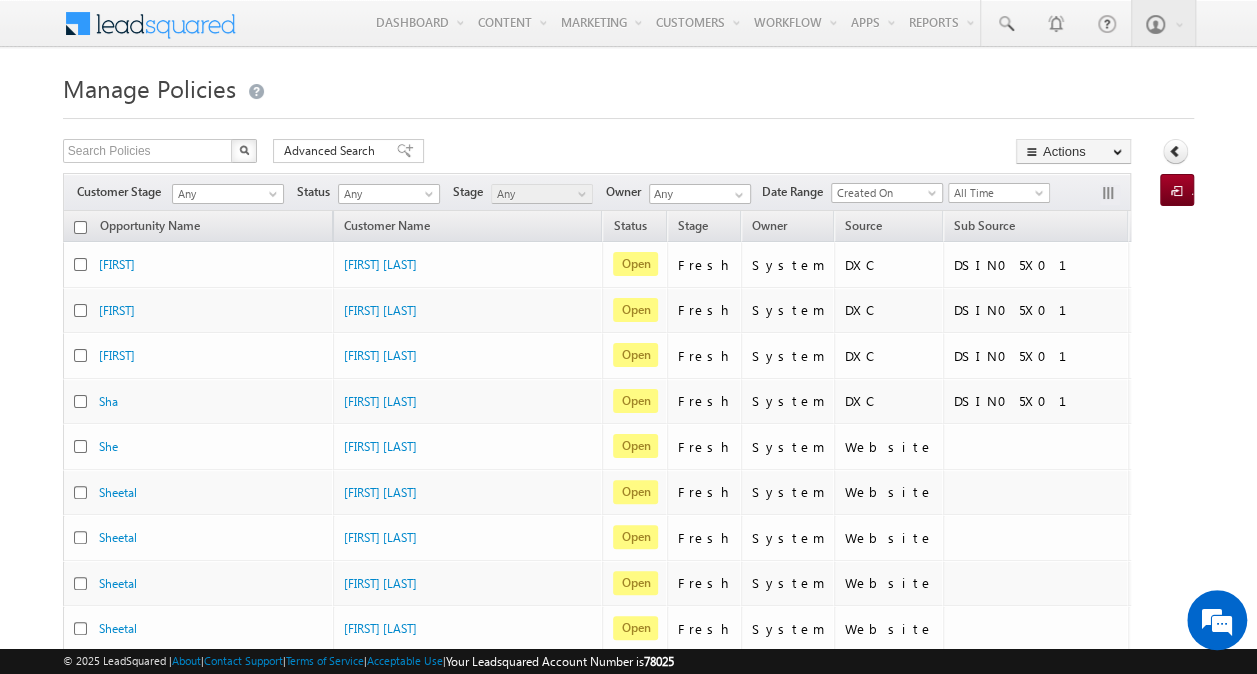 scroll, scrollTop: 0, scrollLeft: 0, axis: both 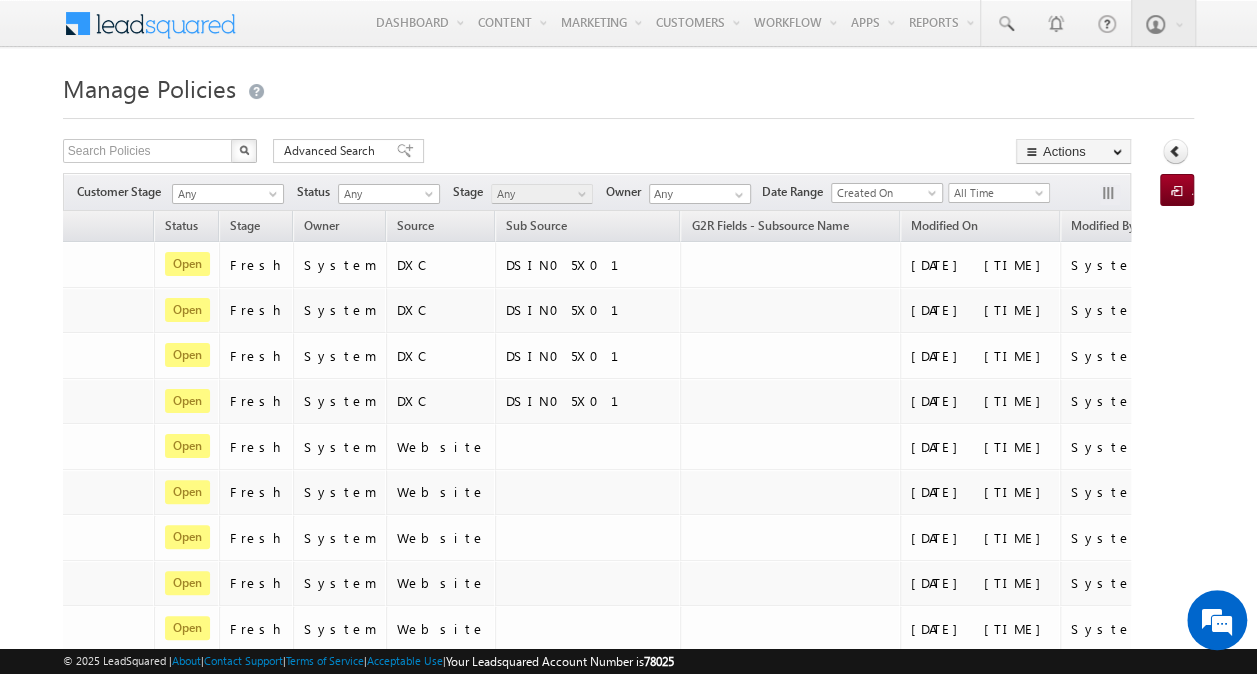 click on "(sorted descending)" at bounding box center [1231, 228] 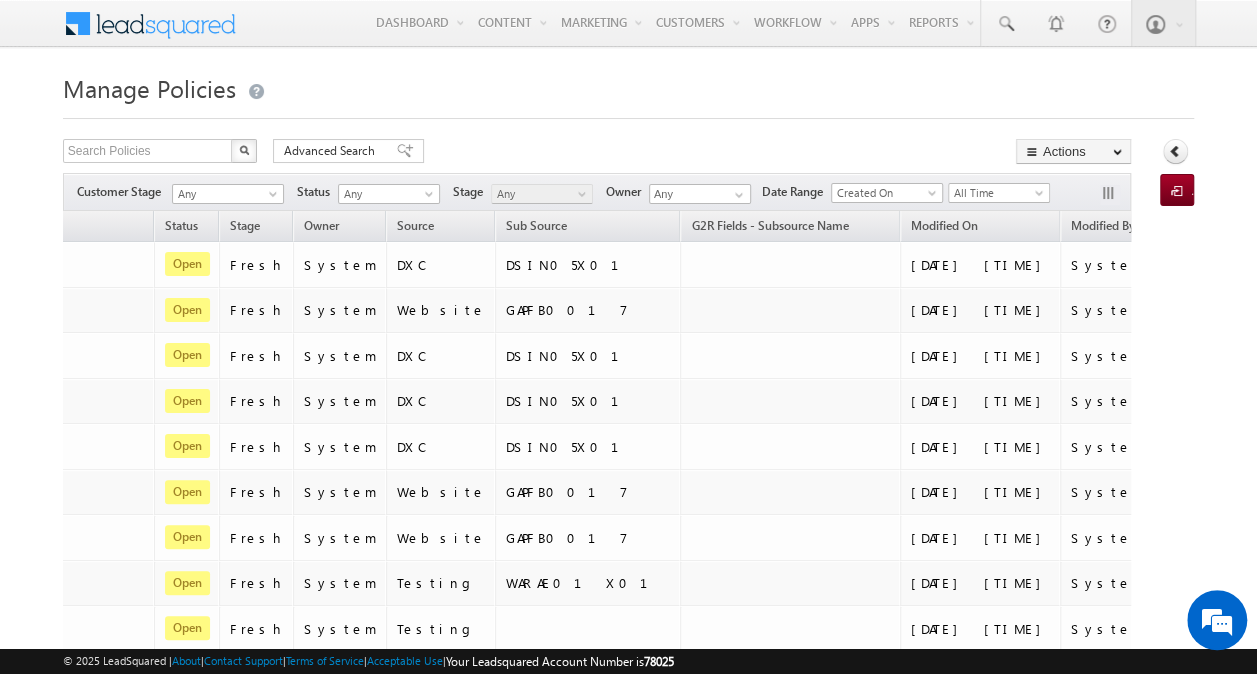 click on "(sorted ascending)" at bounding box center [1231, 228] 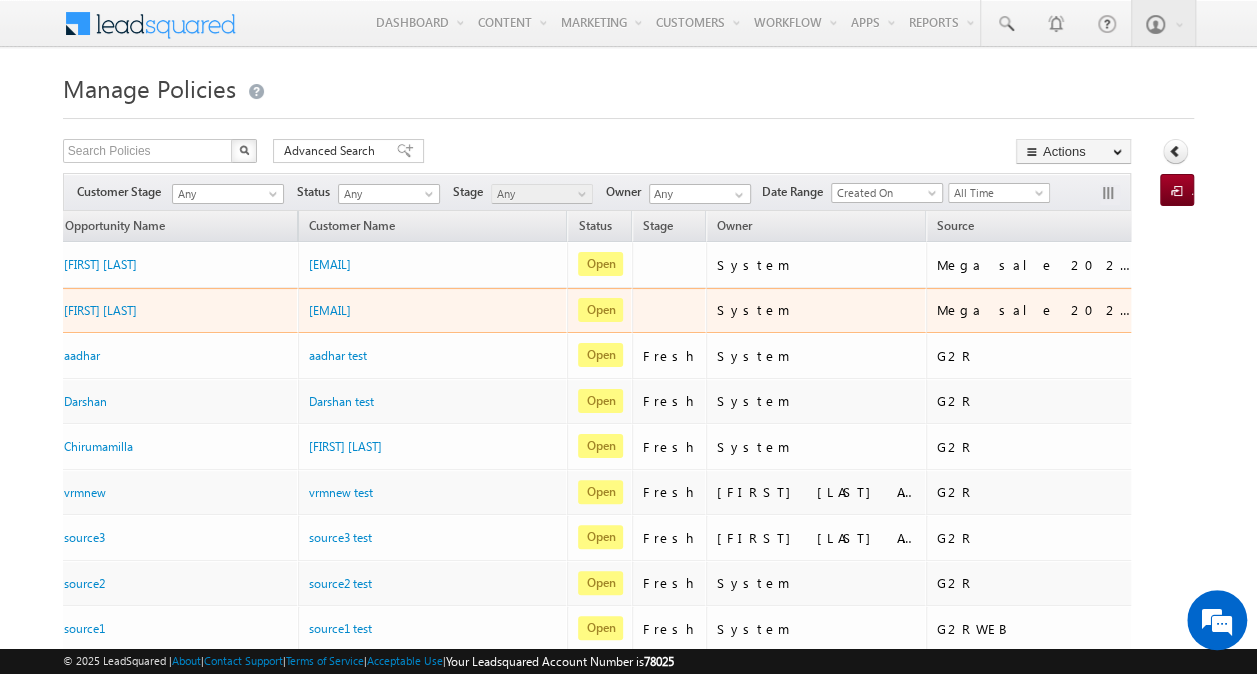 scroll, scrollTop: 0, scrollLeft: 0, axis: both 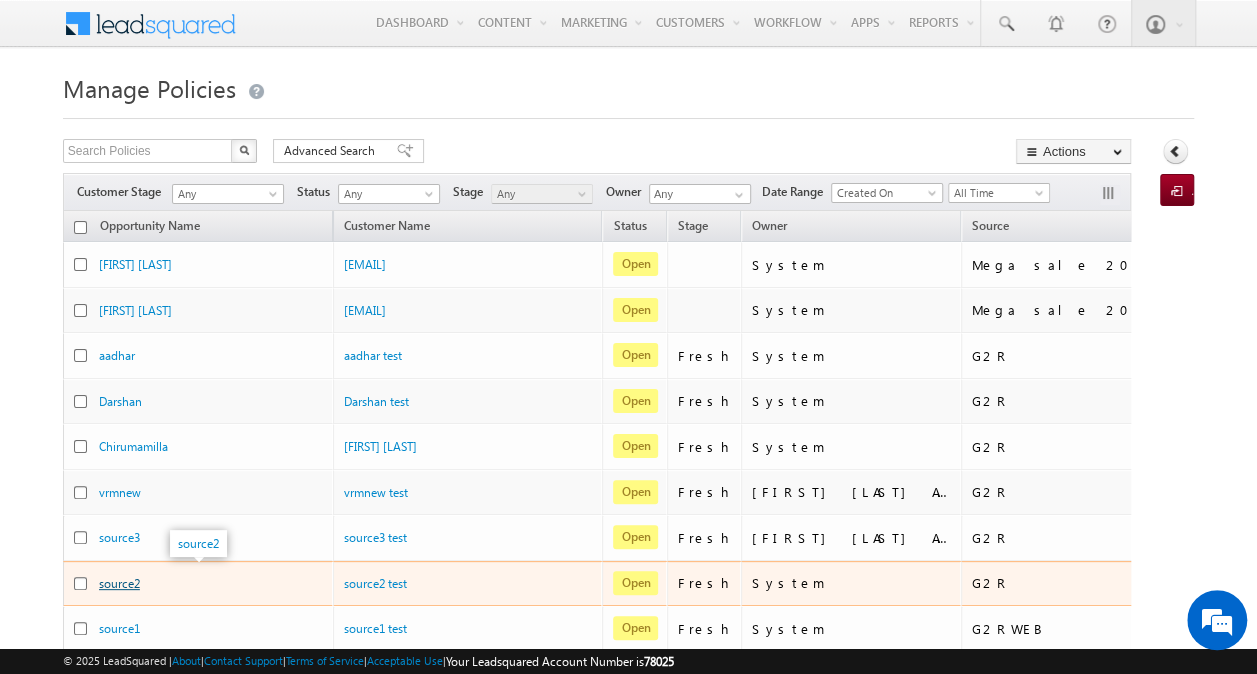 drag, startPoint x: 122, startPoint y: 486, endPoint x: 115, endPoint y: 580, distance: 94.26028 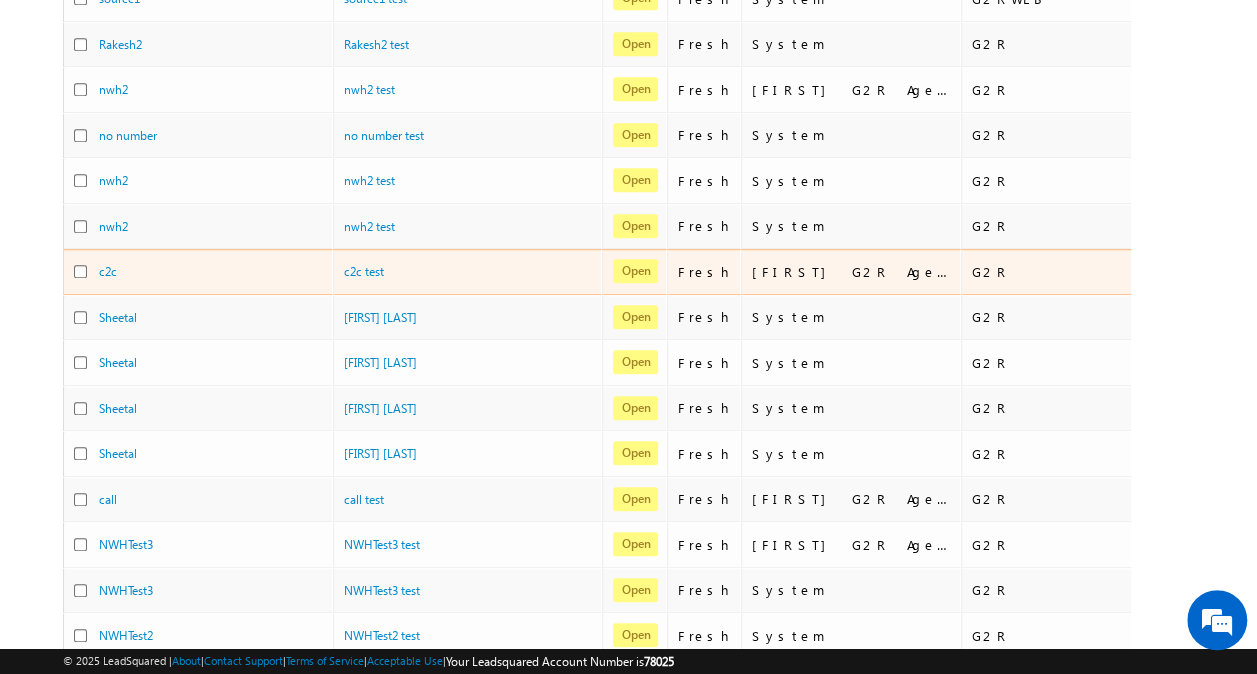 scroll, scrollTop: 629, scrollLeft: 0, axis: vertical 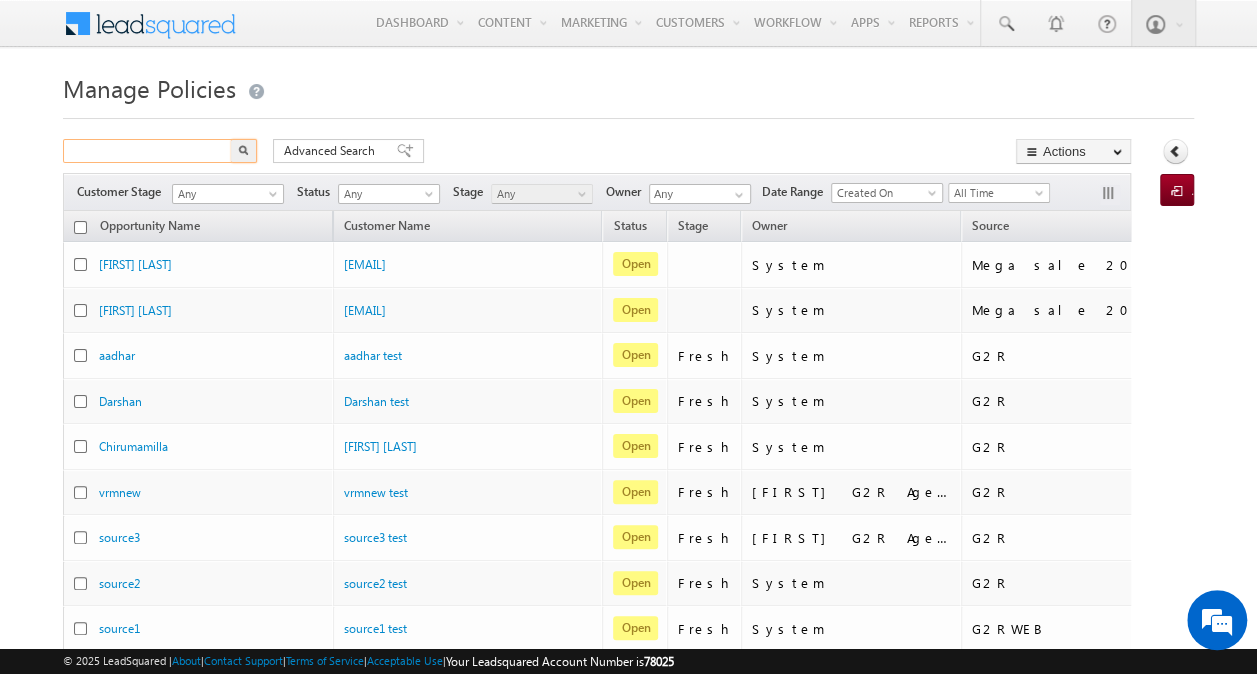 click at bounding box center (148, 151) 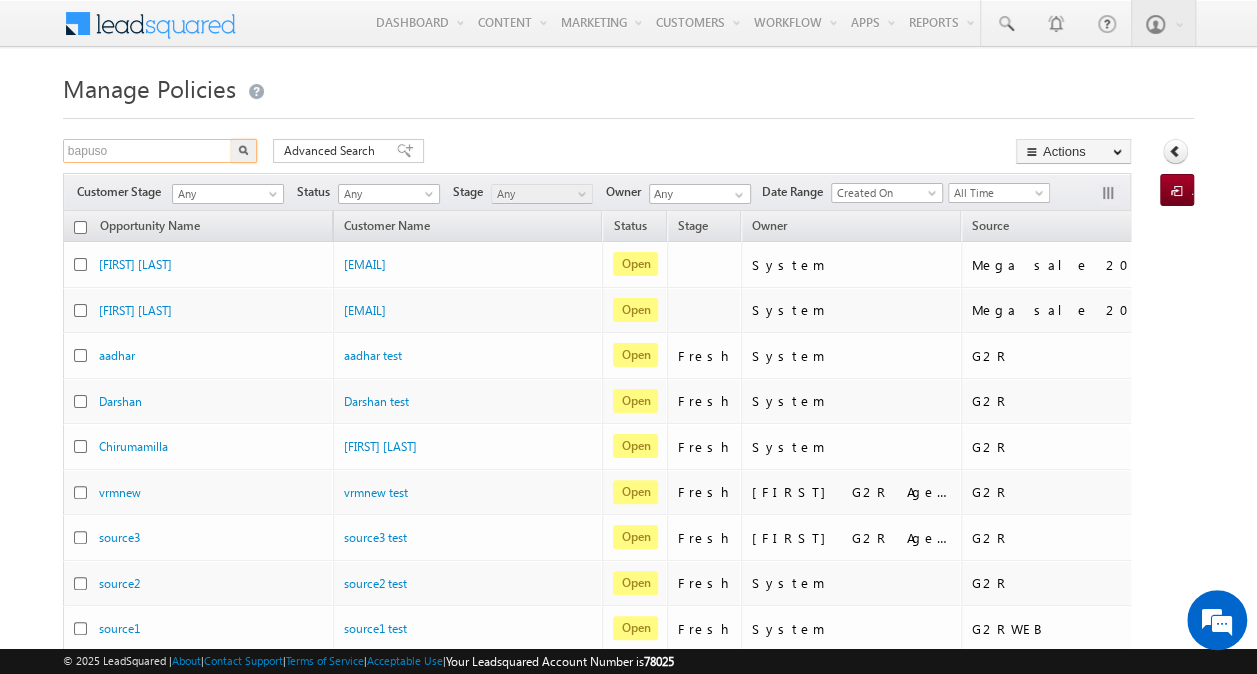 type on "bapuso" 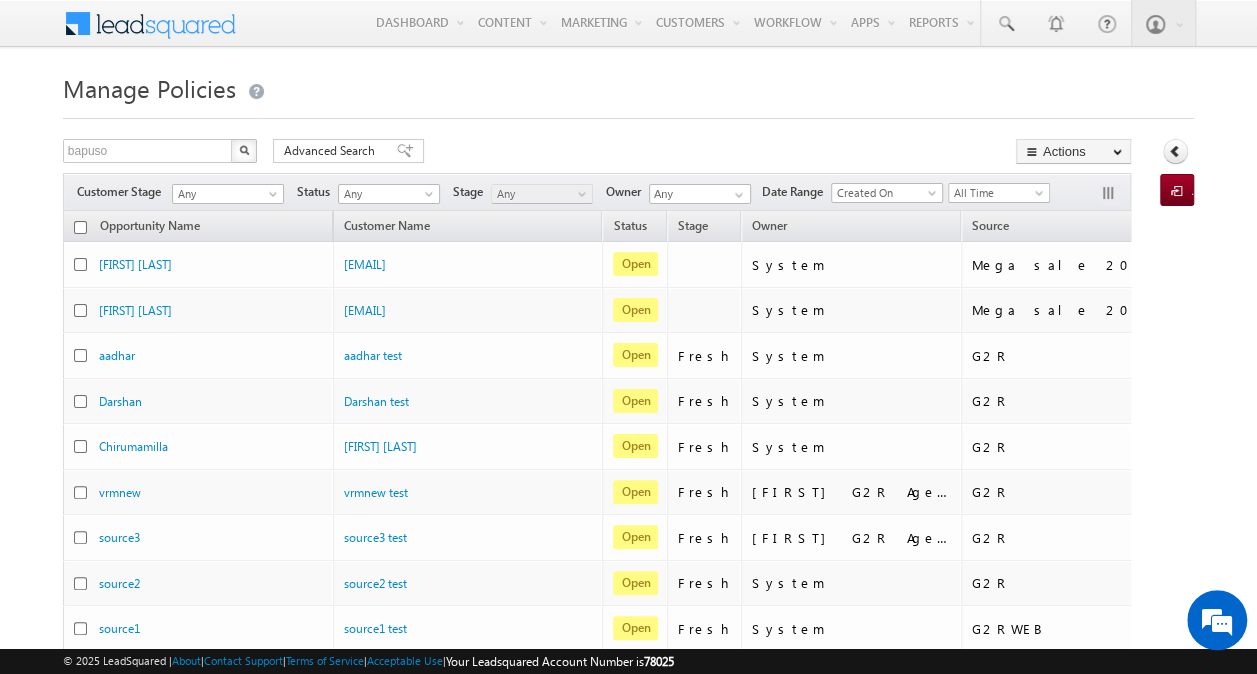 click at bounding box center (244, 151) 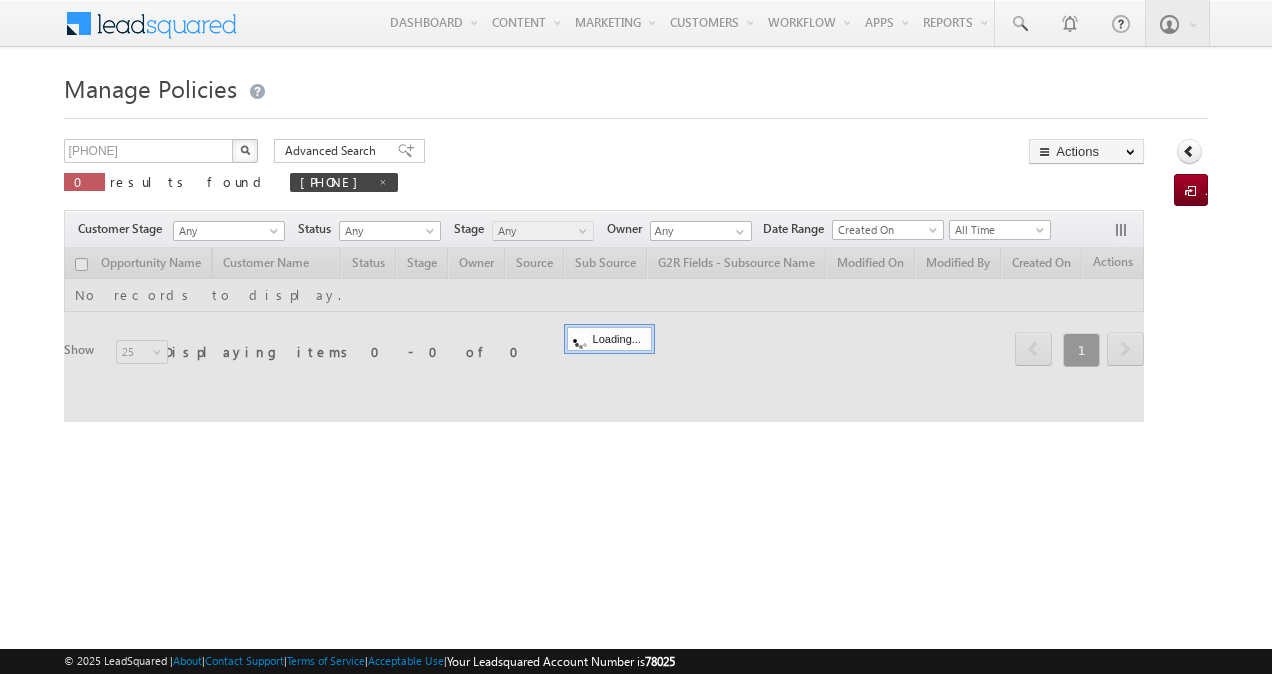 scroll, scrollTop: 0, scrollLeft: 0, axis: both 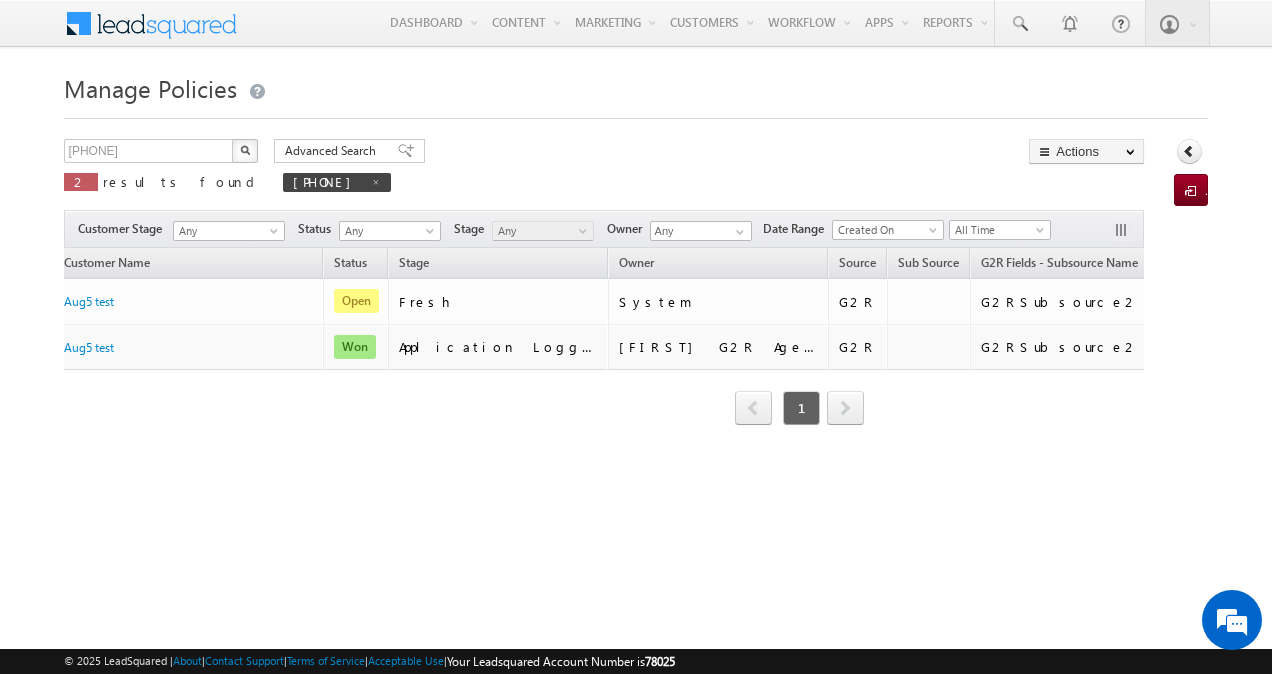 click at bounding box center (245, 150) 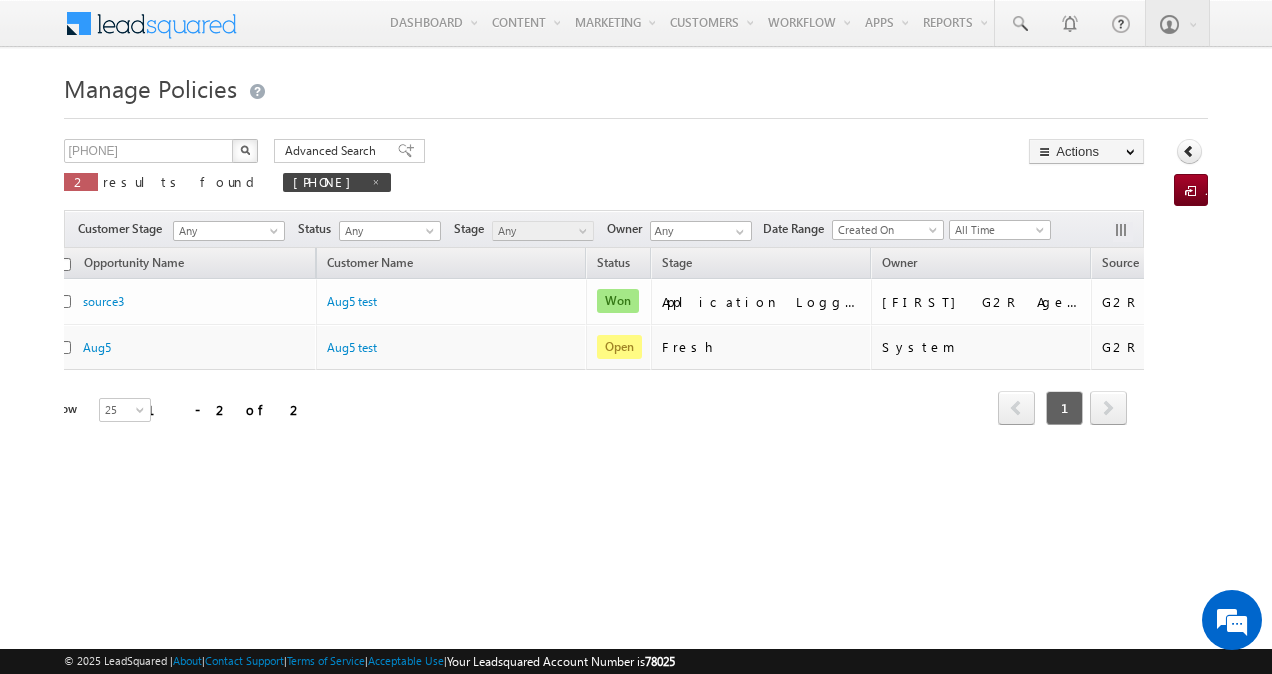 scroll, scrollTop: 0, scrollLeft: 0, axis: both 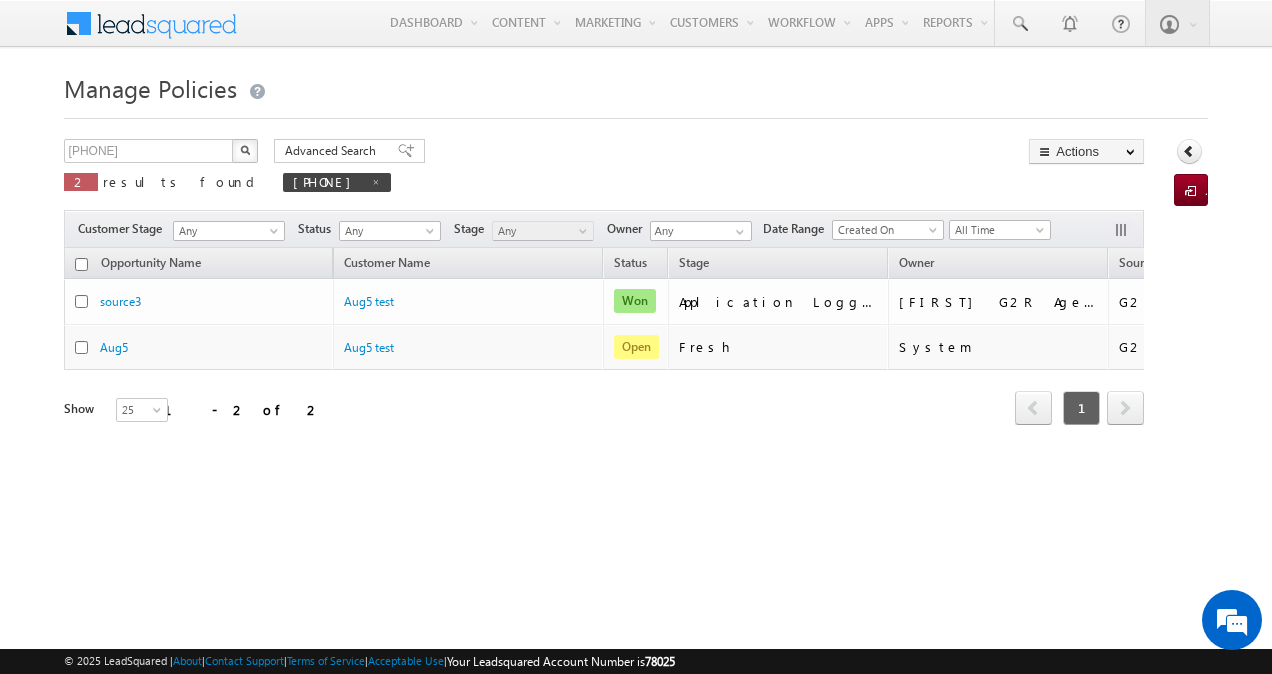 drag, startPoint x: 86, startPoint y: 428, endPoint x: 432, endPoint y: 418, distance: 346.14447 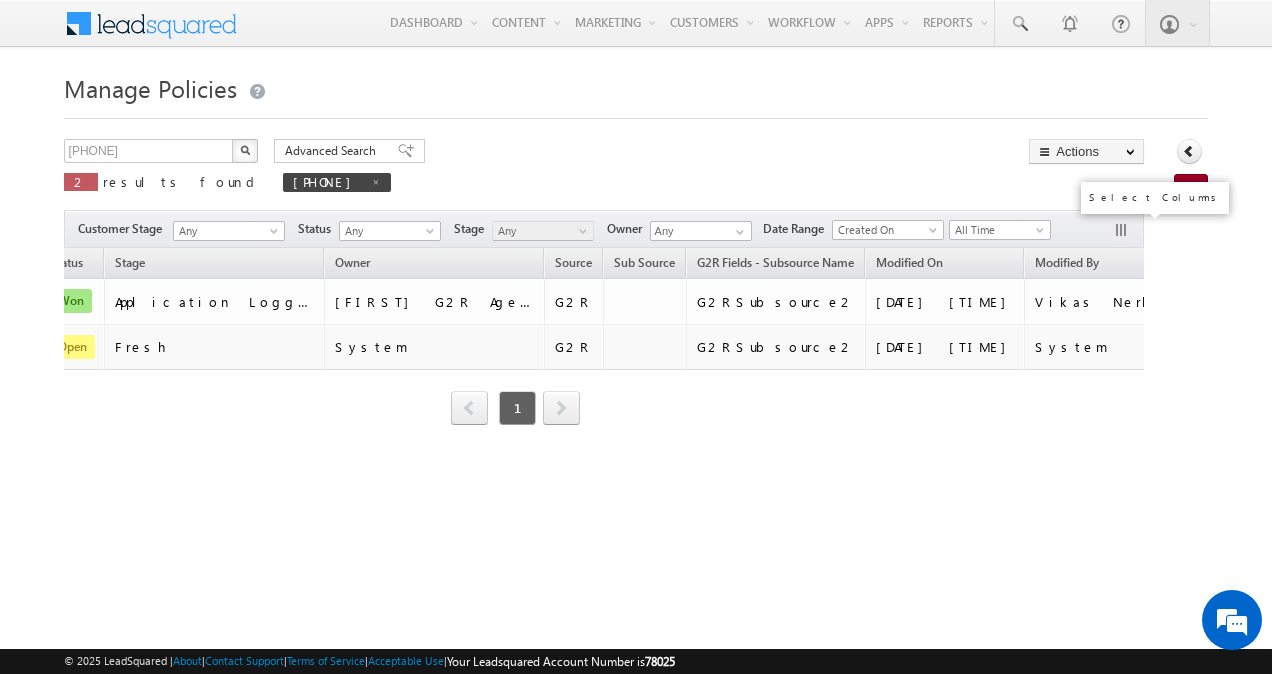click at bounding box center (1123, 232) 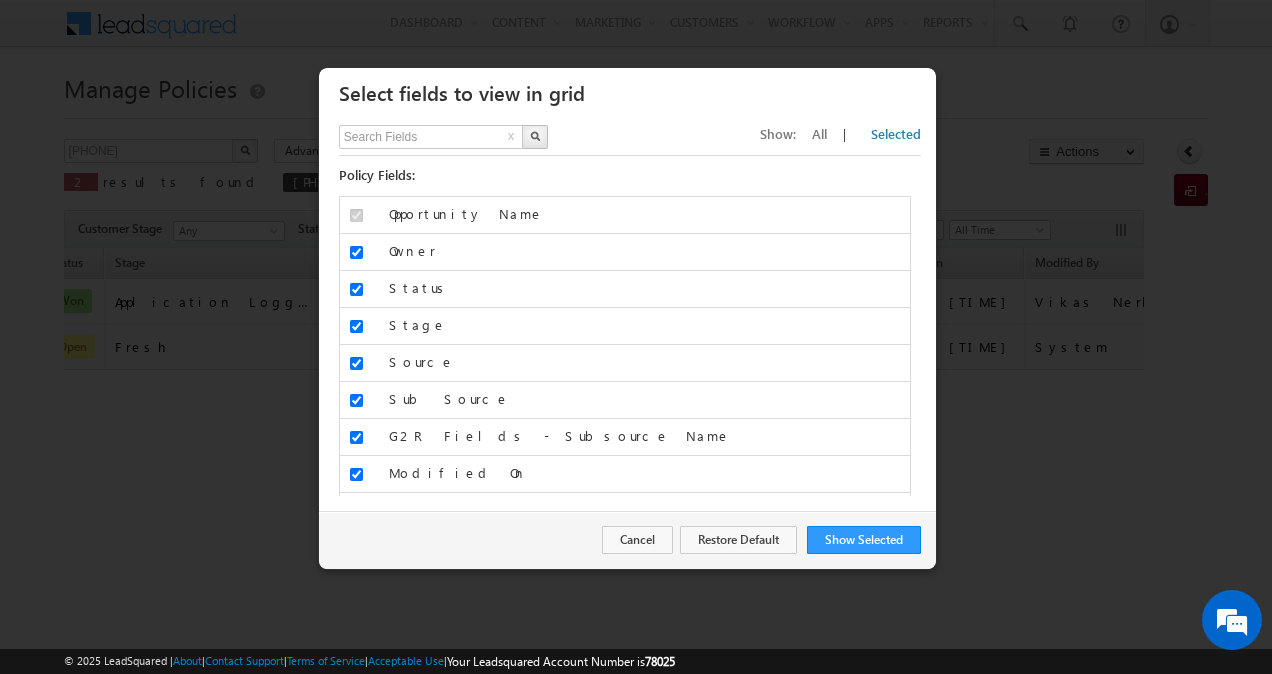 click on "All" at bounding box center (819, 133) 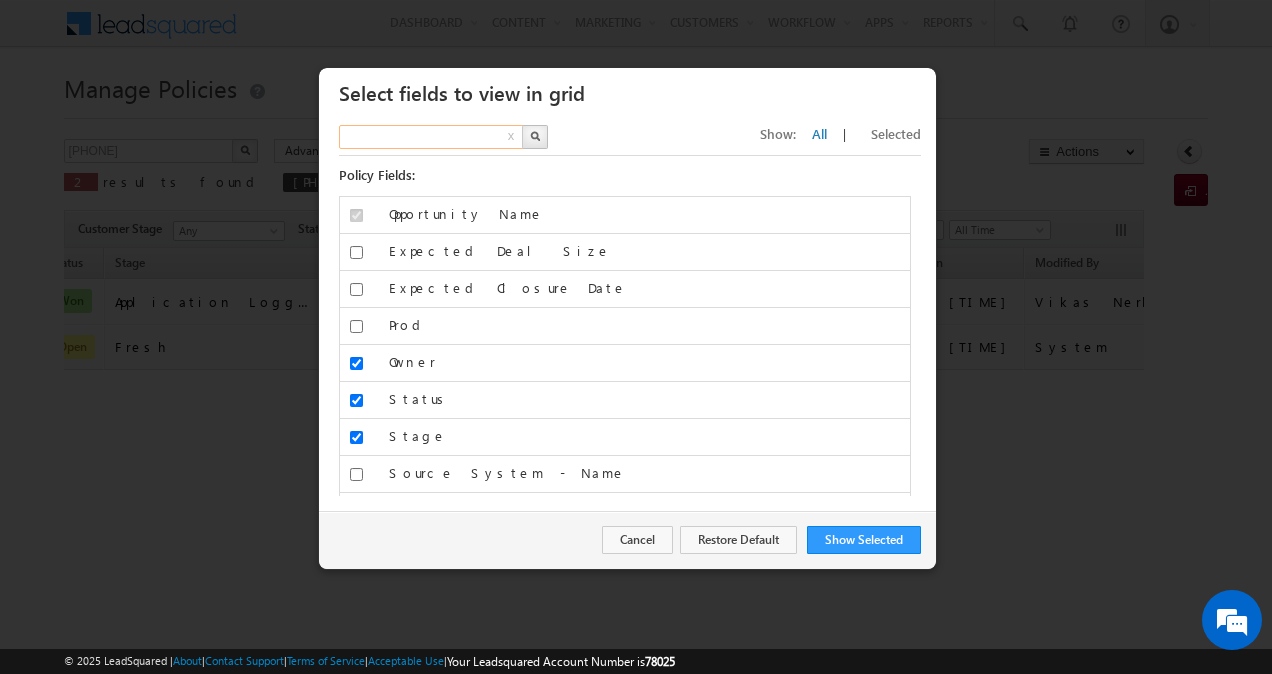 click at bounding box center [432, 137] 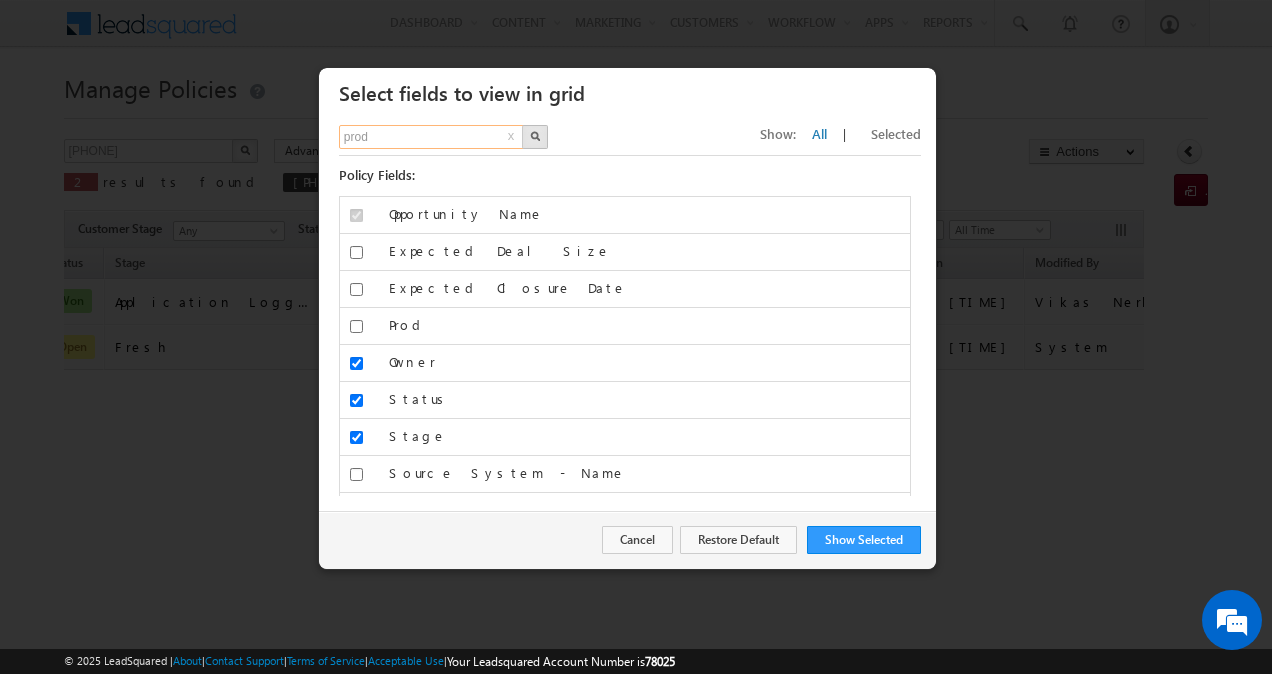 type on "prod" 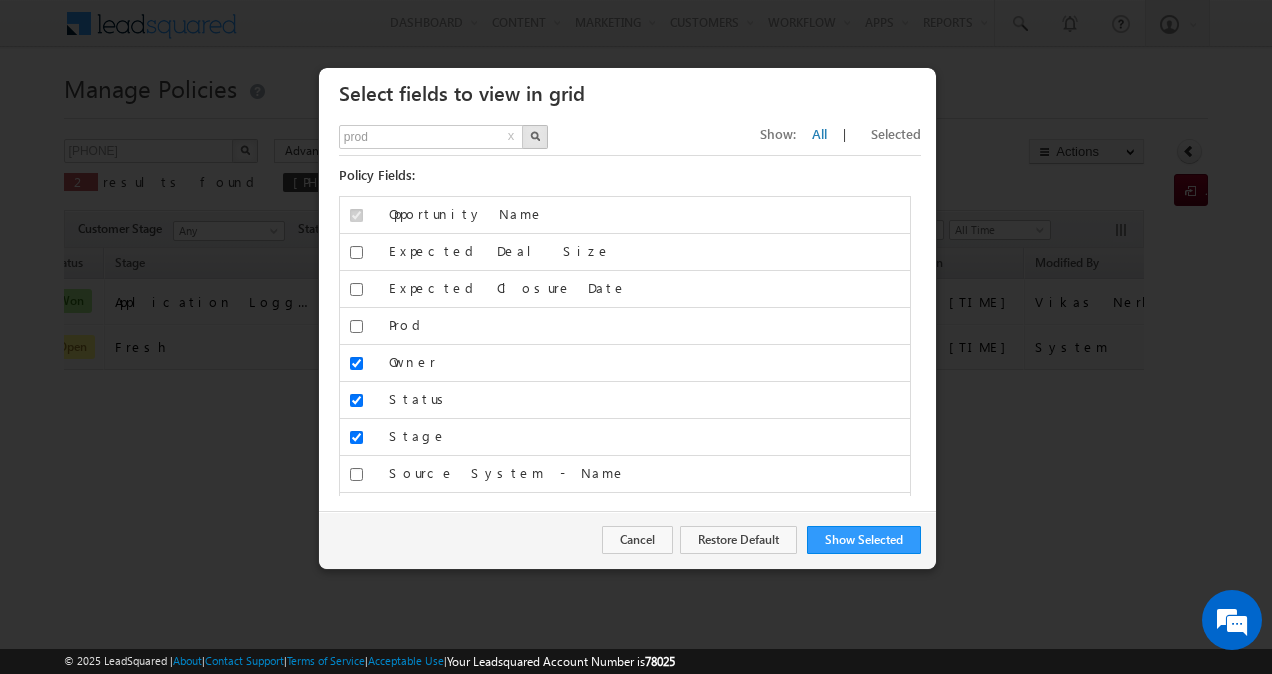 click at bounding box center (535, 137) 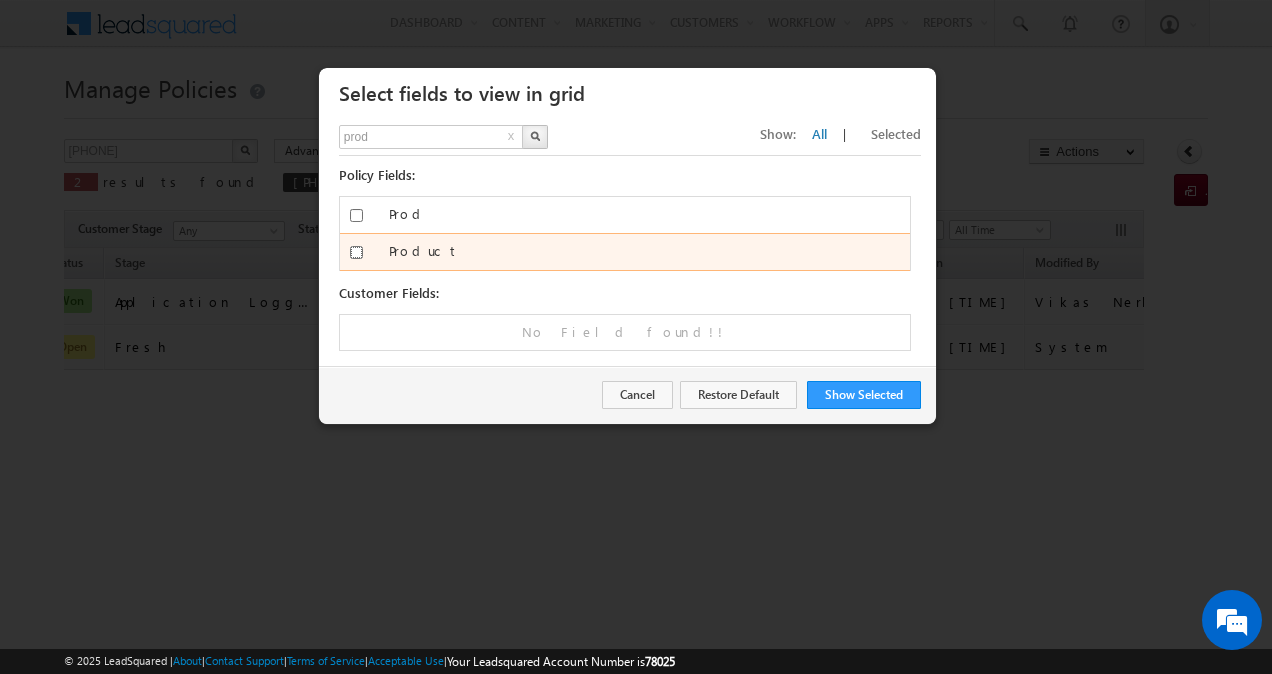 click on "Product" at bounding box center [356, 252] 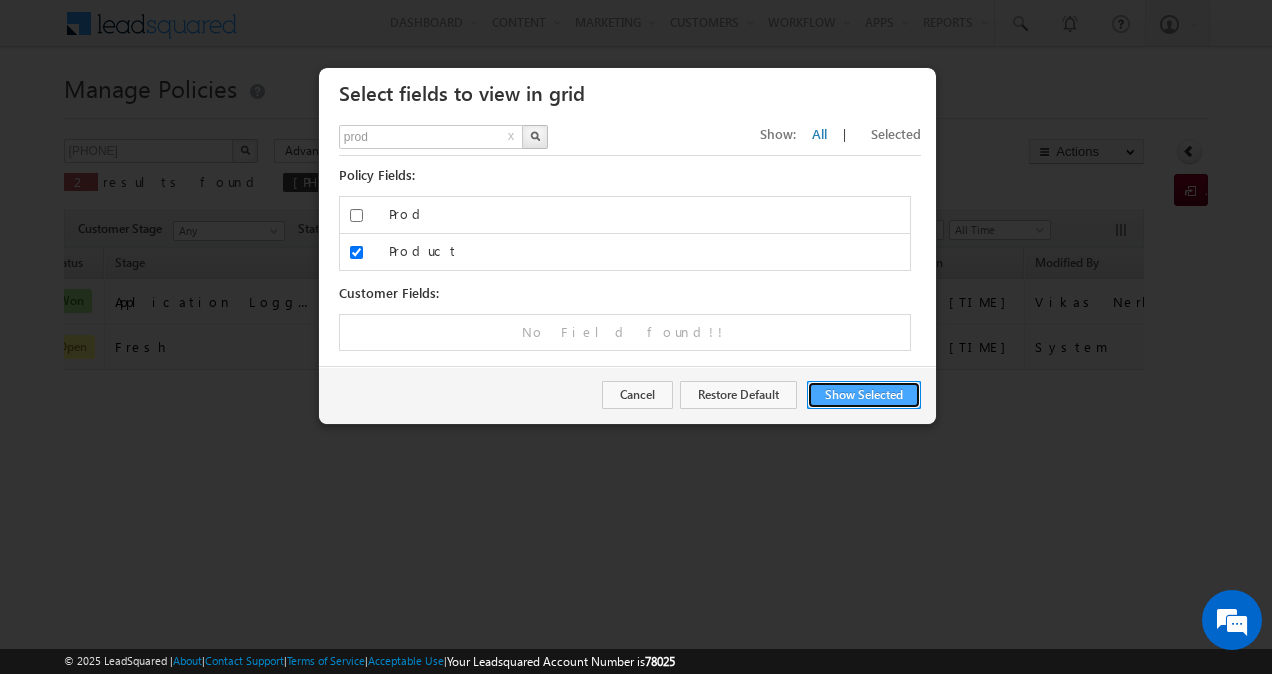 click on "Show Selected" at bounding box center (864, 395) 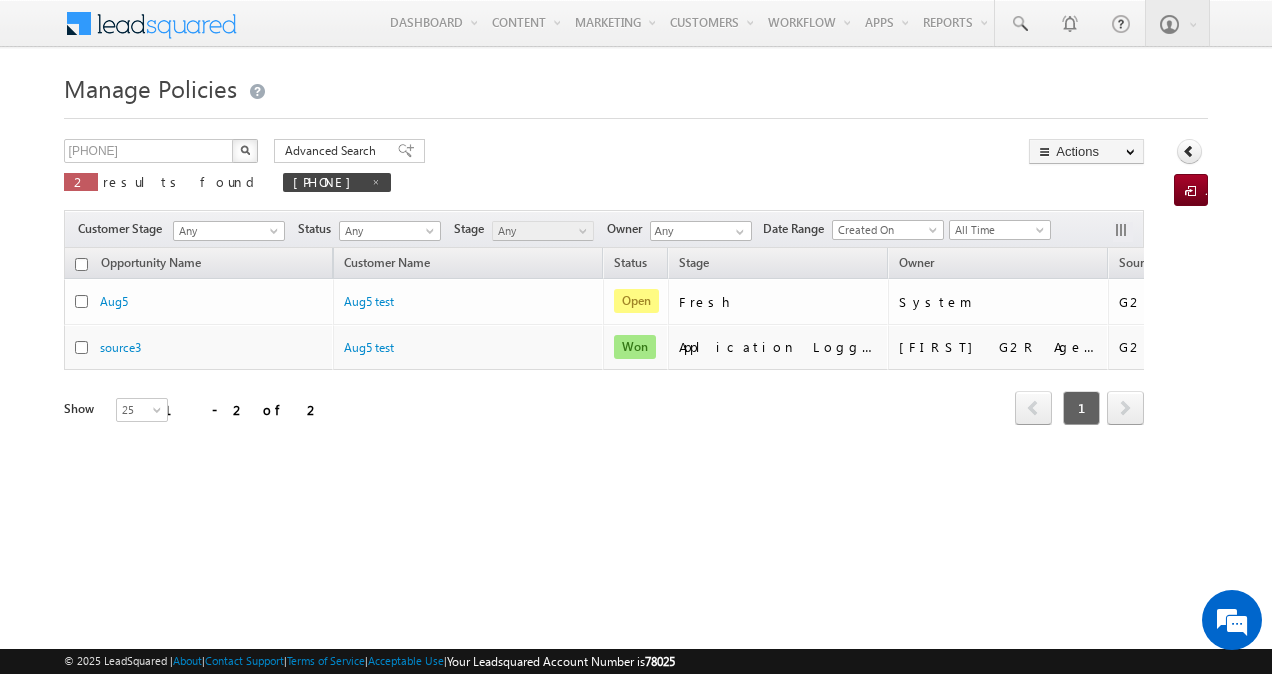 scroll, scrollTop: 0, scrollLeft: 681, axis: horizontal 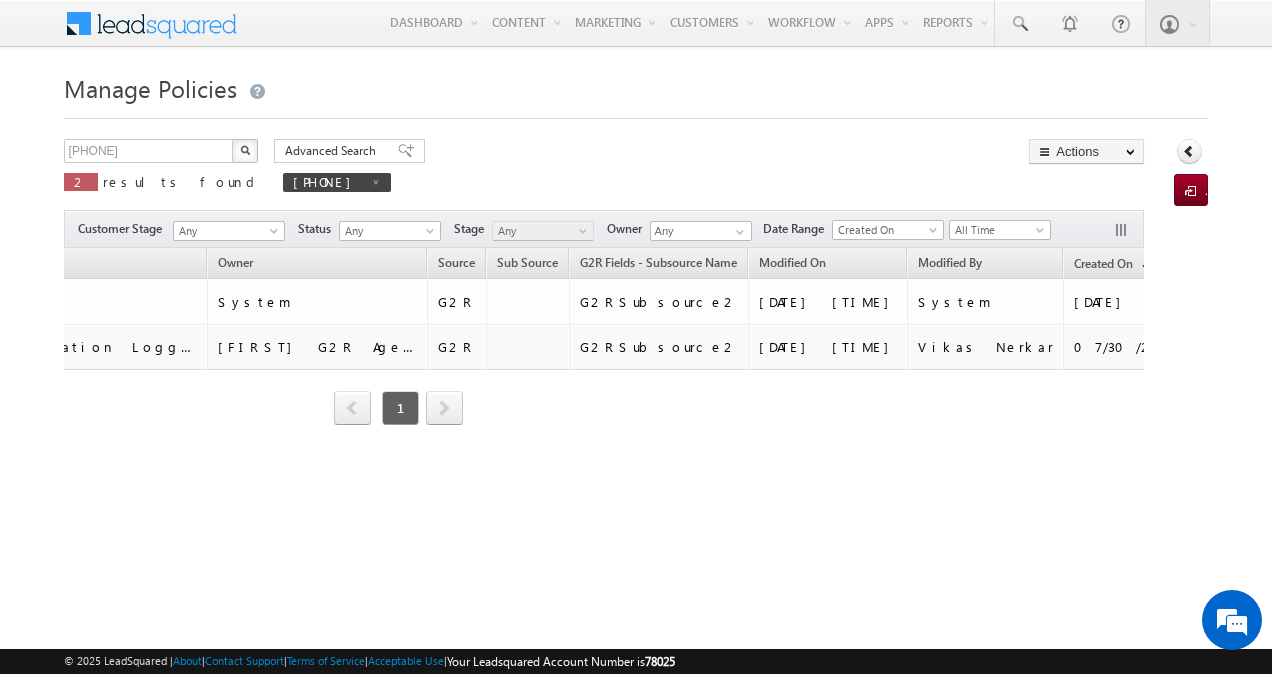 click at bounding box center (245, 150) 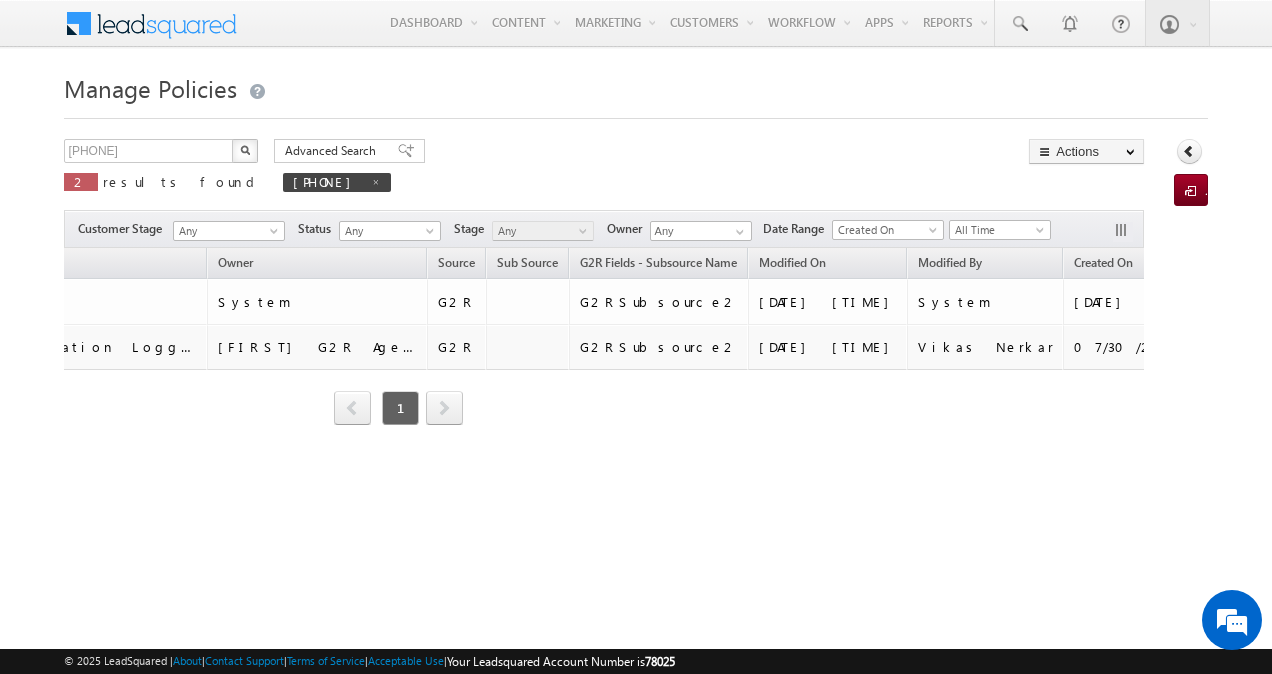 click at bounding box center [245, 150] 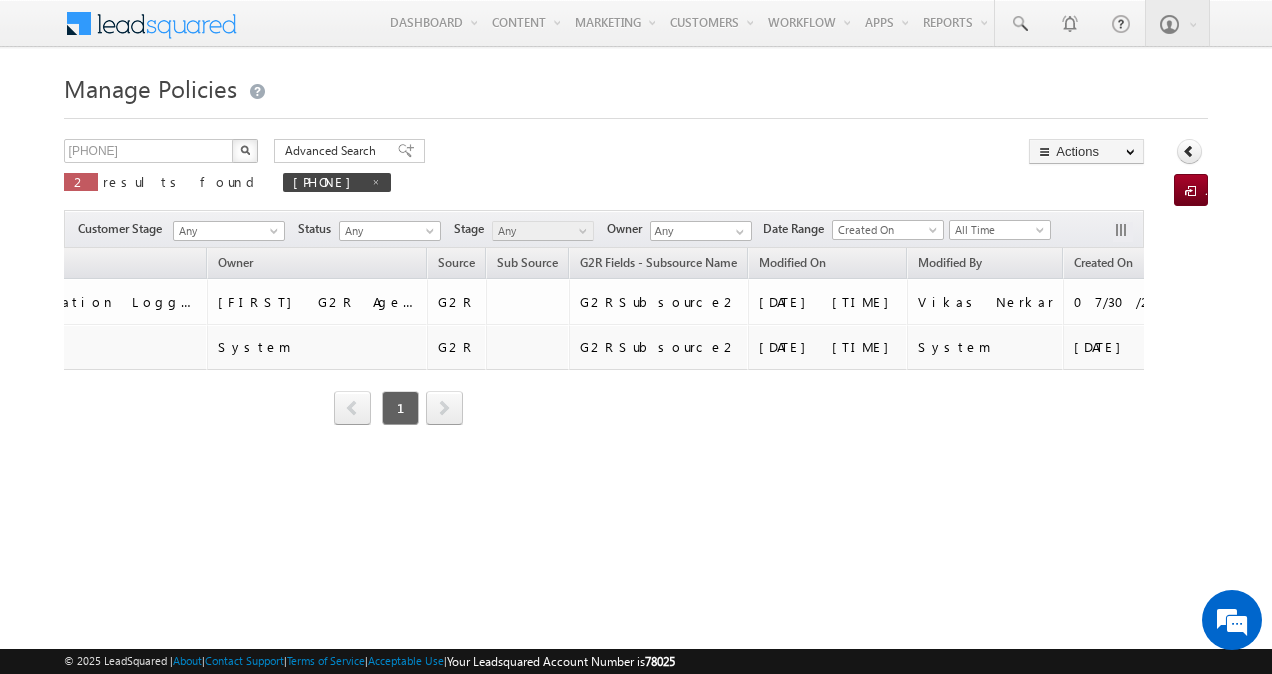 click at bounding box center (245, 150) 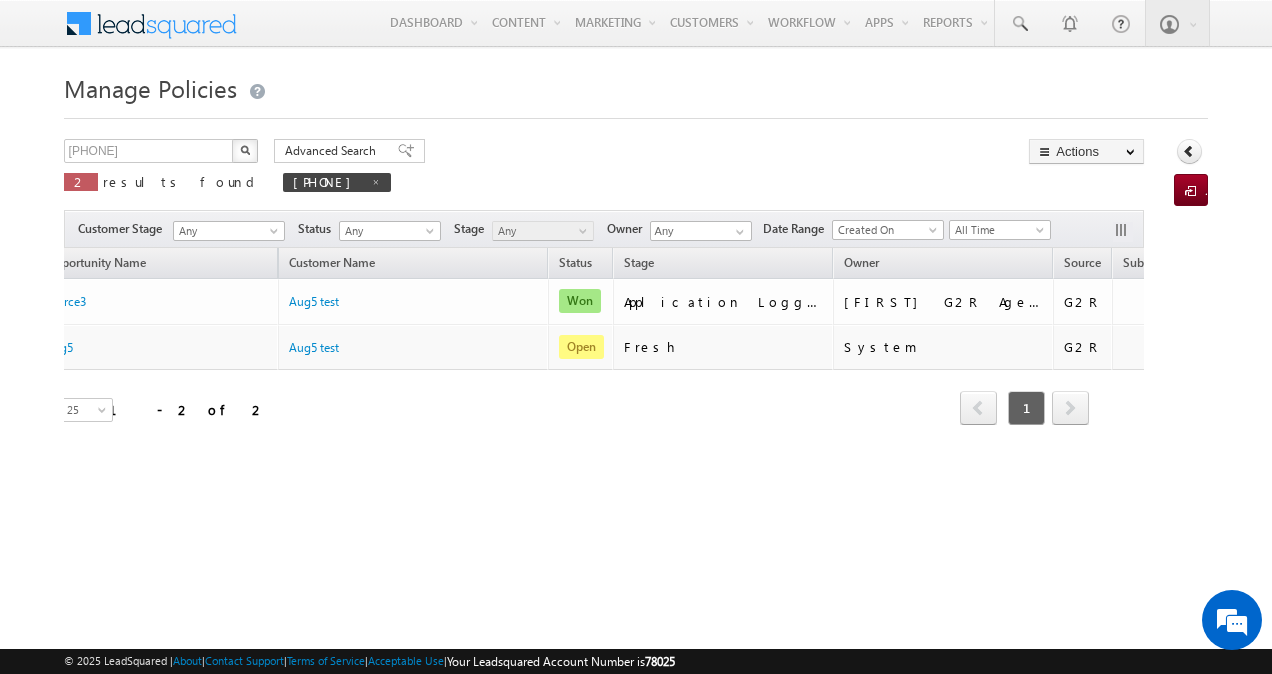 scroll, scrollTop: 0, scrollLeft: 0, axis: both 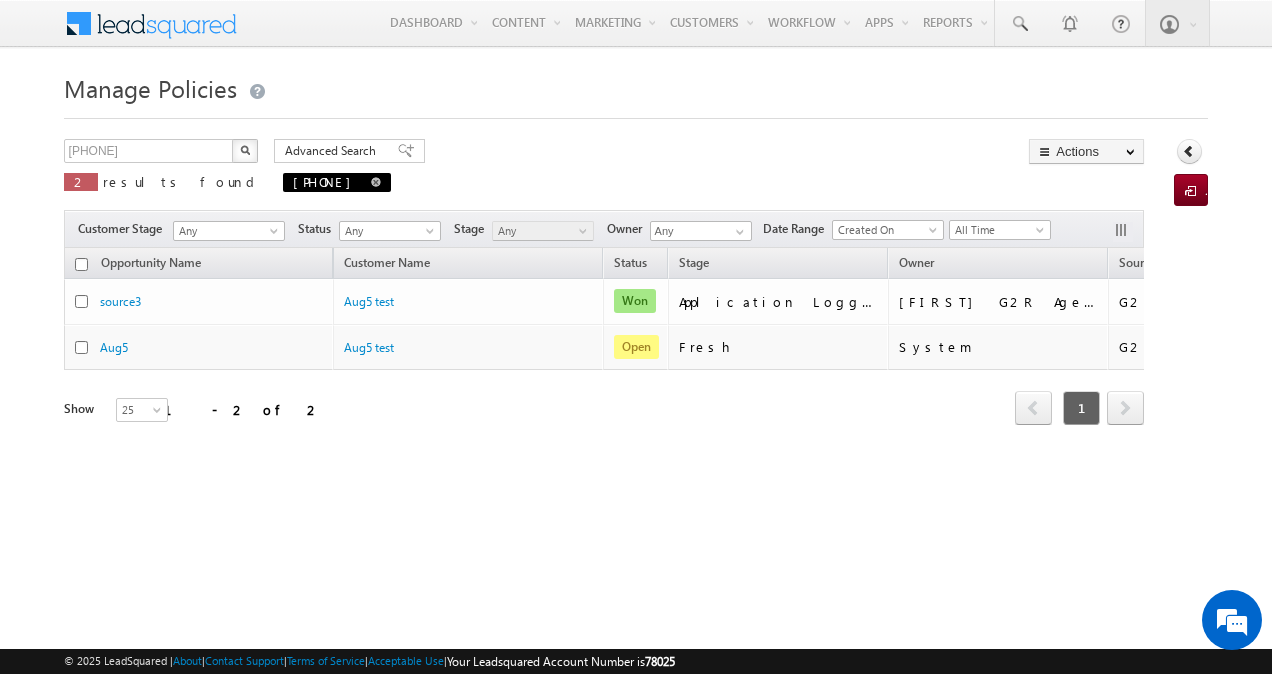 click at bounding box center (376, 182) 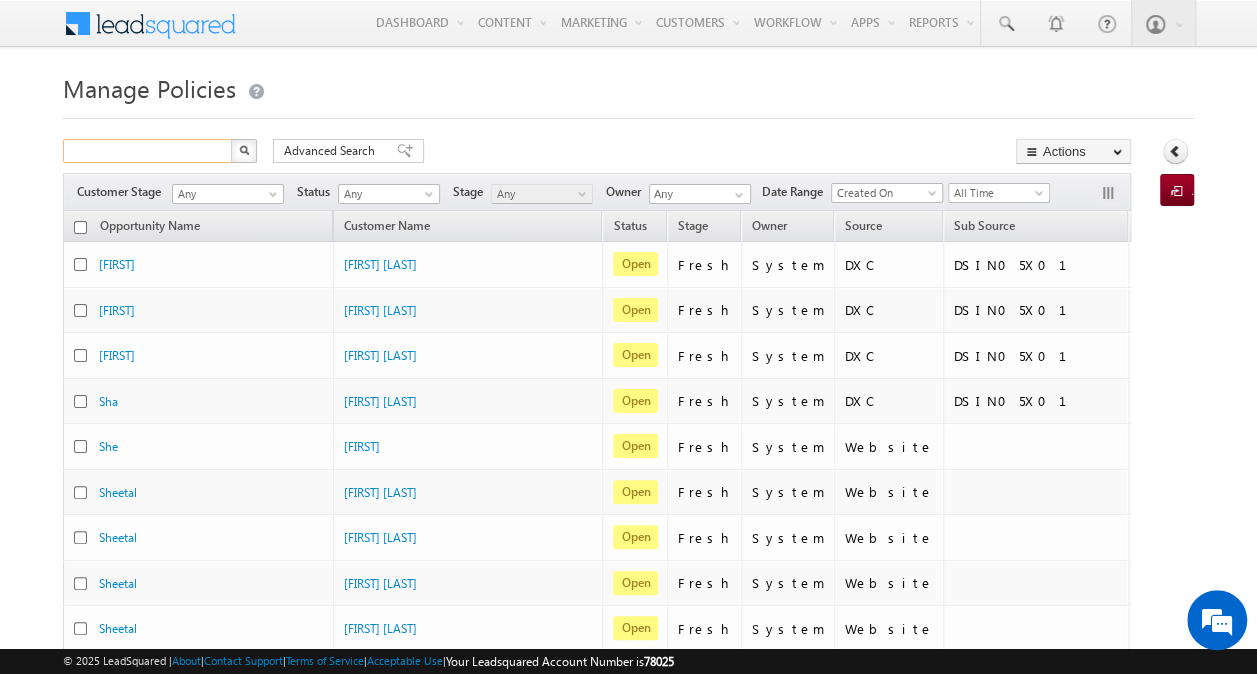 click at bounding box center [148, 151] 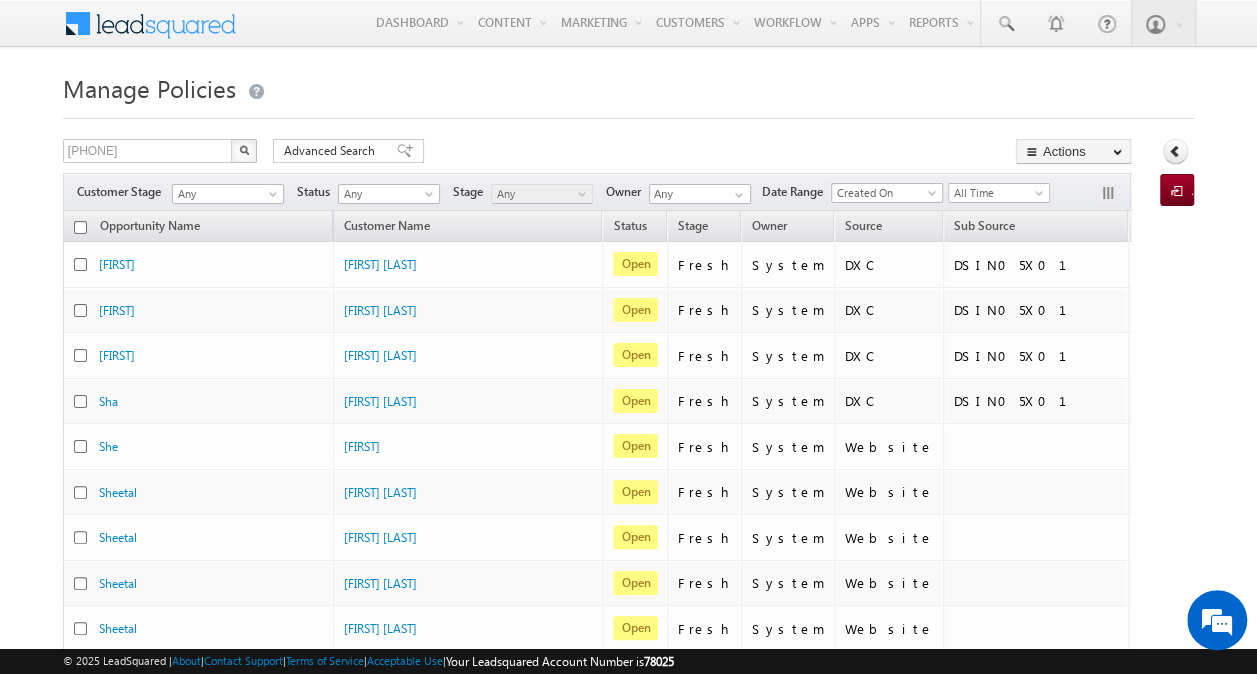 click at bounding box center (244, 150) 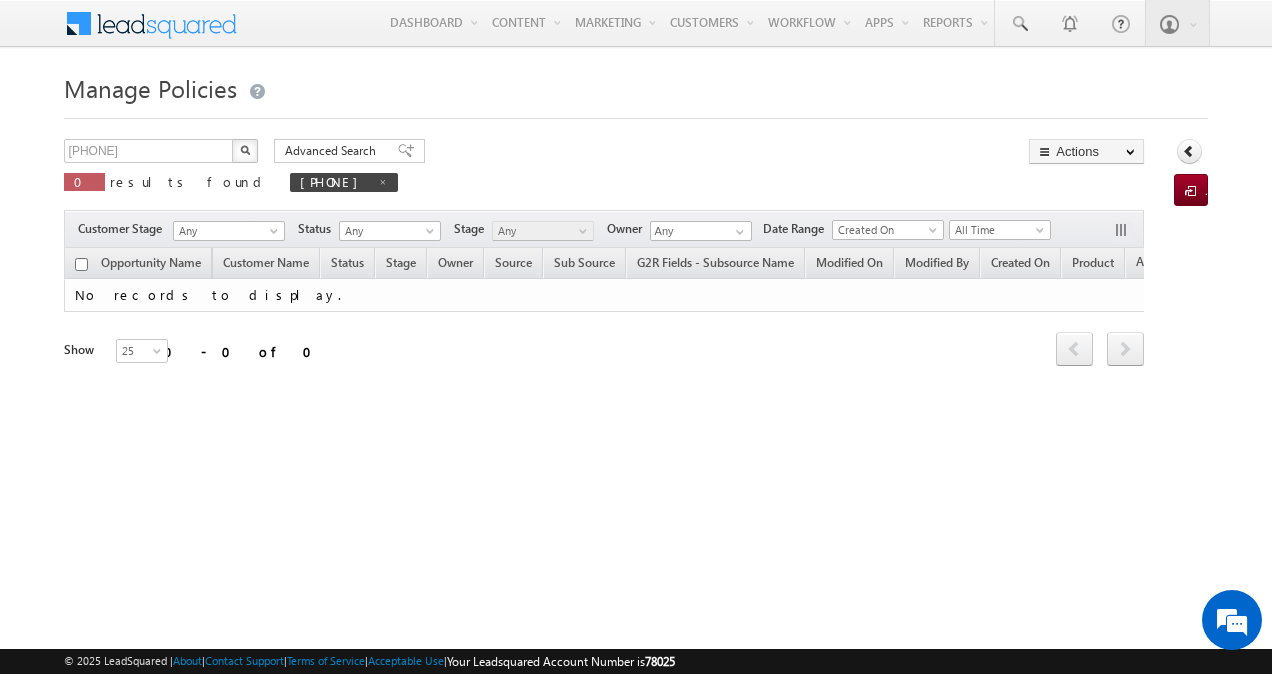 click at bounding box center [245, 150] 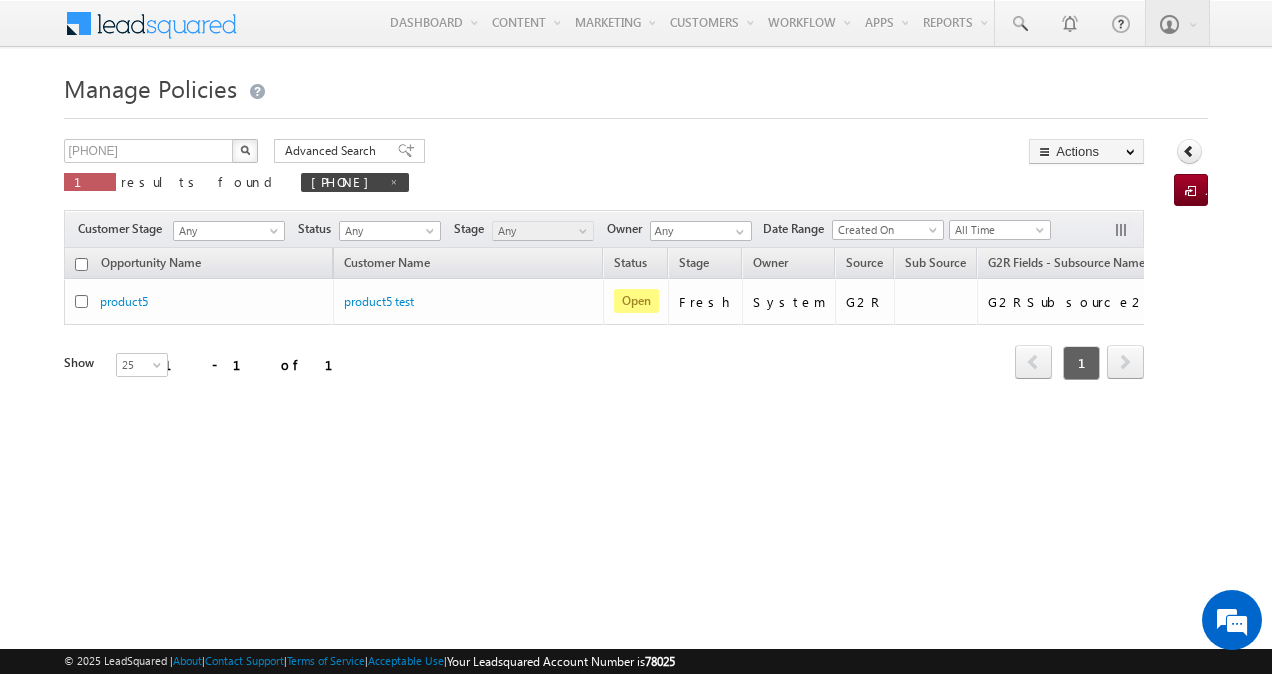 click at bounding box center [245, 150] 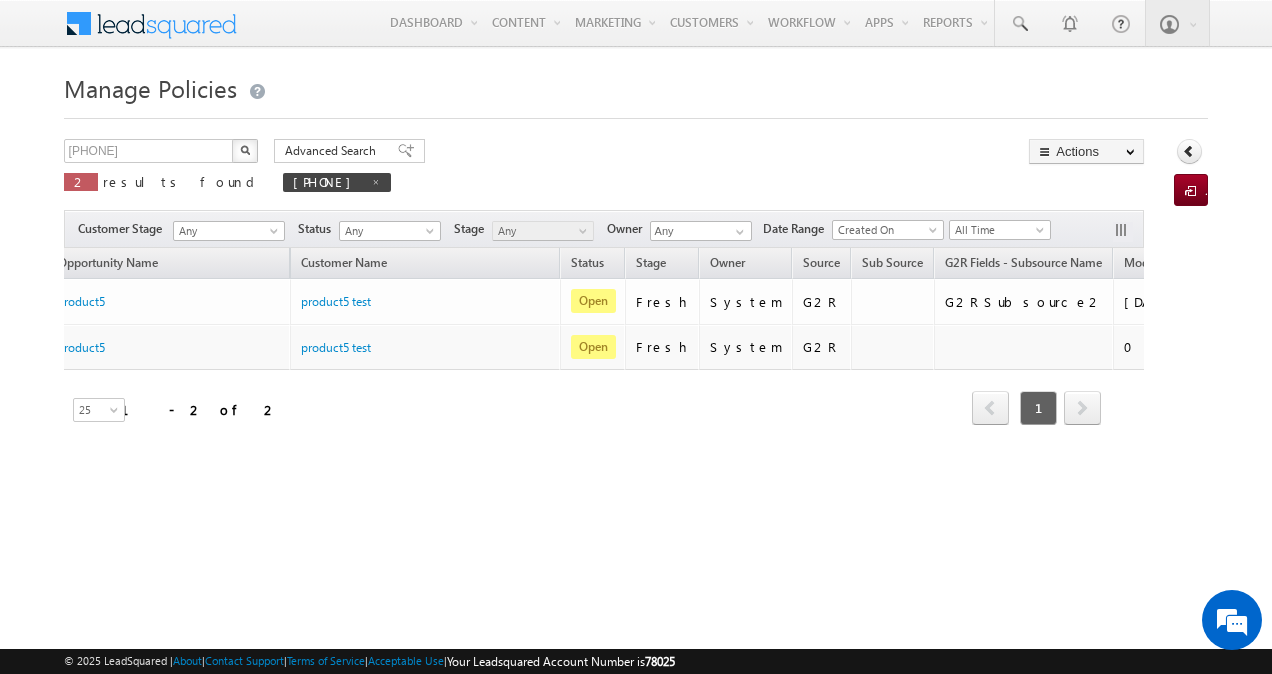 scroll, scrollTop: 0, scrollLeft: 0, axis: both 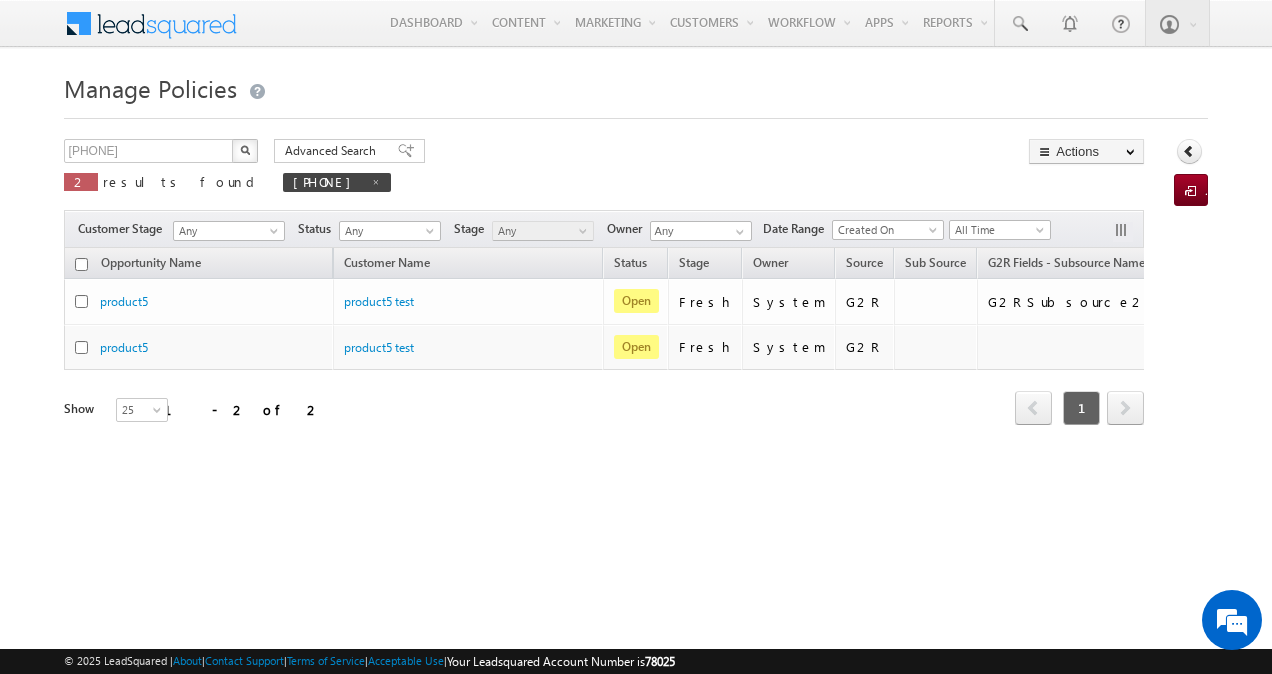 click at bounding box center [245, 150] 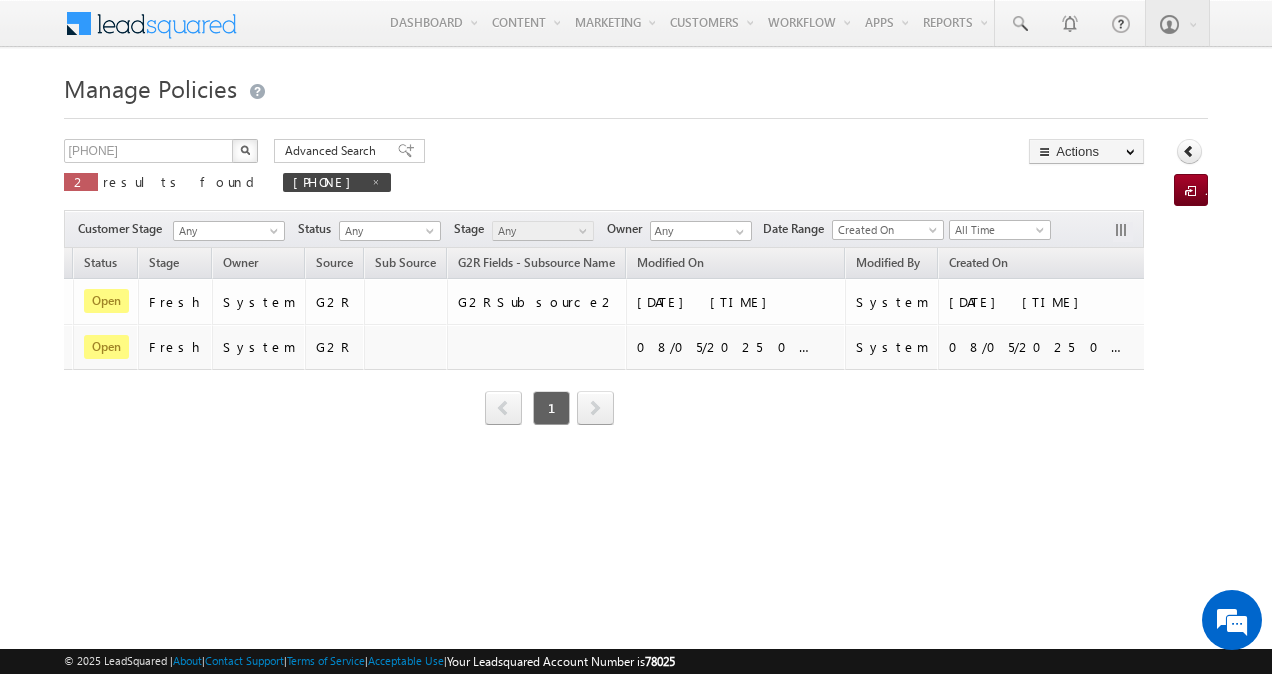 scroll, scrollTop: 0, scrollLeft: 550, axis: horizontal 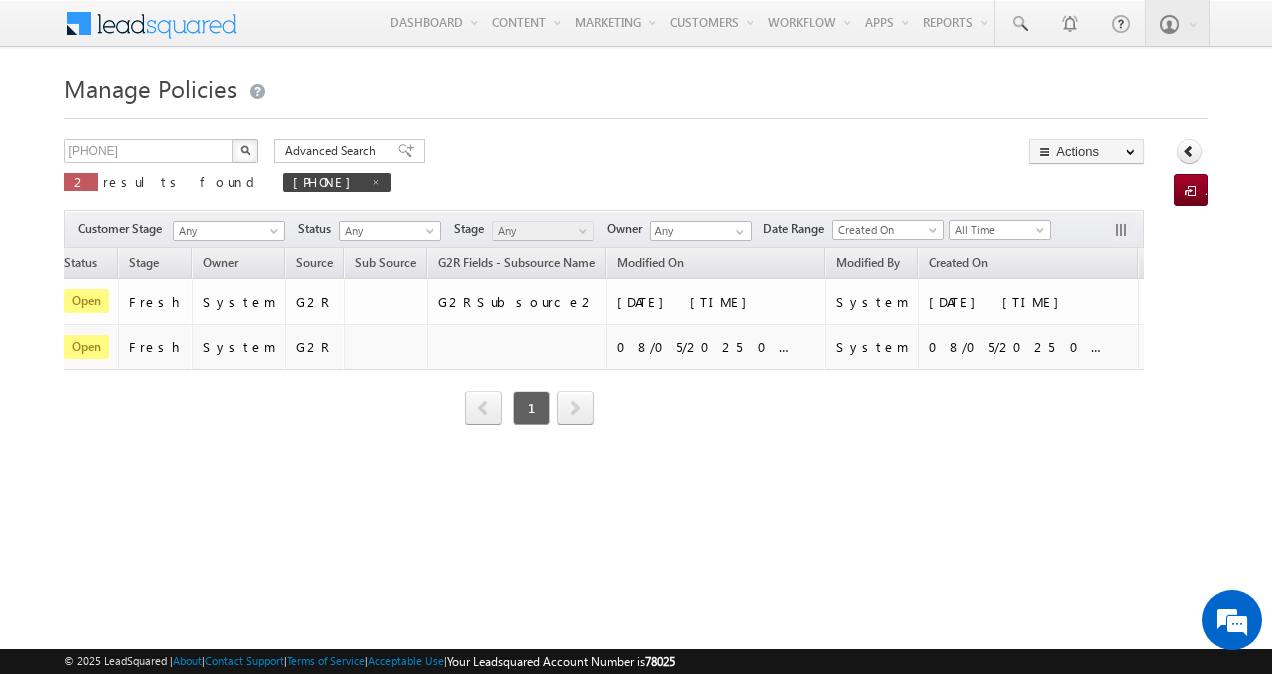 click at bounding box center (245, 150) 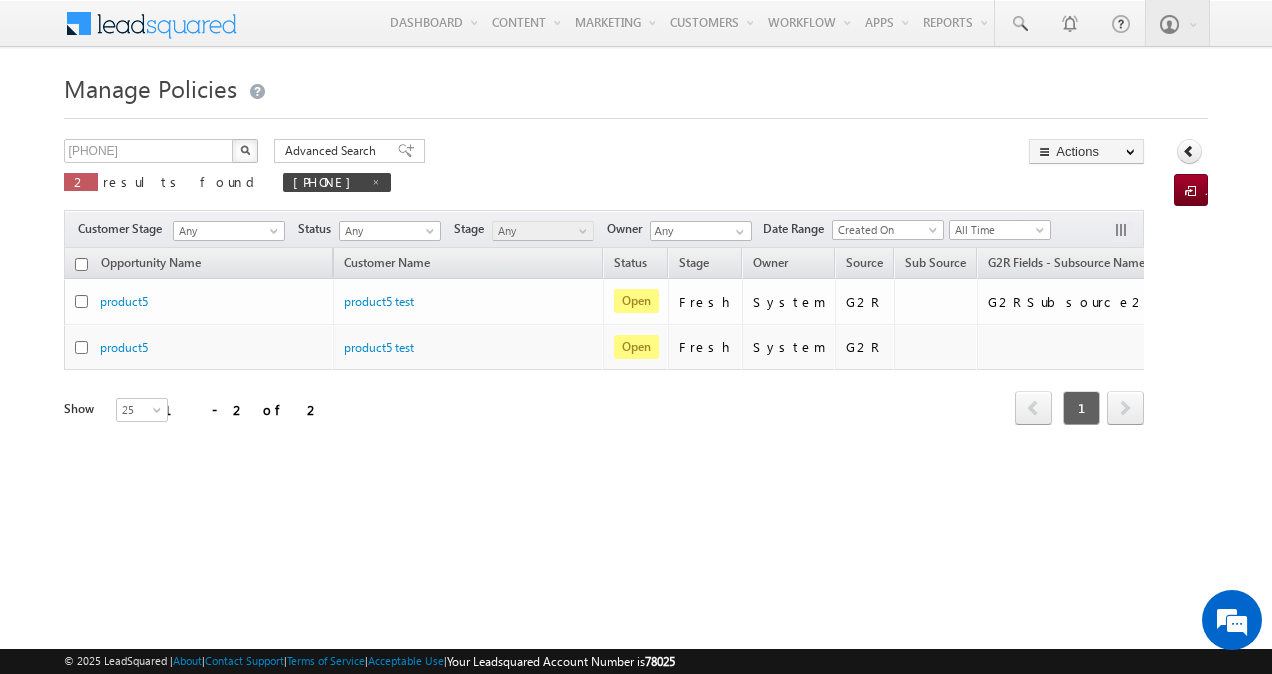 click at bounding box center (245, 151) 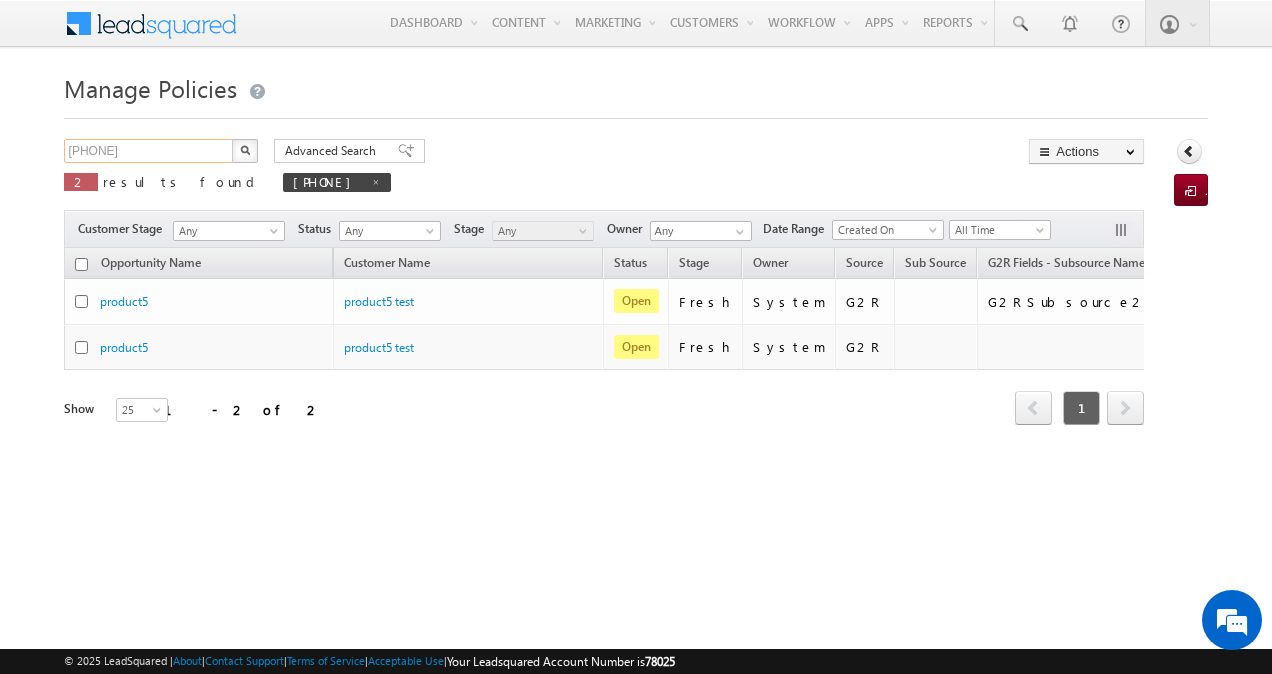 click on "[PHONE]" at bounding box center (149, 151) 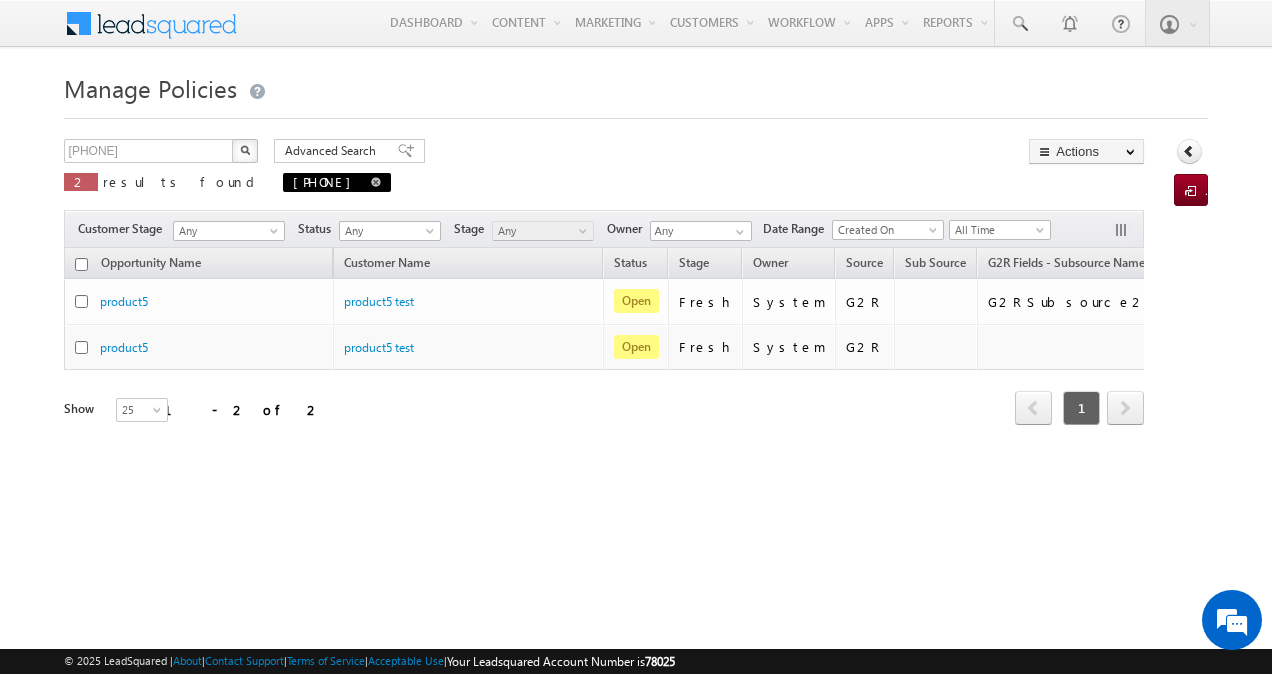 click at bounding box center [376, 182] 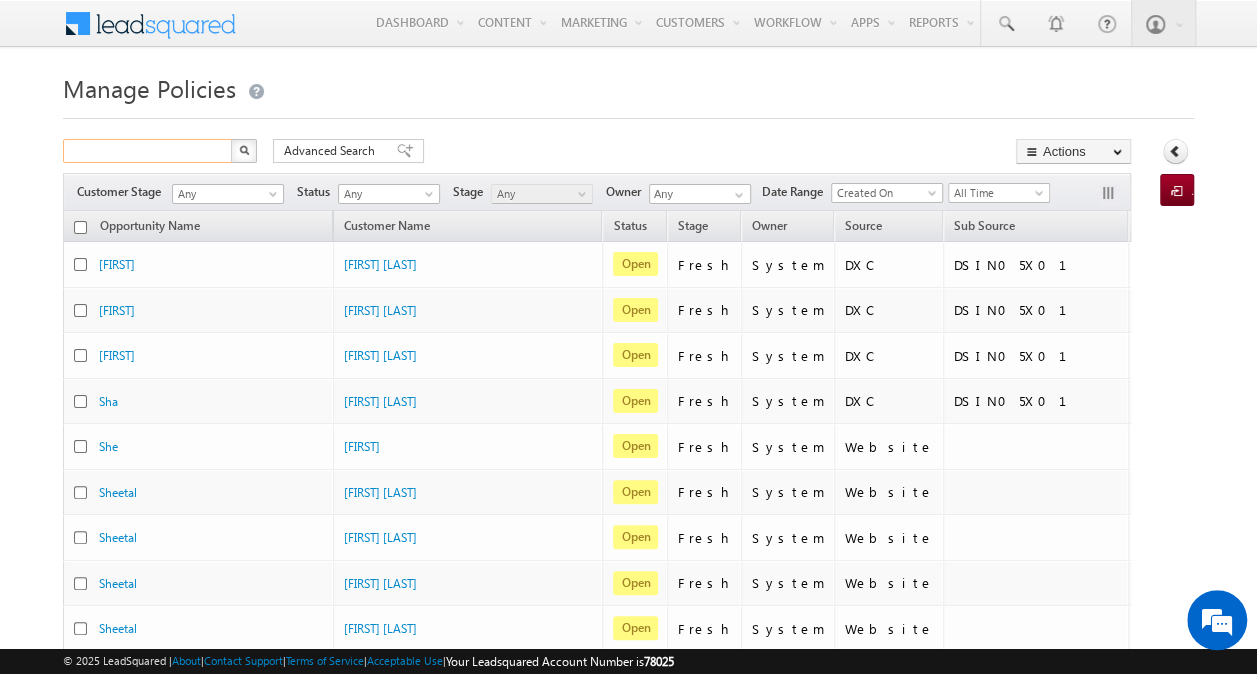 click at bounding box center (148, 151) 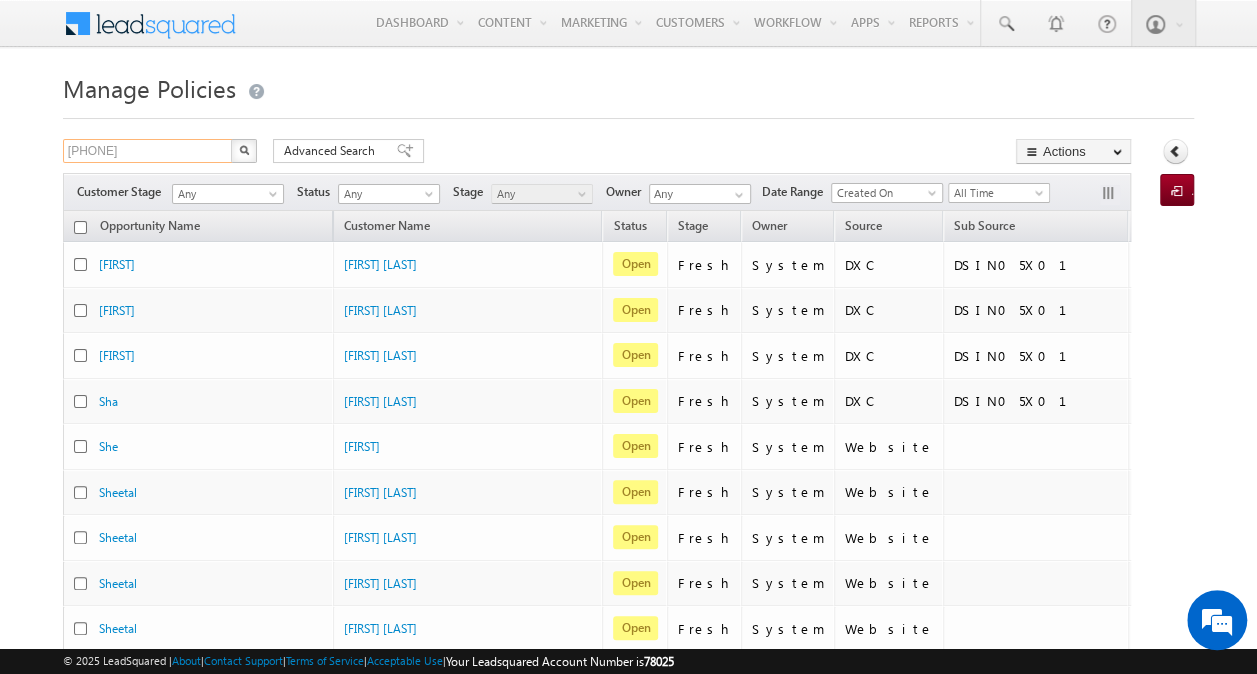 type on "[PHONE]" 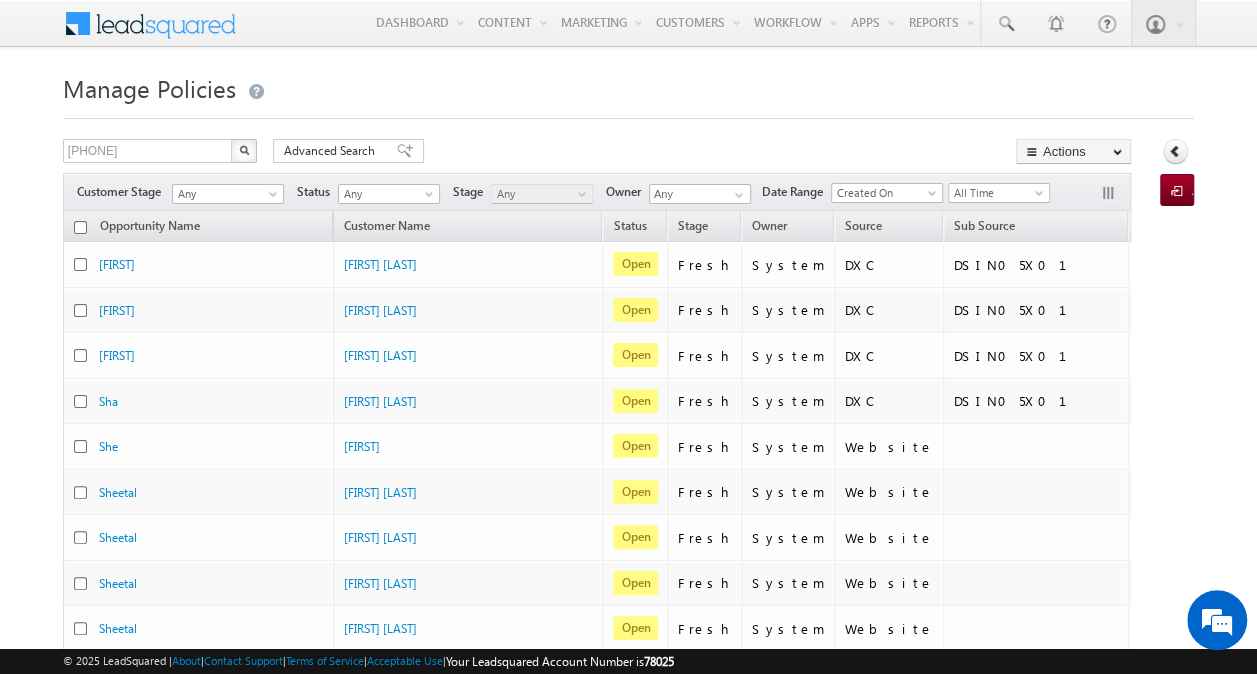 click at bounding box center [244, 150] 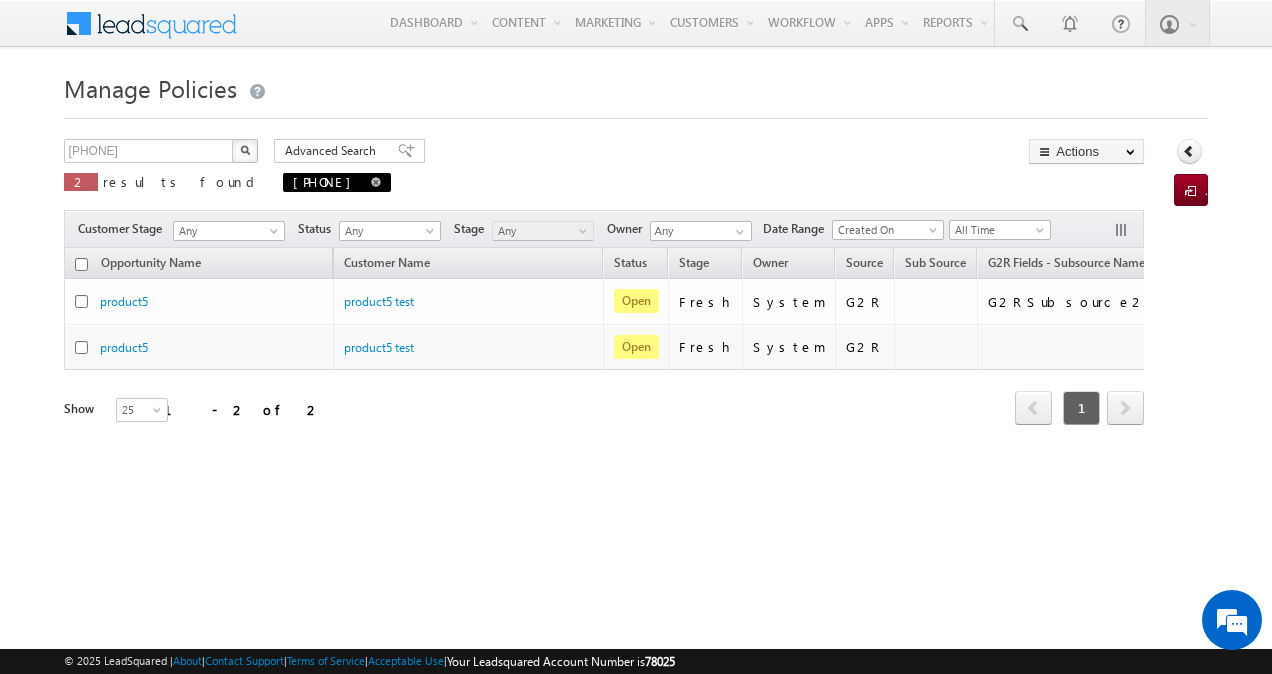 click on "[PHONE]" at bounding box center [337, 182] 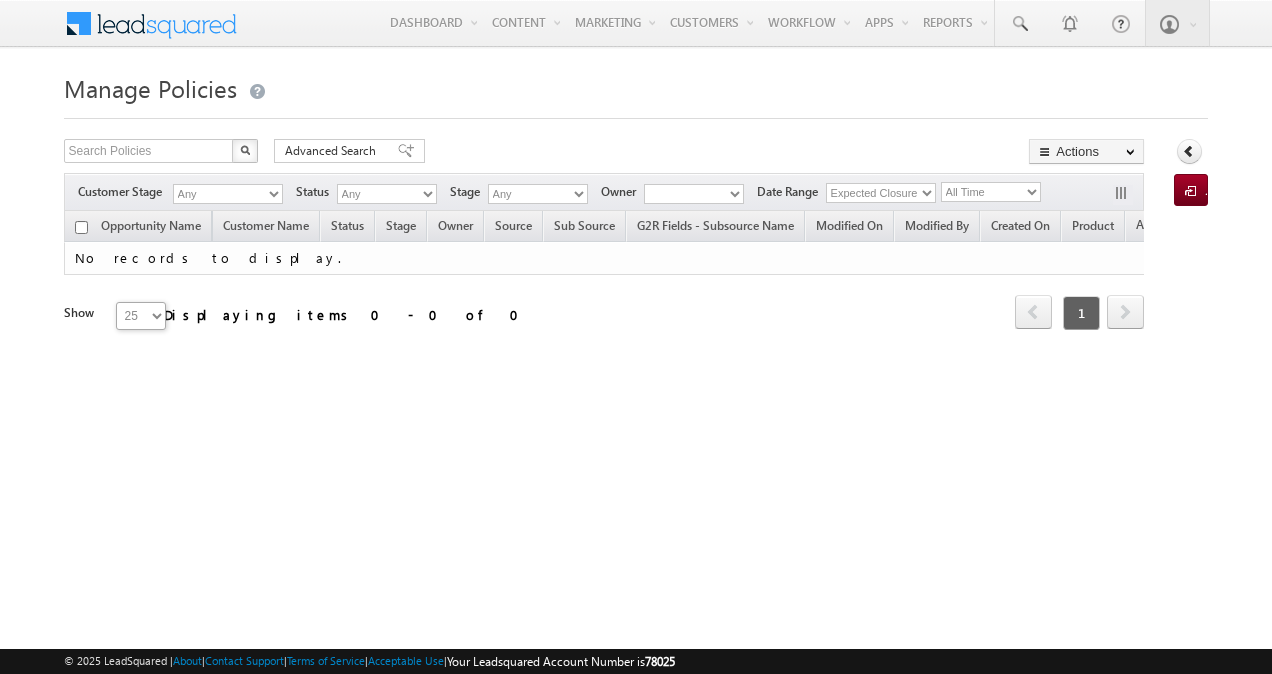 scroll, scrollTop: 0, scrollLeft: 0, axis: both 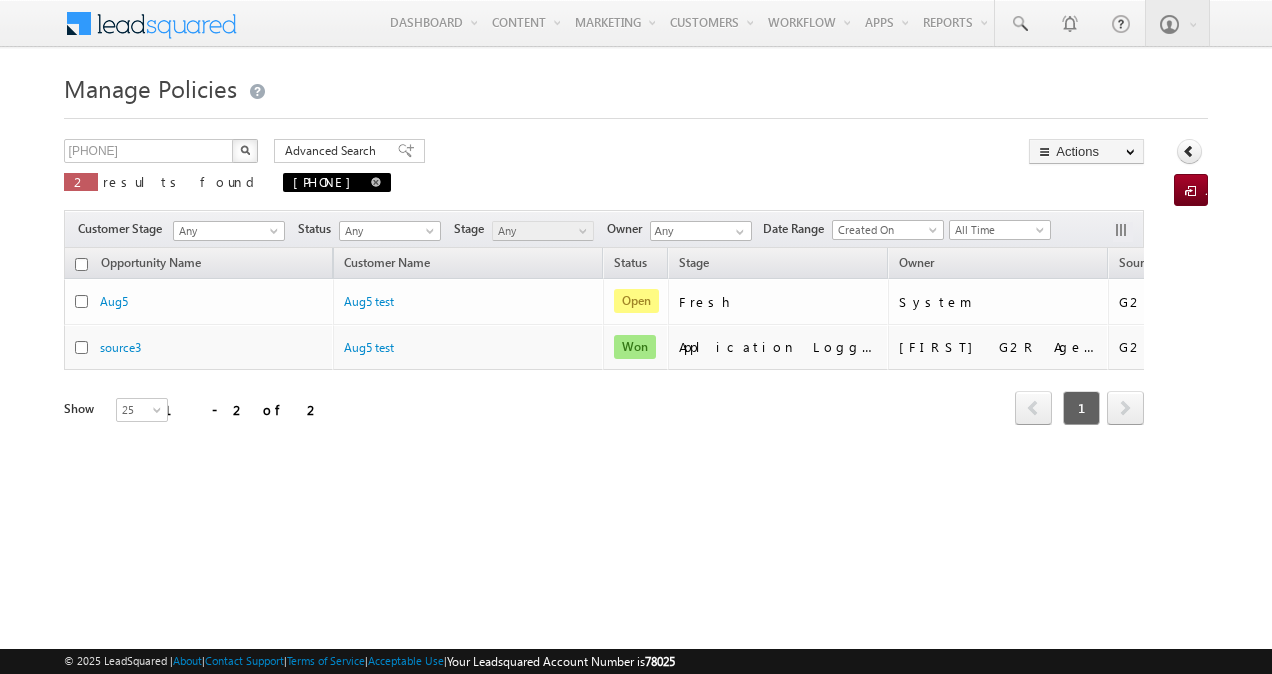 click at bounding box center (376, 182) 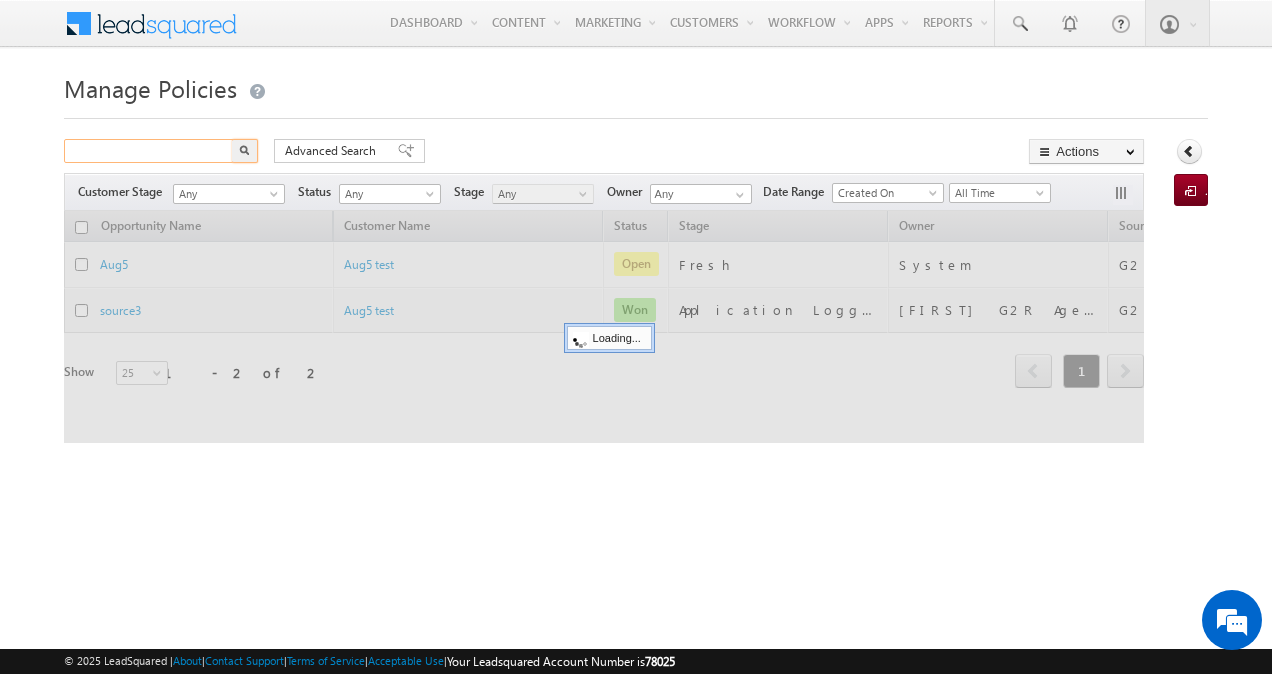 click at bounding box center (149, 151) 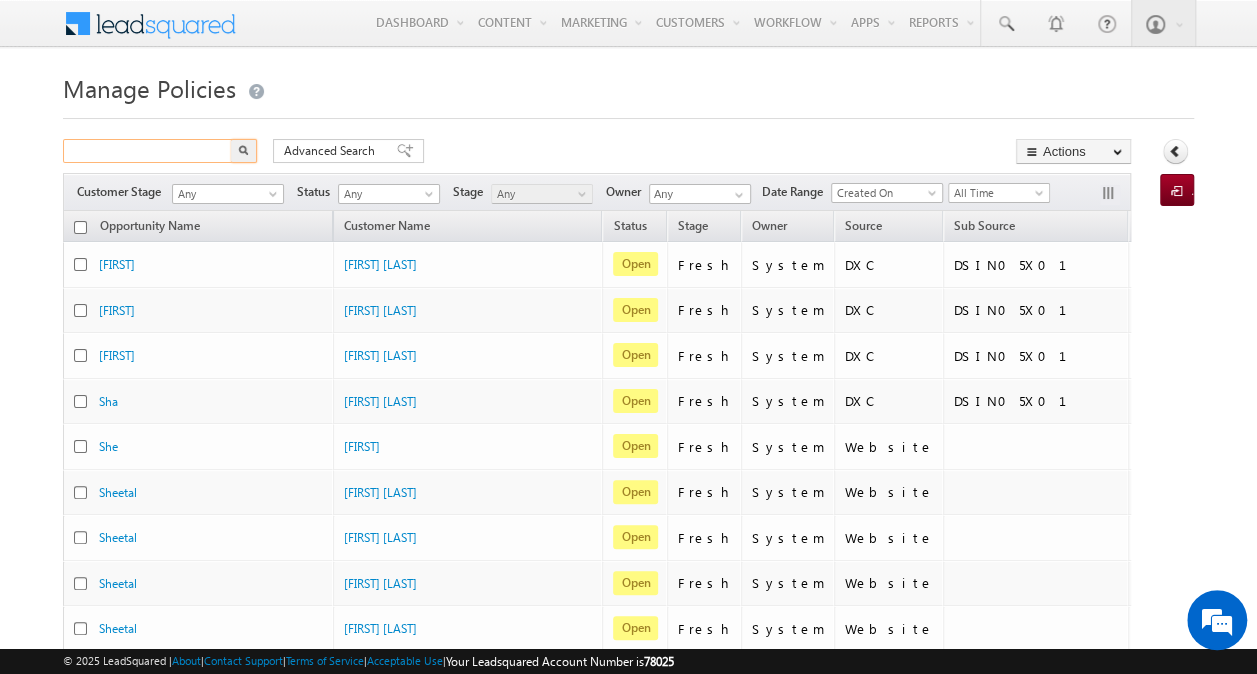 paste on "[PHONE]" 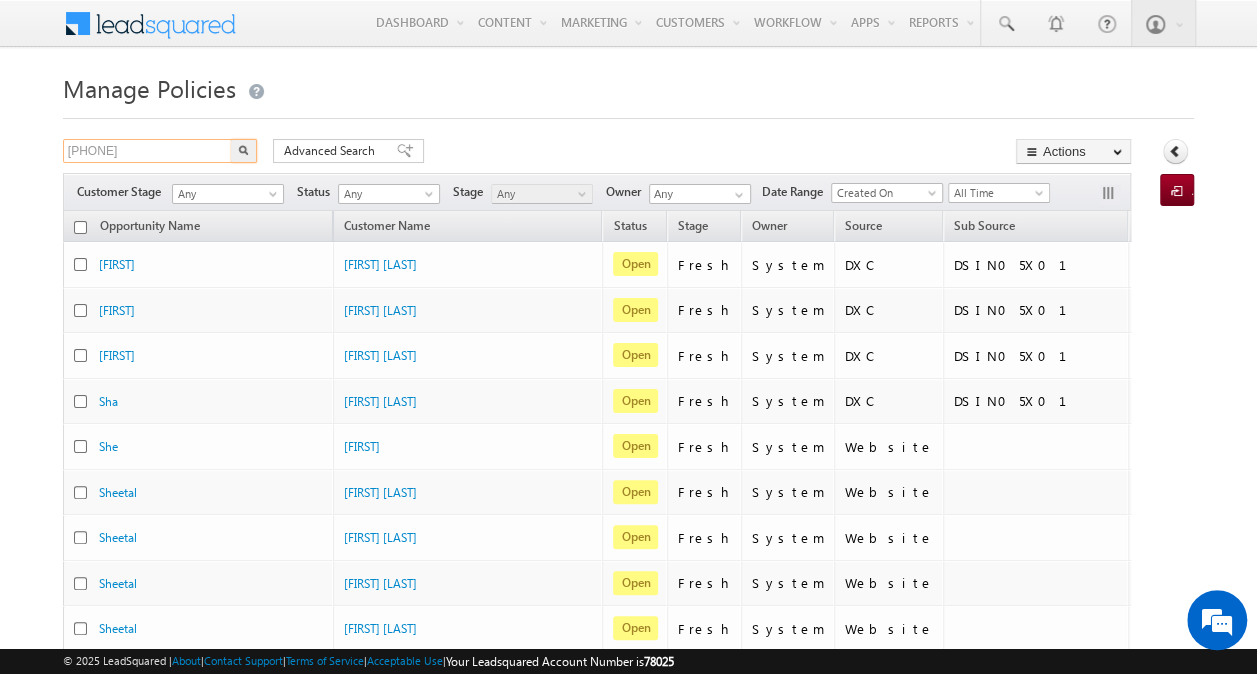 type on "[PHONE]" 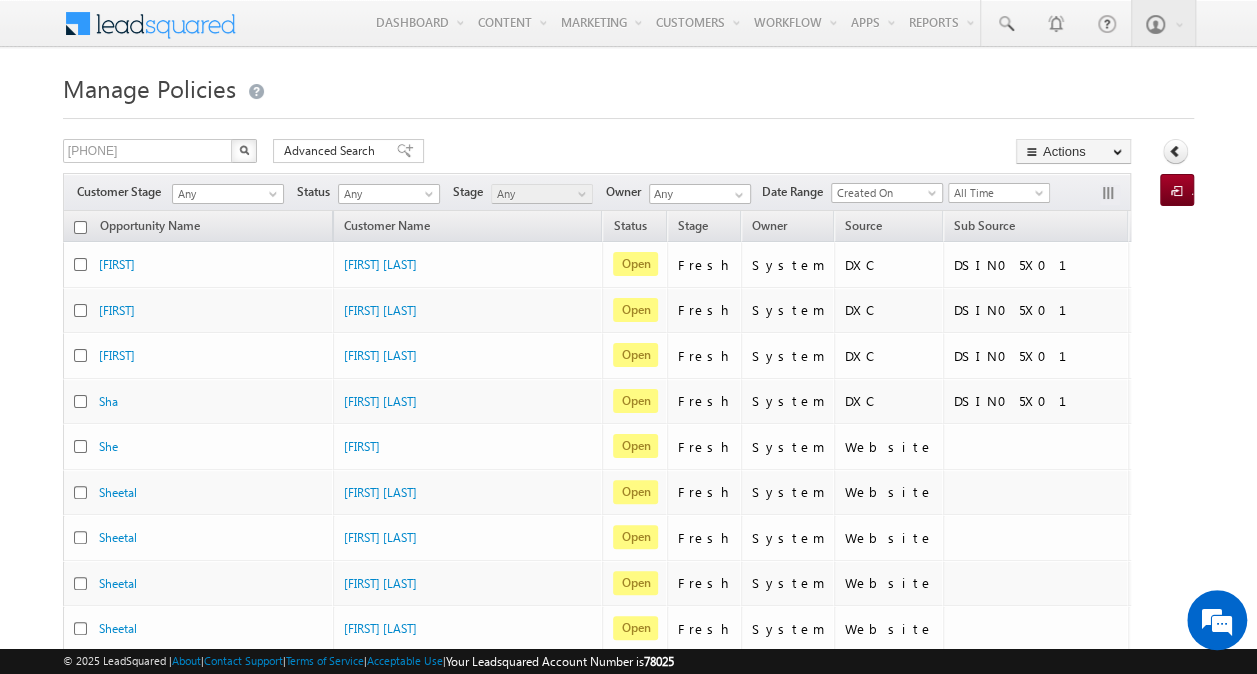 click at bounding box center (244, 150) 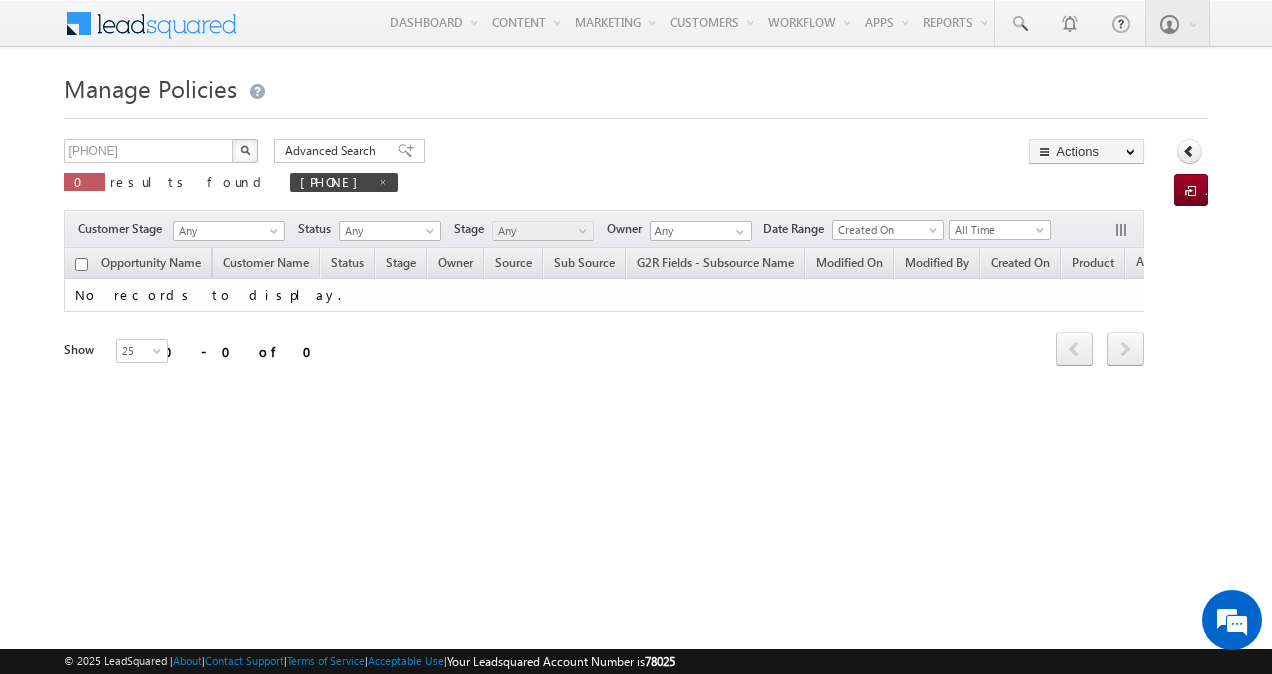 scroll, scrollTop: 0, scrollLeft: 0, axis: both 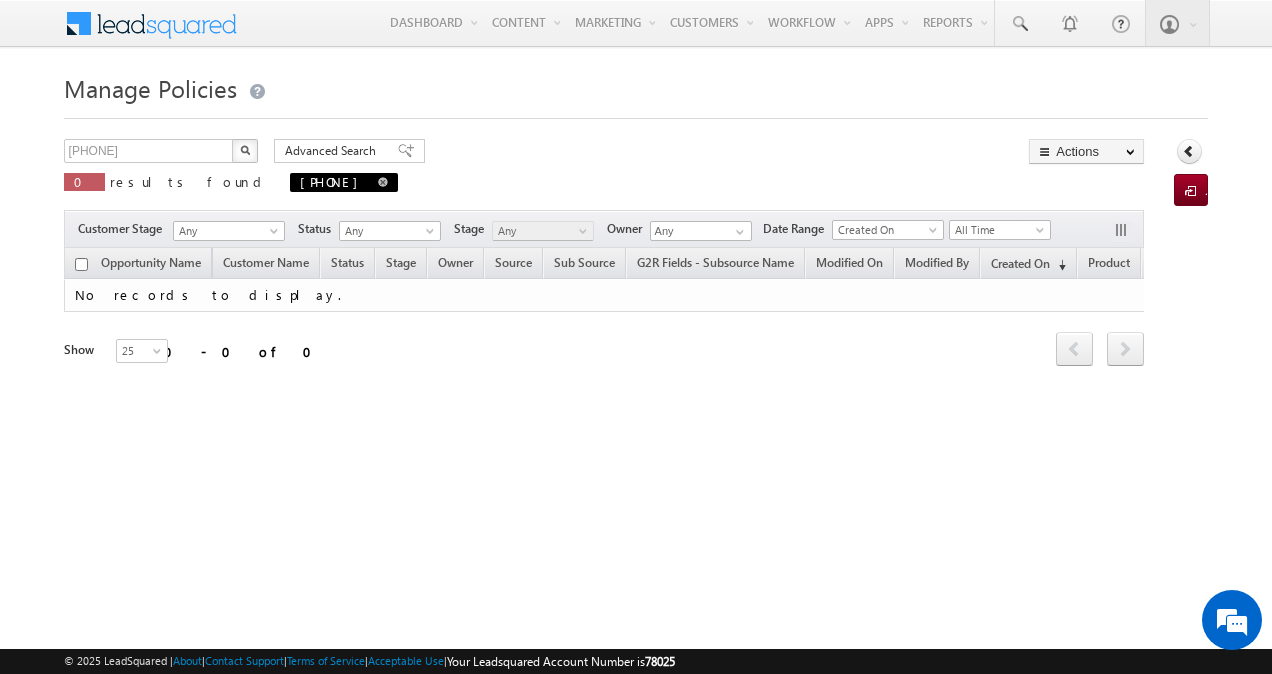 click at bounding box center (383, 182) 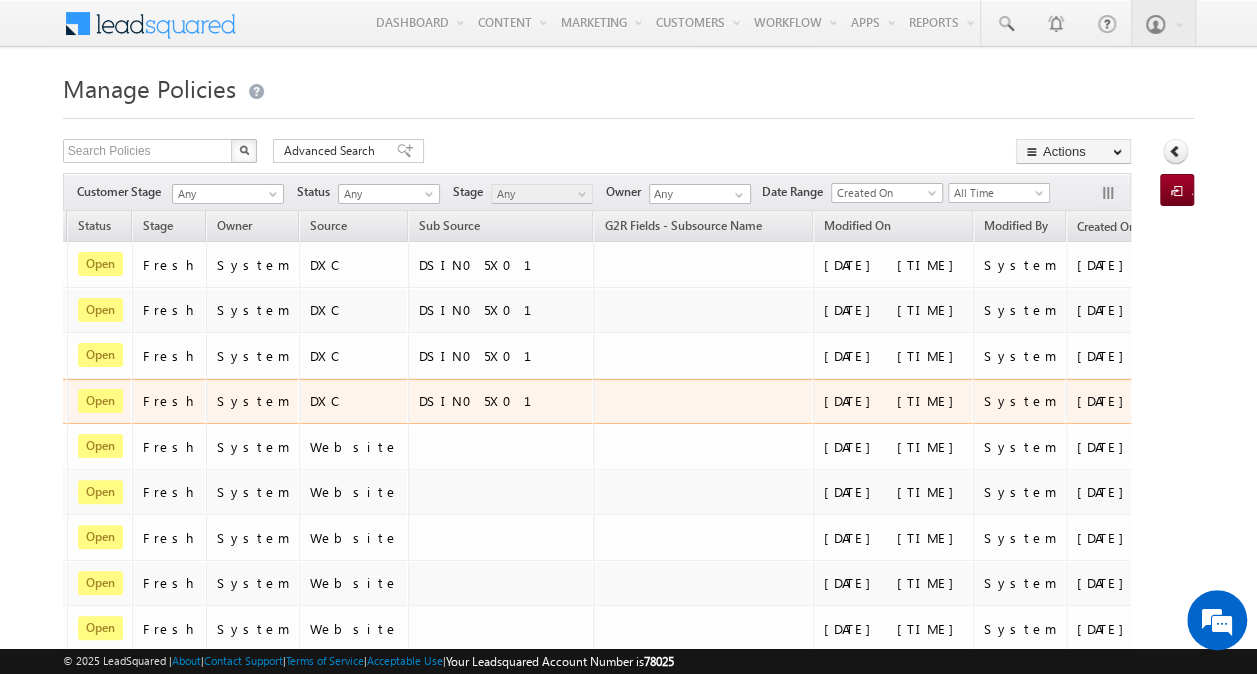 scroll, scrollTop: 0, scrollLeft: 587, axis: horizontal 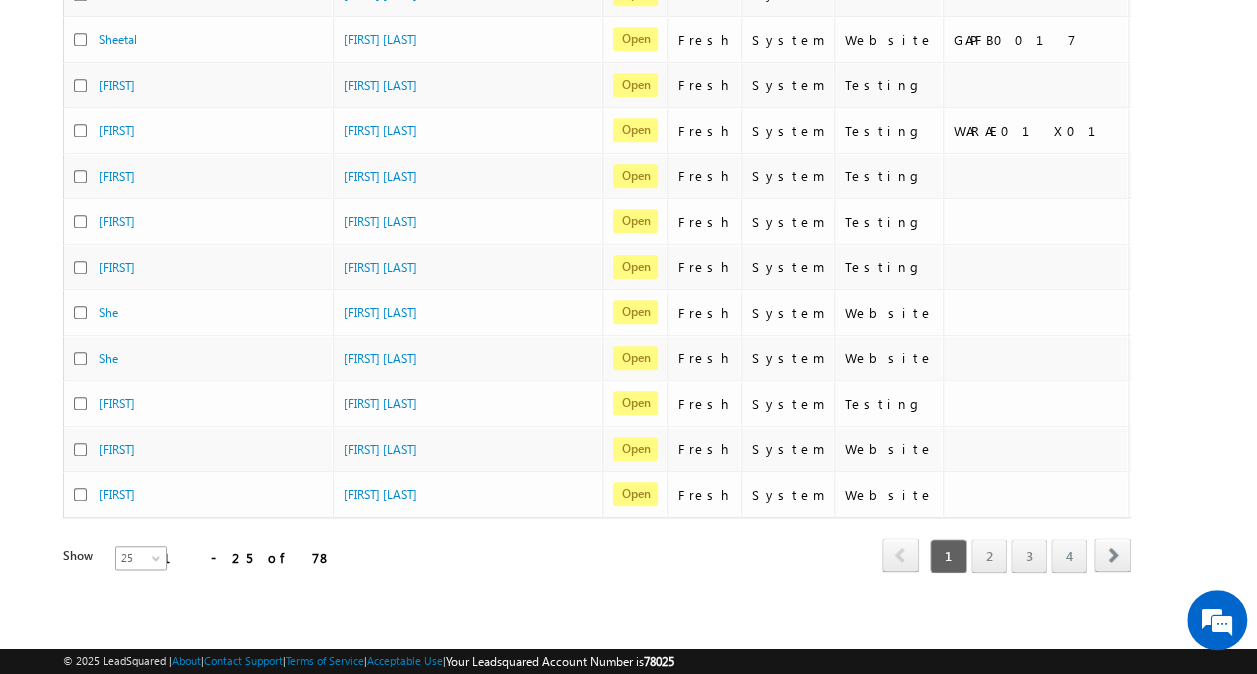 click at bounding box center (158, 562) 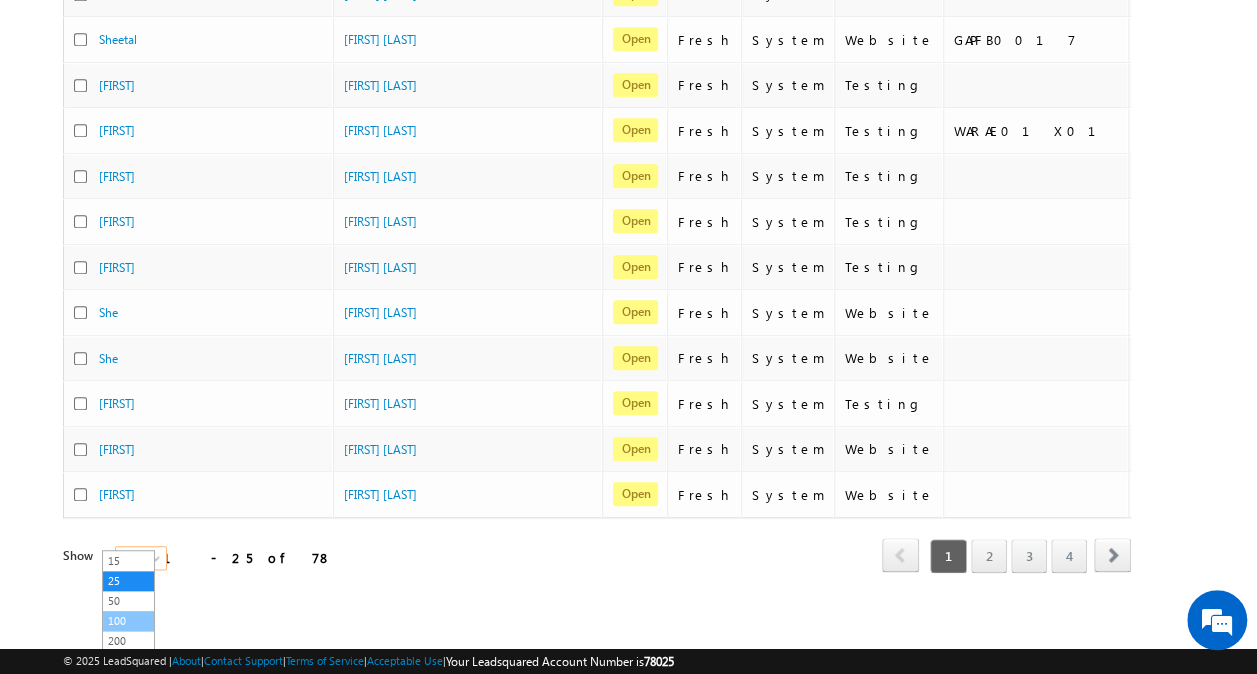 click on "100" at bounding box center [128, 621] 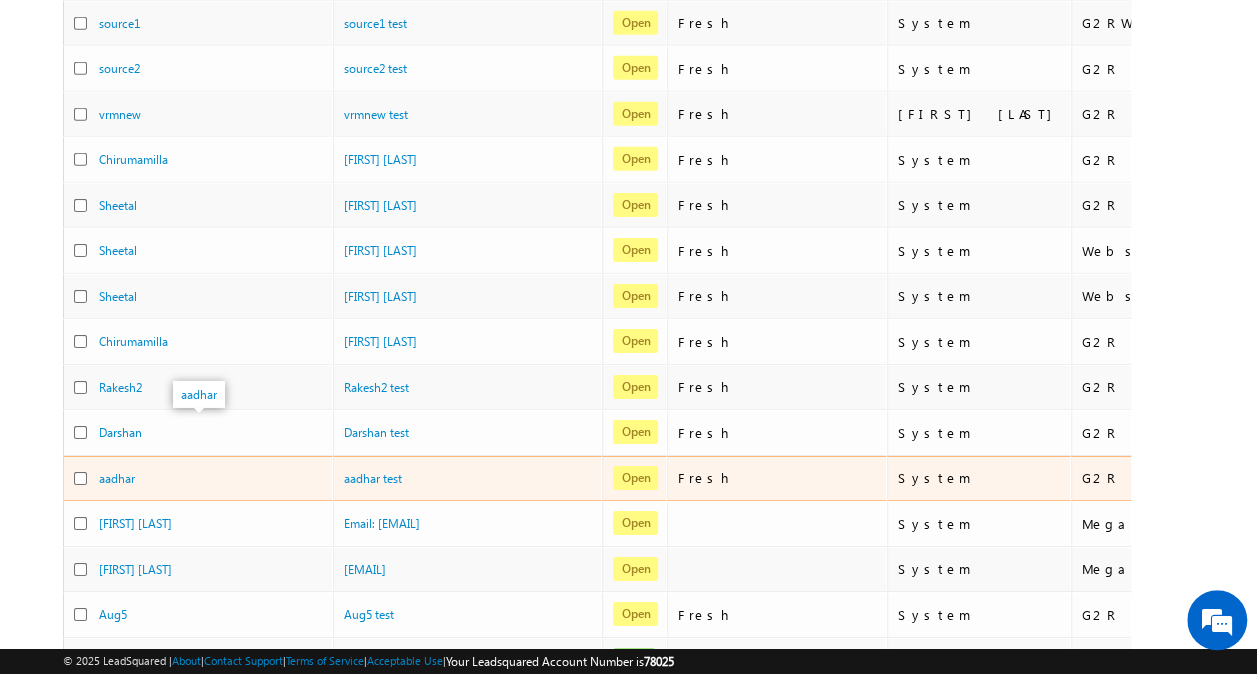 scroll, scrollTop: 3105, scrollLeft: 0, axis: vertical 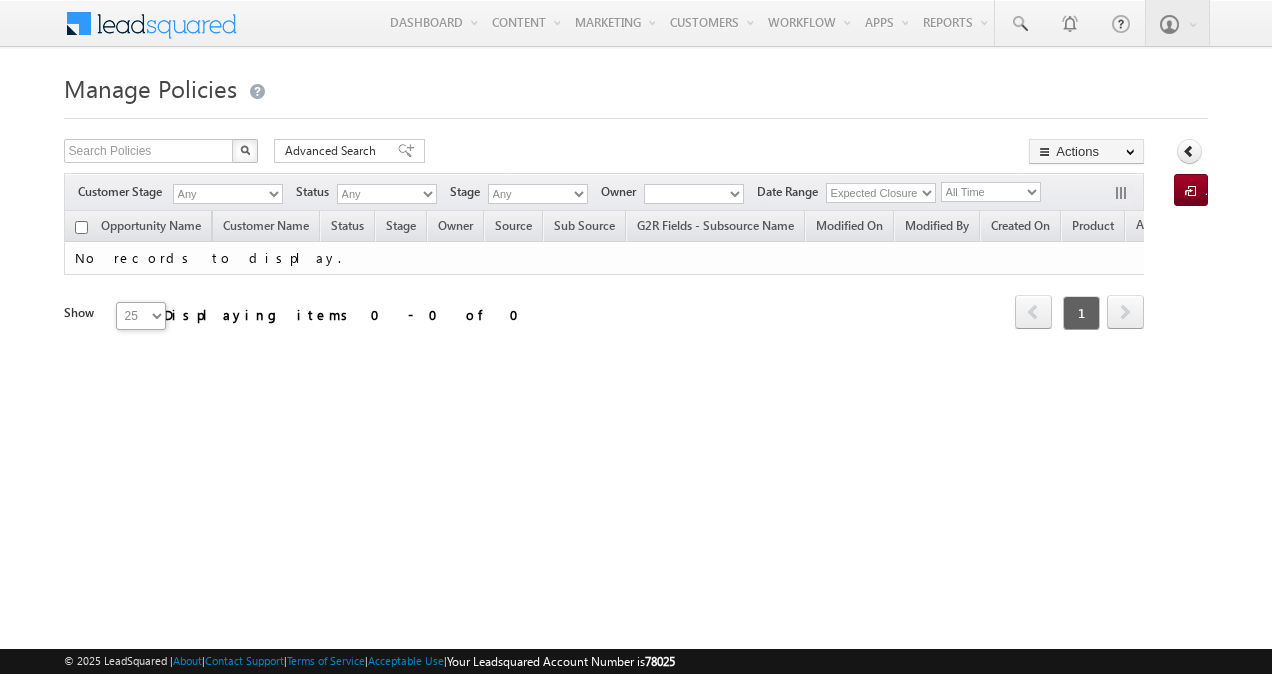 type on "[PHONE]" 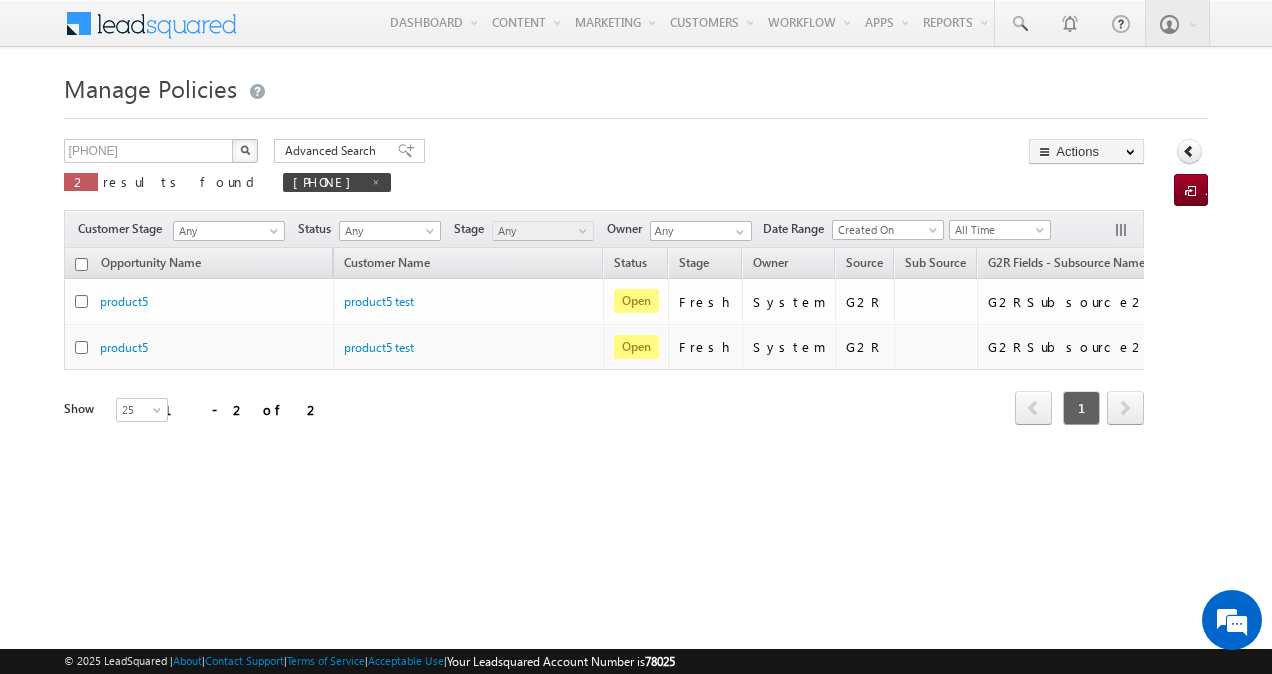 scroll, scrollTop: 0, scrollLeft: 0, axis: both 